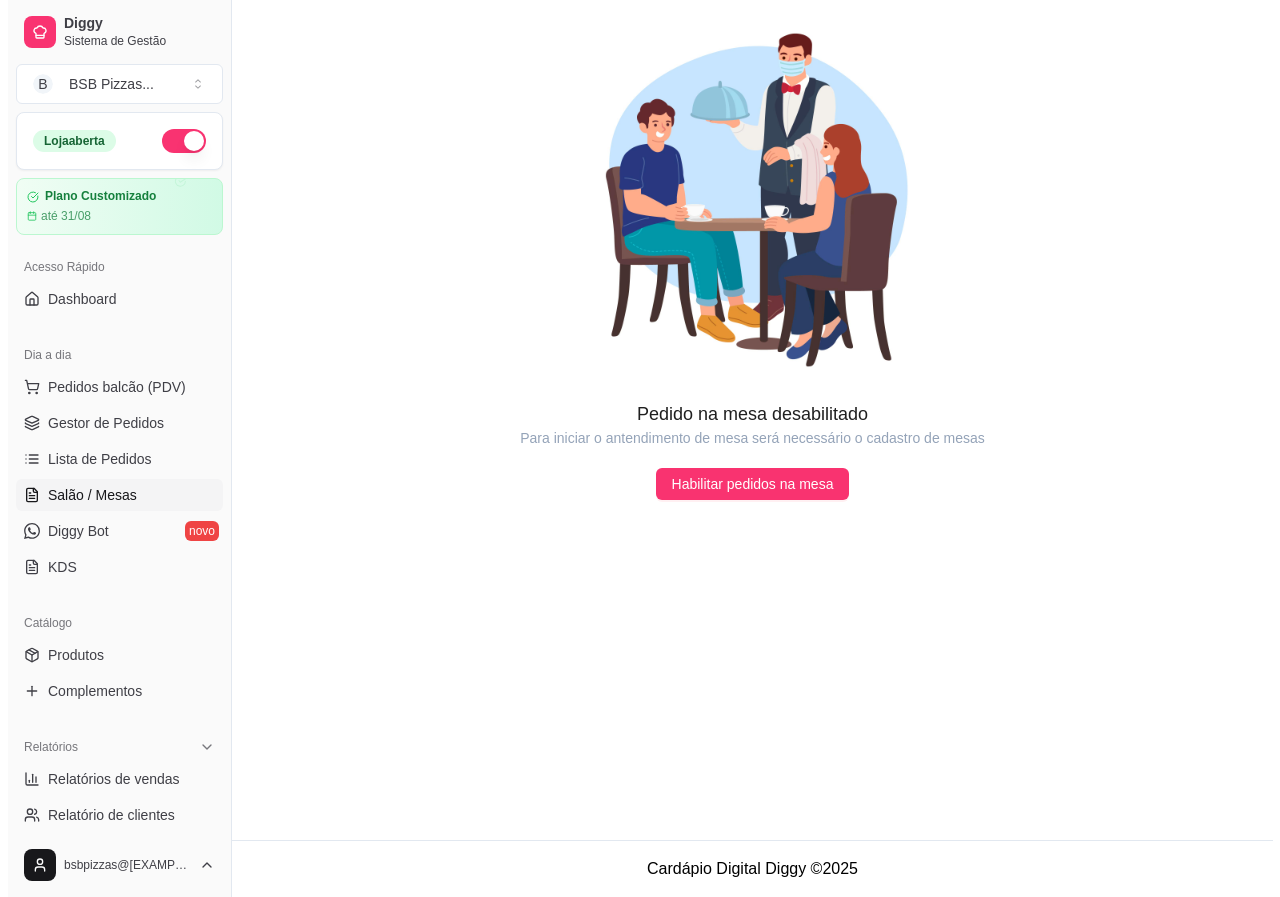 scroll, scrollTop: 0, scrollLeft: 0, axis: both 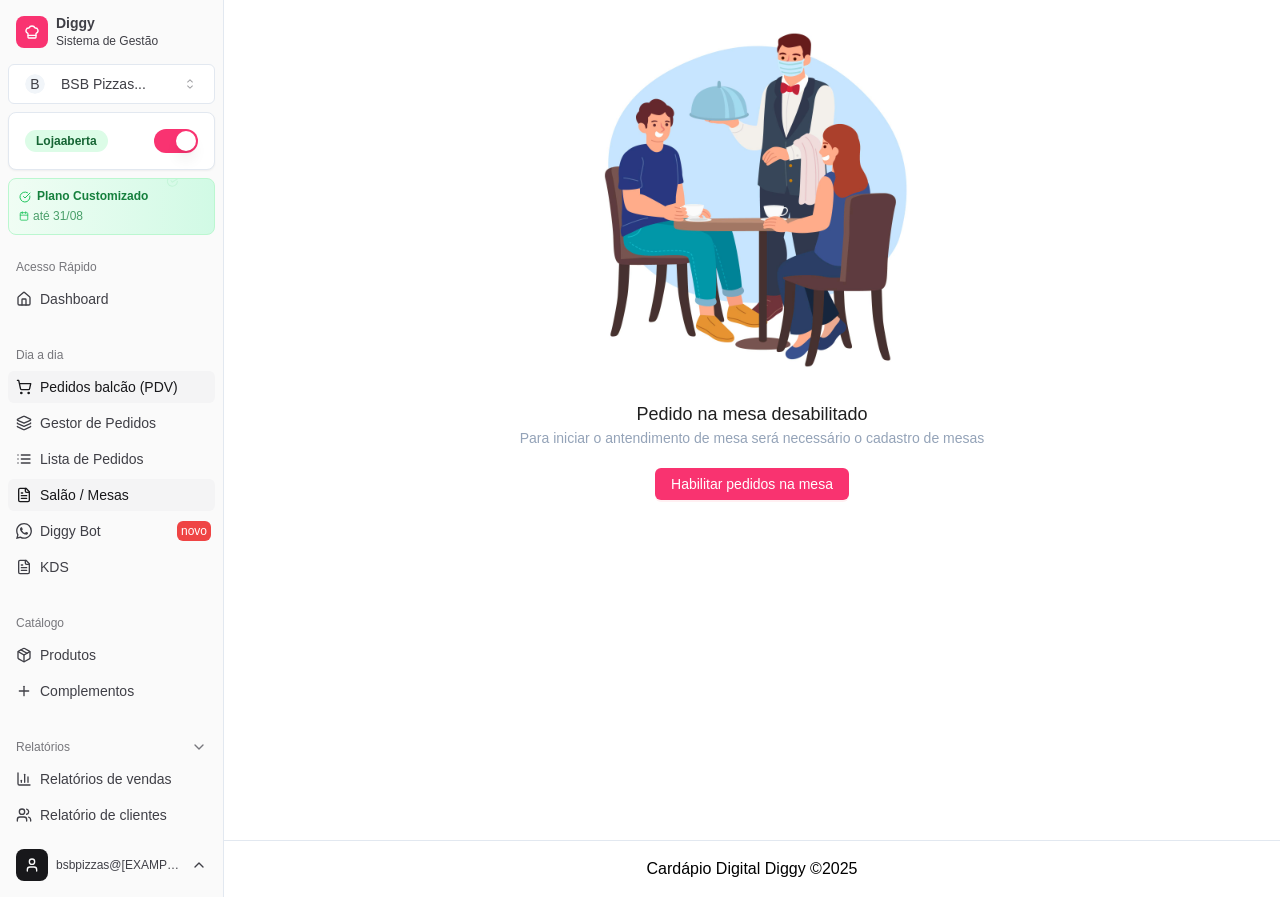 click on "Pedidos balcão (PDV)" at bounding box center [111, 387] 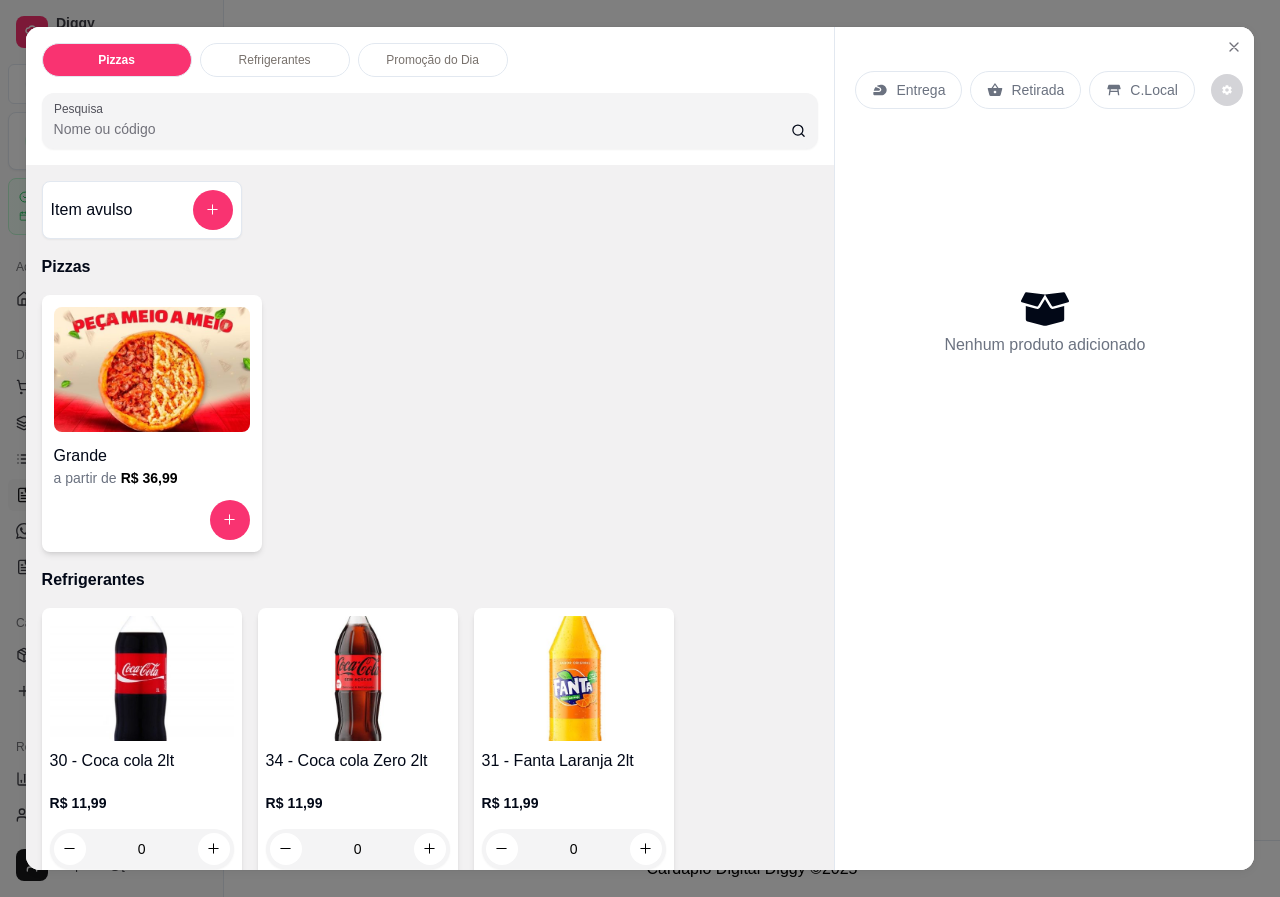 click at bounding box center (152, 369) 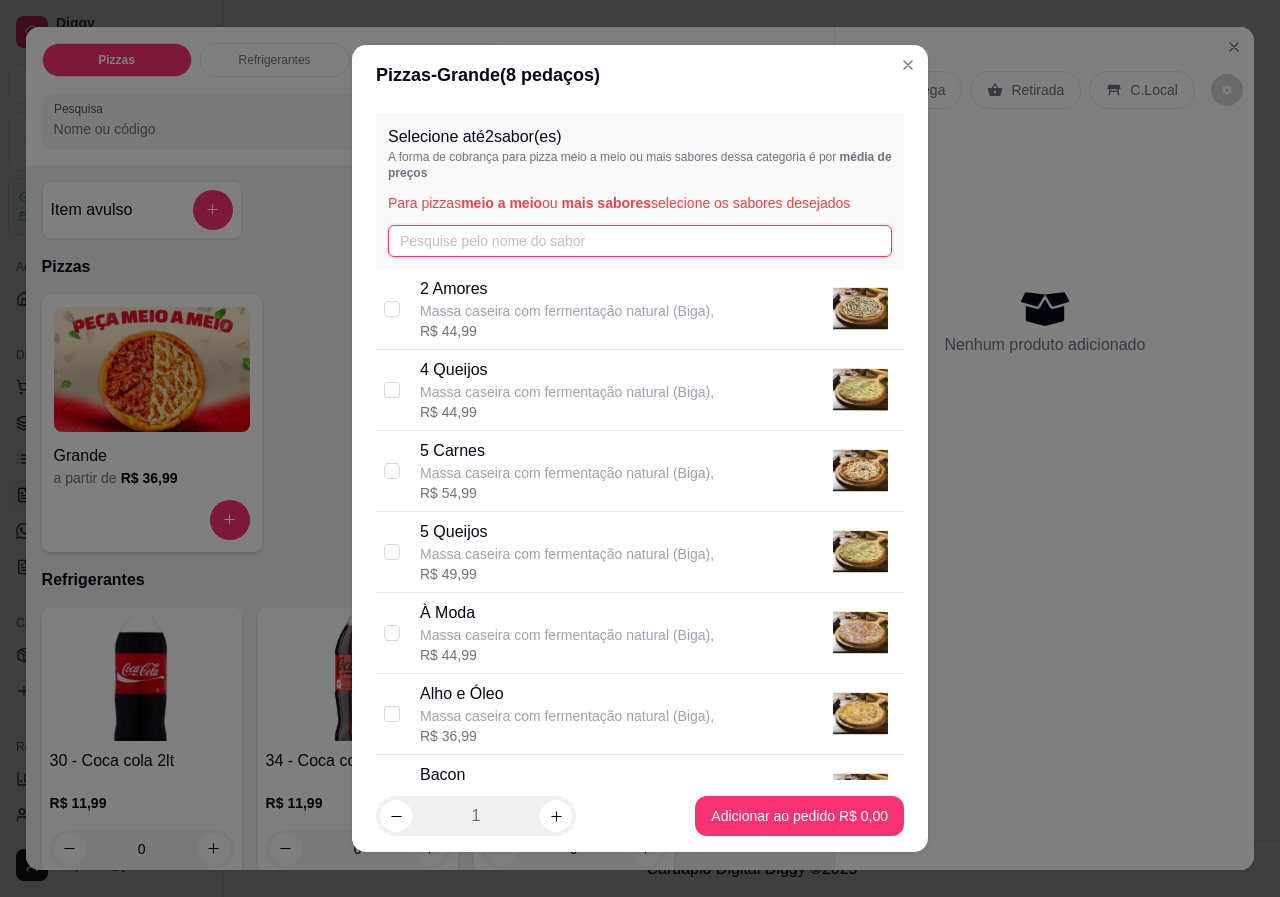 click at bounding box center [640, 241] 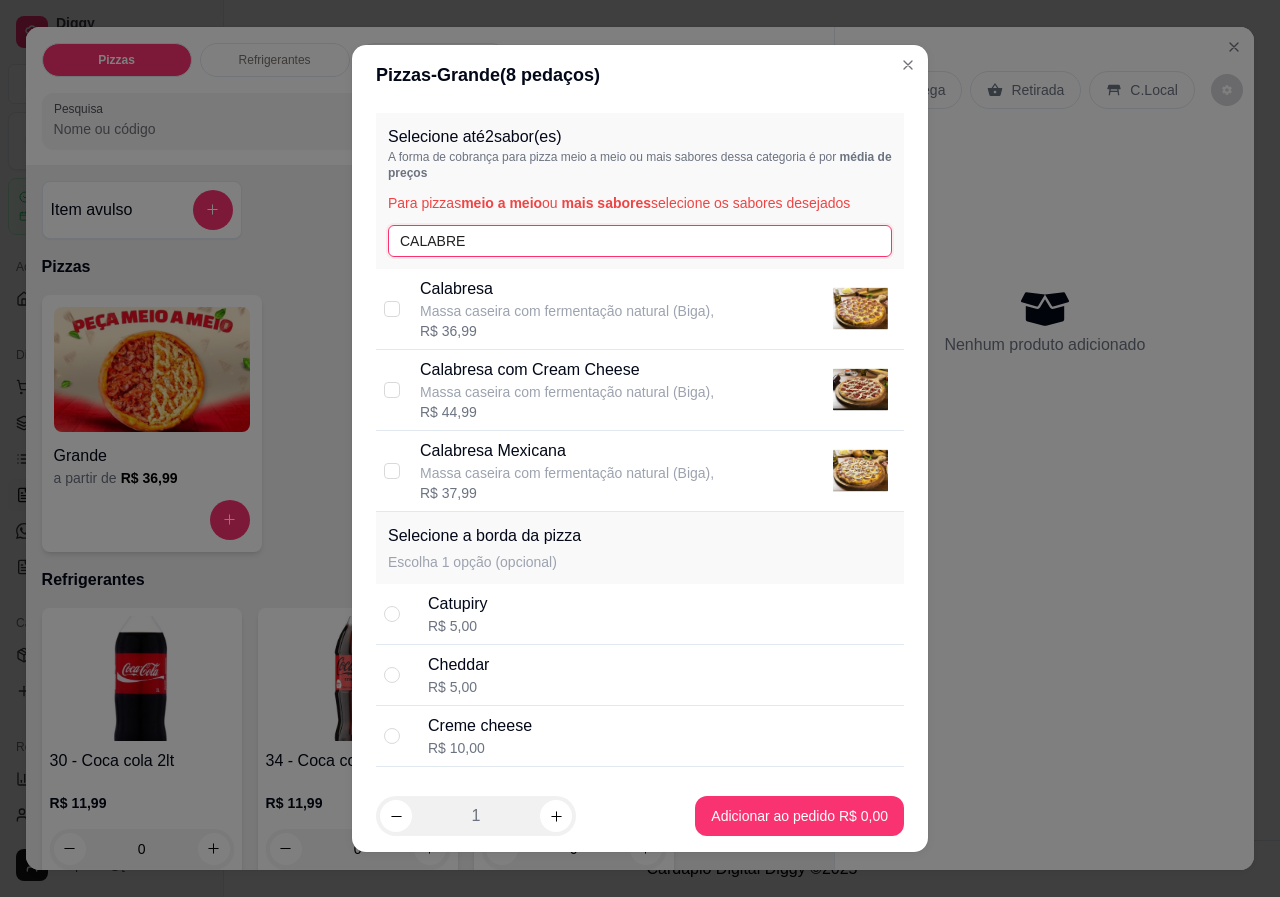 type on "CALABRE" 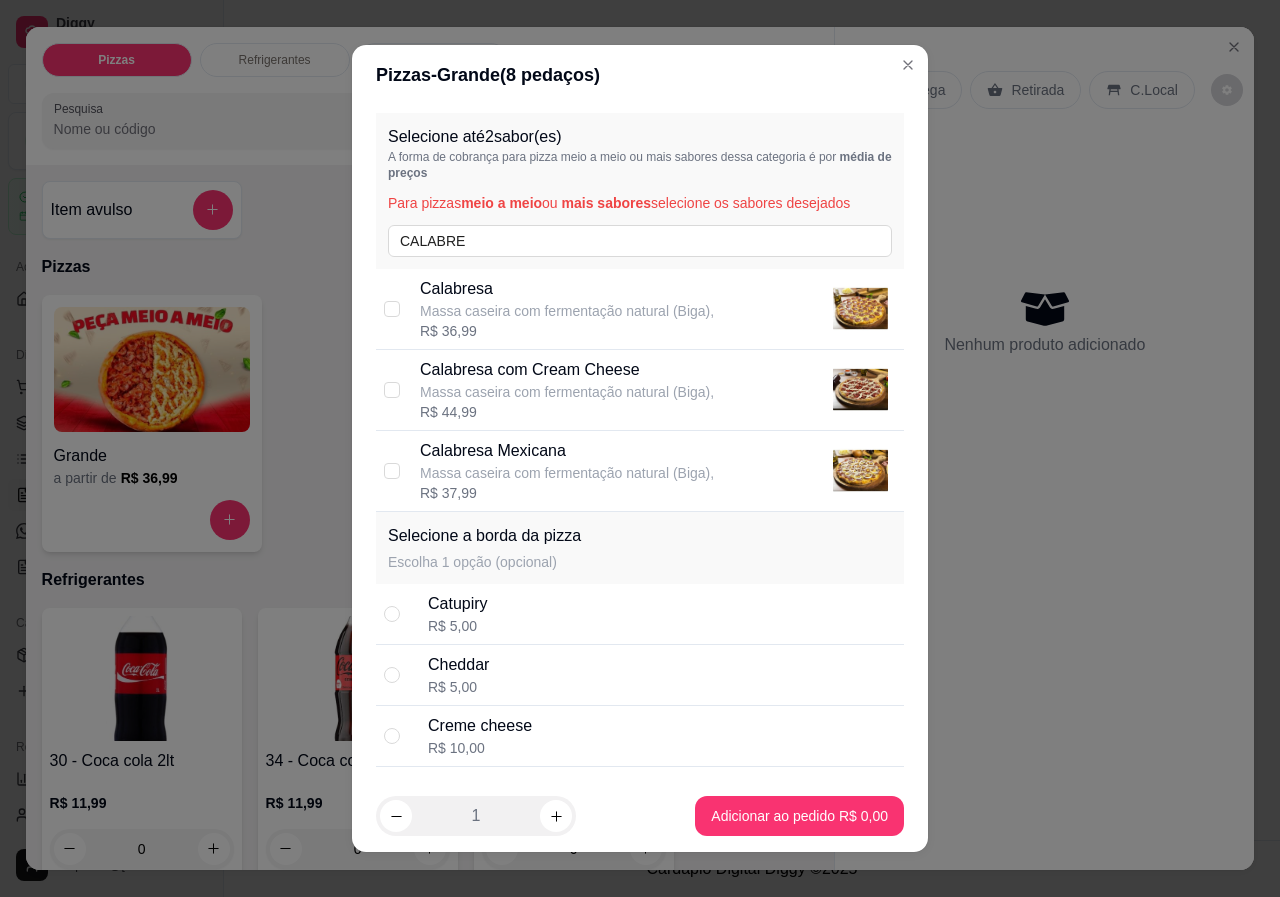 click on "Calabresa Mexicana" at bounding box center (567, 451) 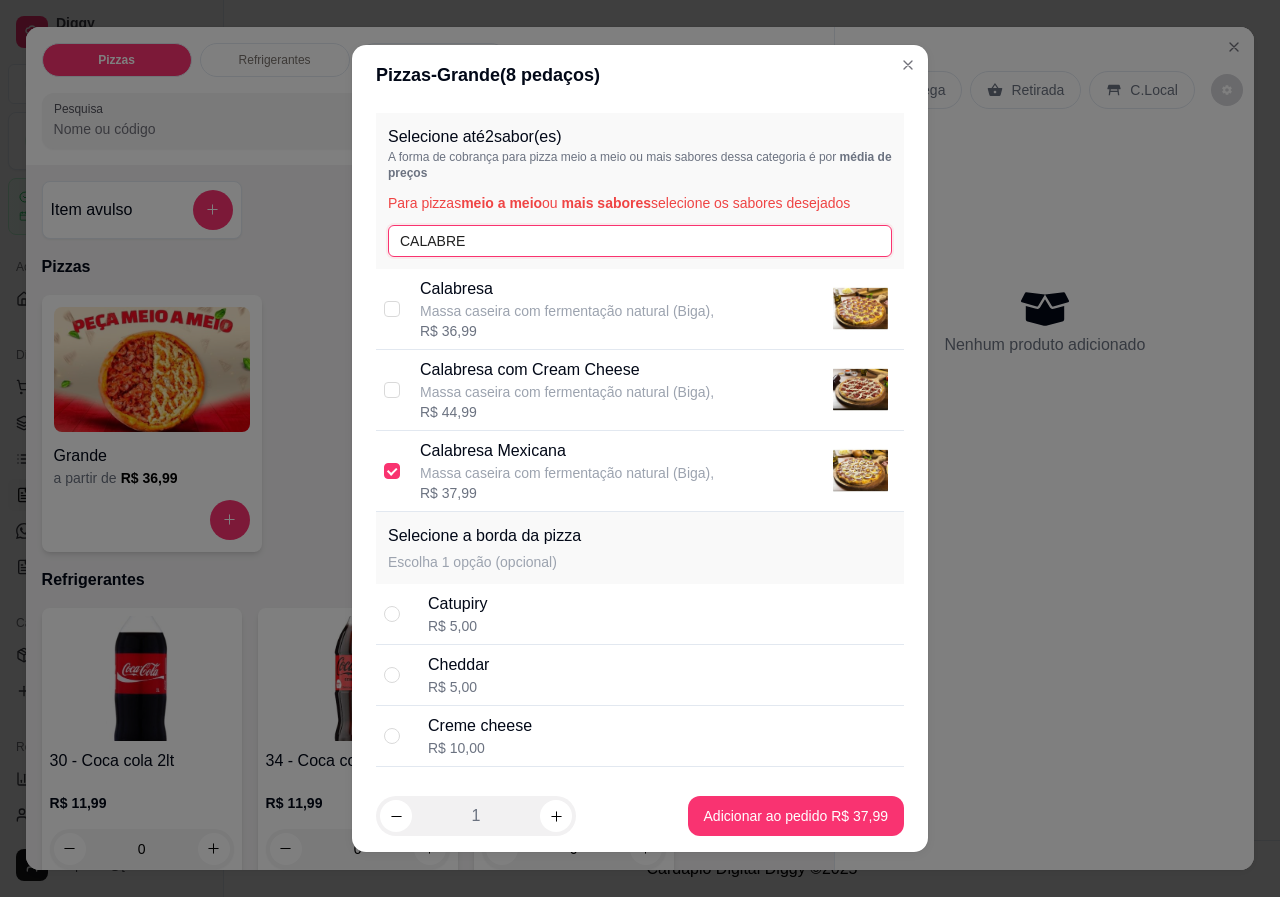 click on "CALABRE" at bounding box center [640, 241] 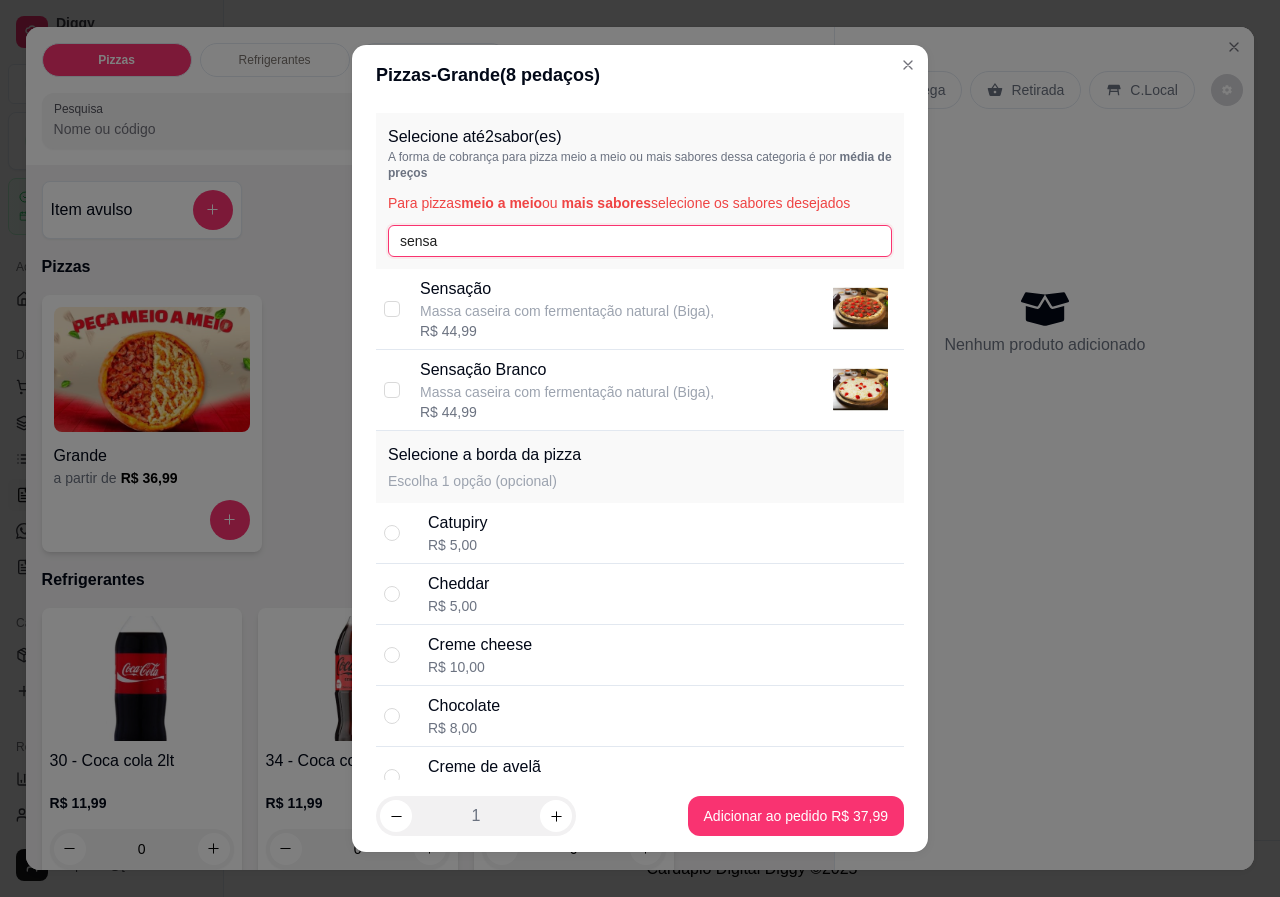 type on "sensa" 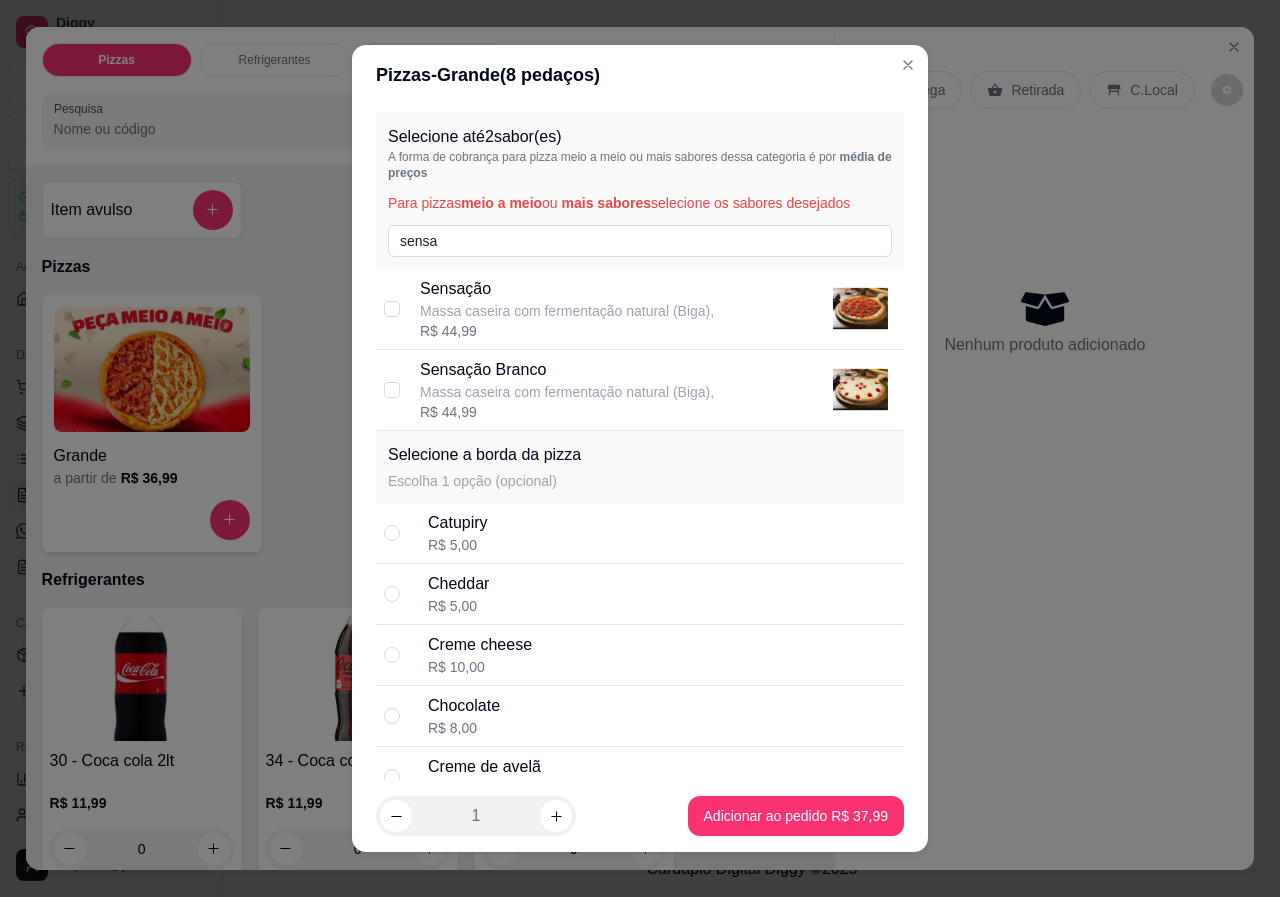 click on "Massa caseira com fermentação natural (Biga)," at bounding box center [567, 311] 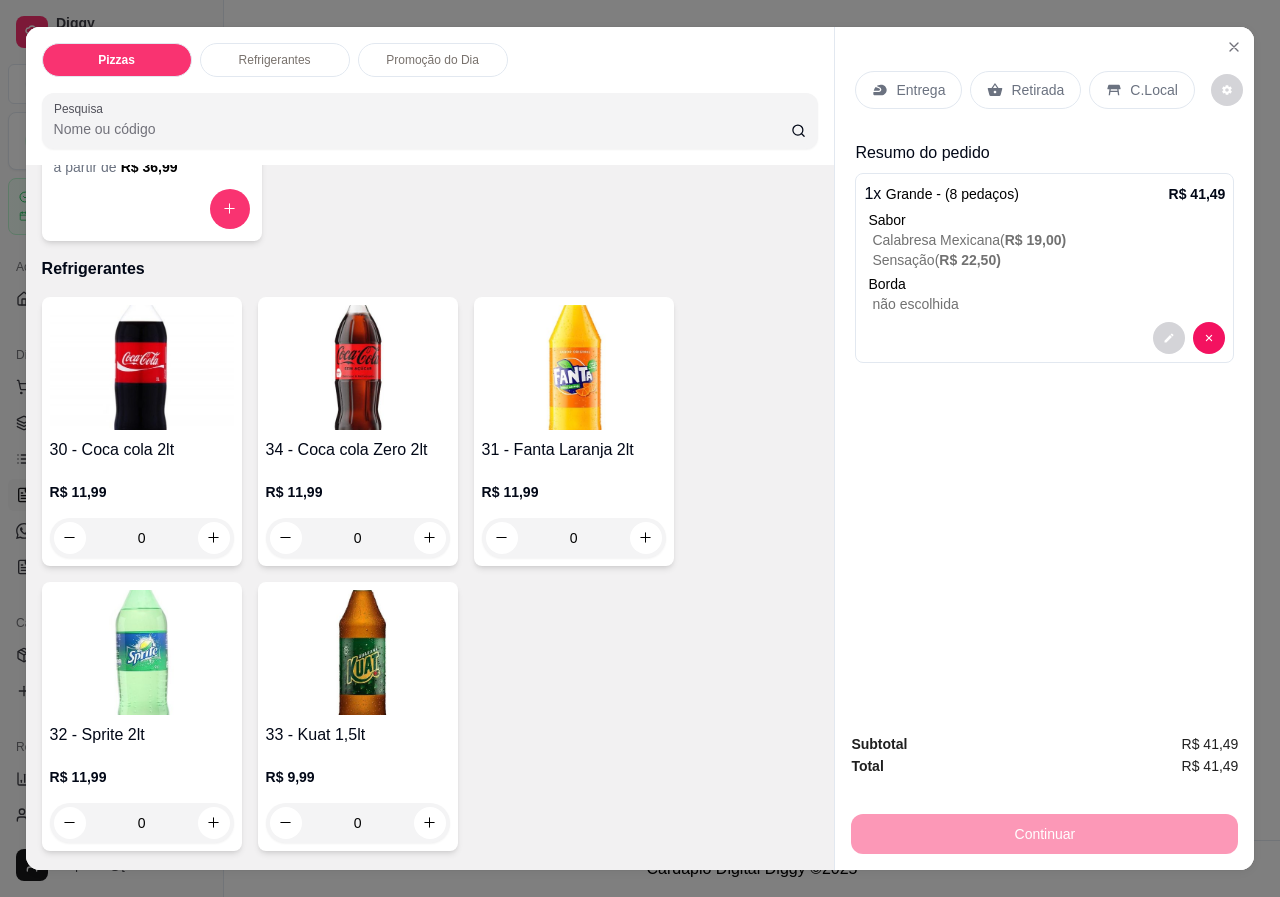 scroll, scrollTop: 300, scrollLeft: 0, axis: vertical 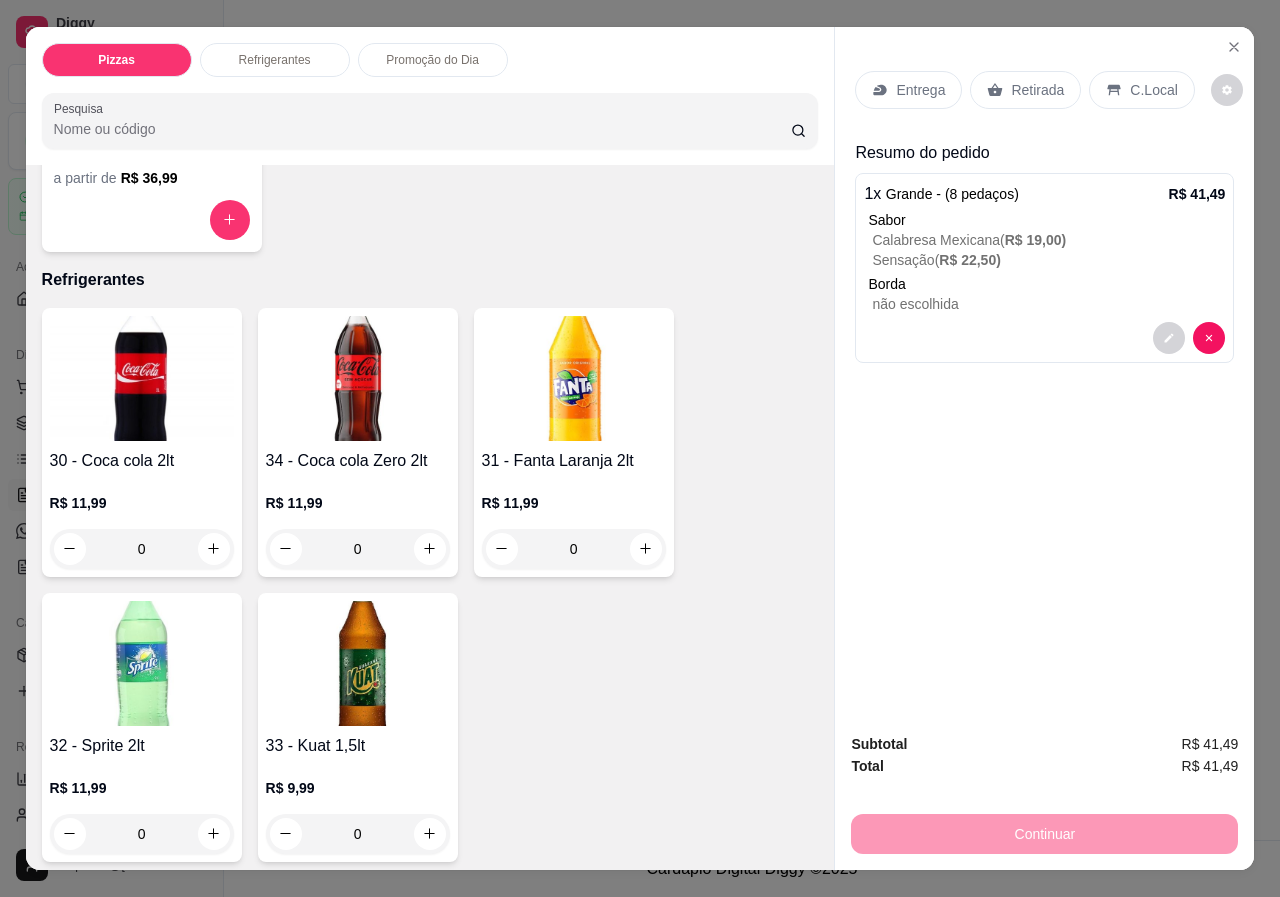 click at bounding box center [142, 378] 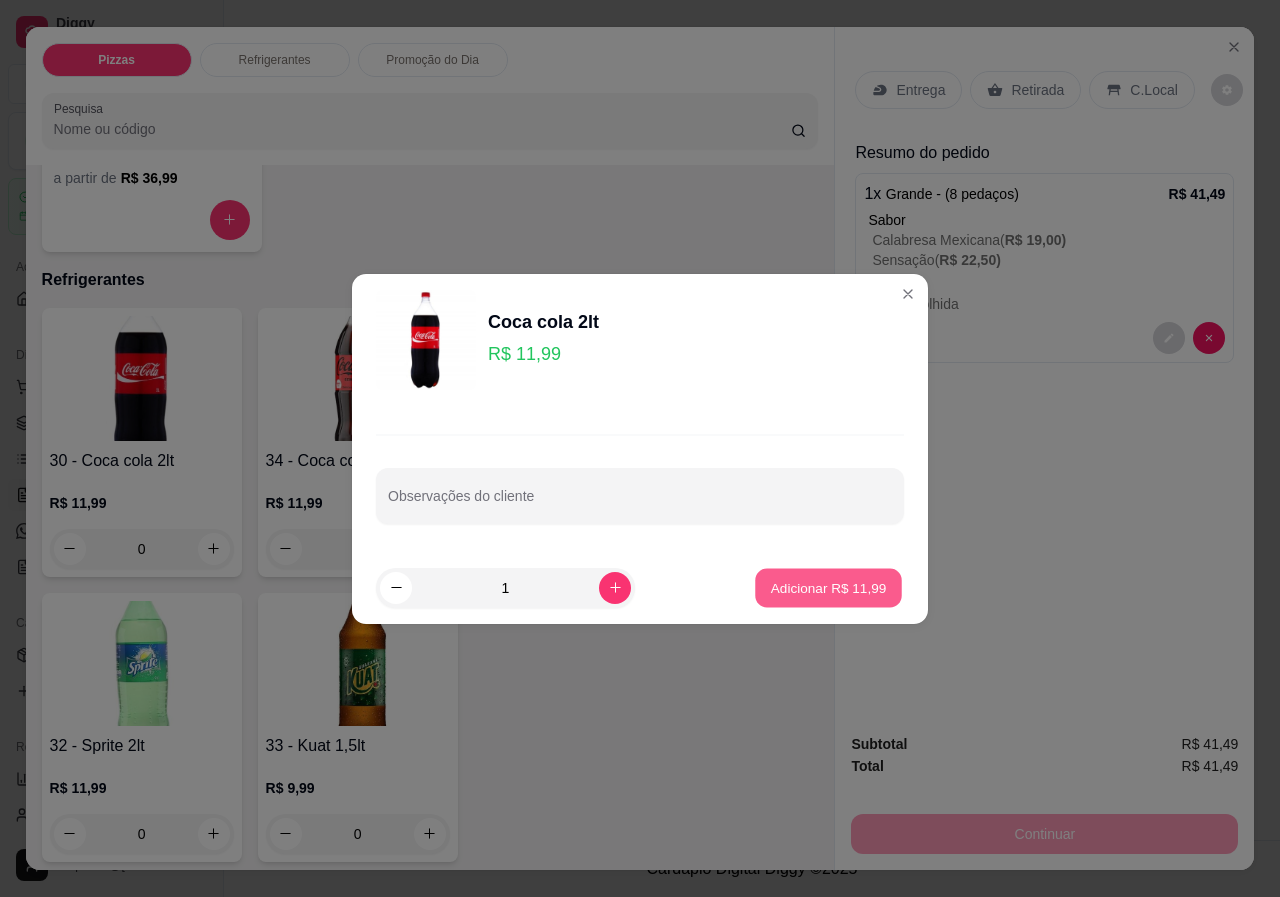 click on "Adicionar R$ 11,99" at bounding box center (829, 587) 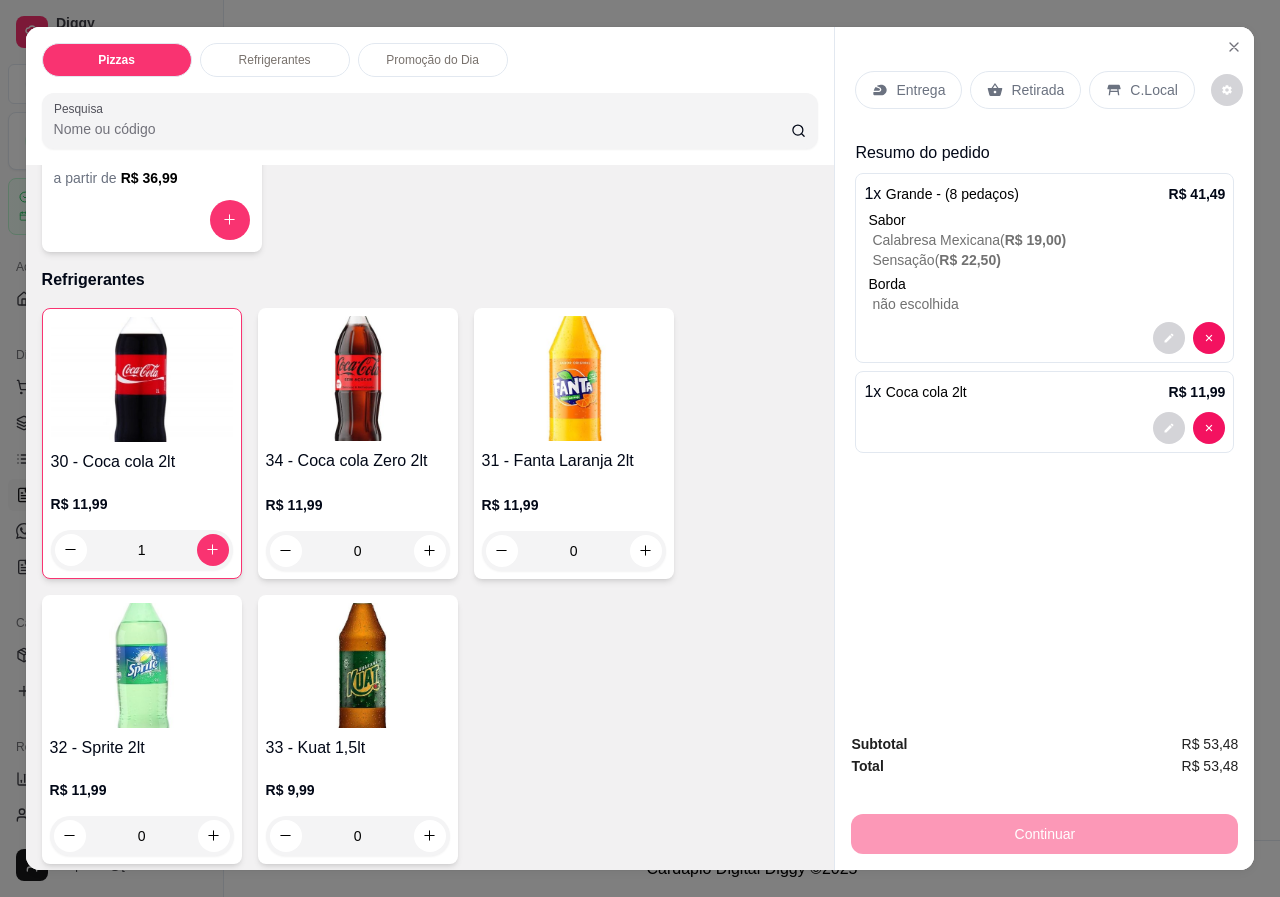 click on "Retirada" at bounding box center (1037, 90) 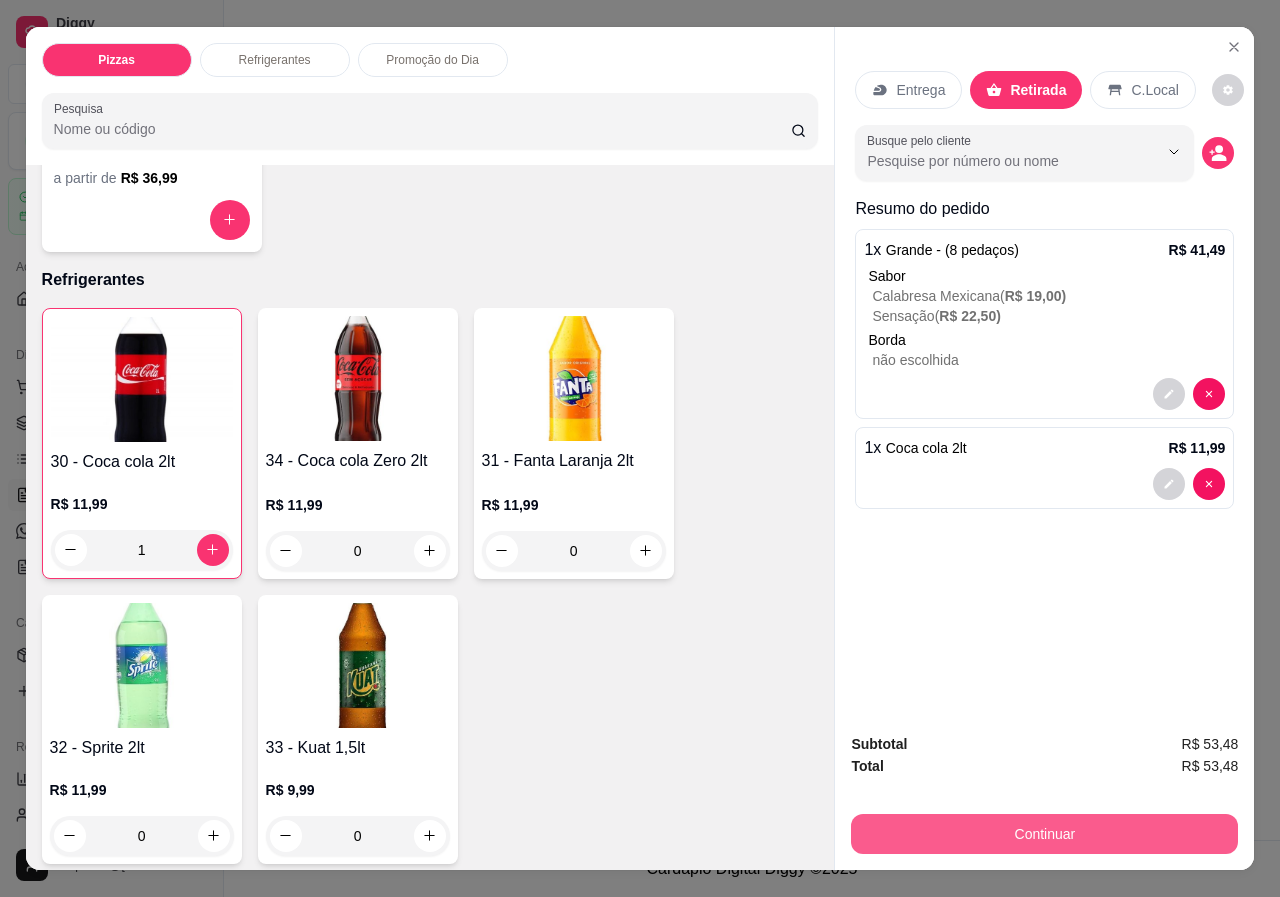 click on "Continuar" at bounding box center (1044, 834) 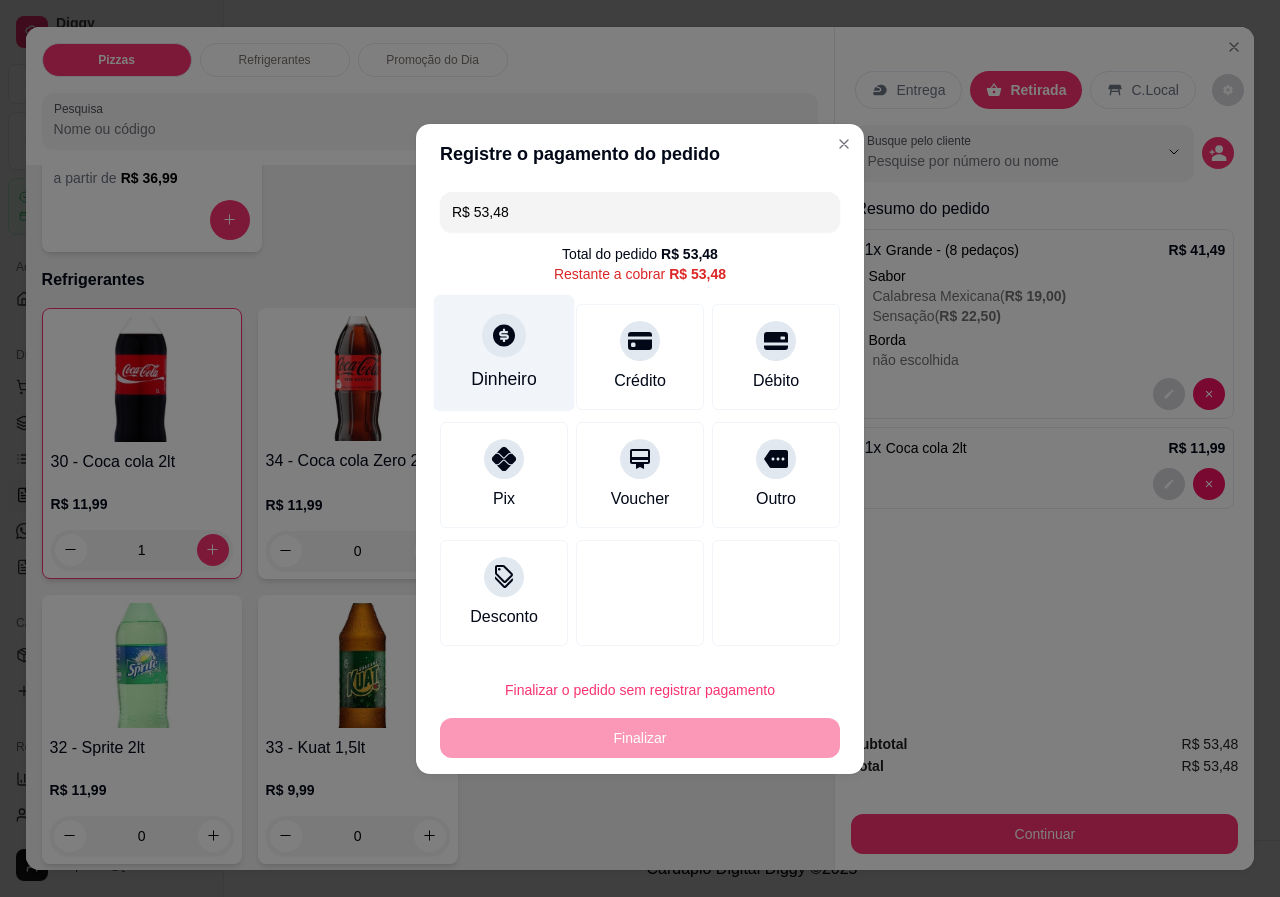click at bounding box center (504, 335) 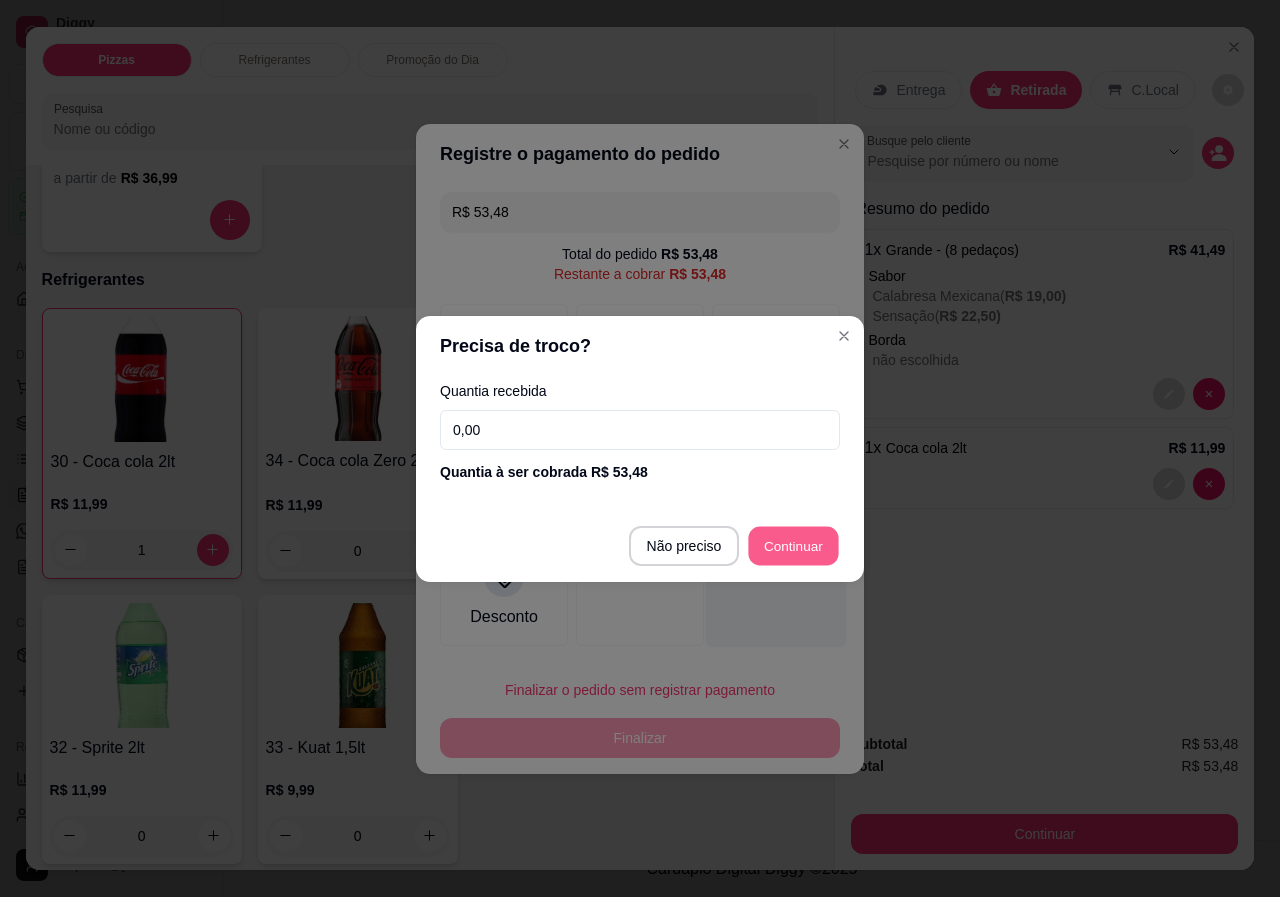 type on "R$ 0,00" 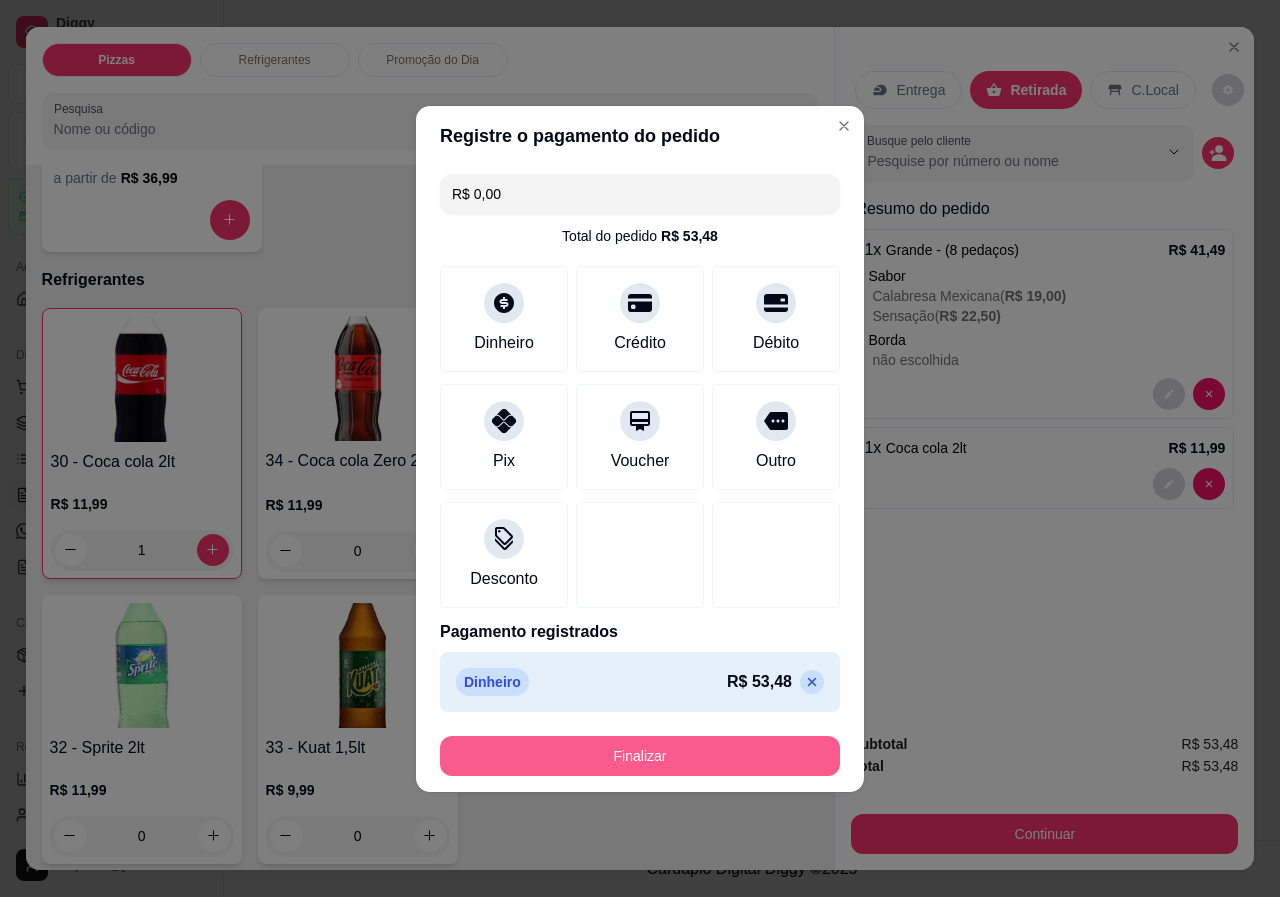 click on "Finalizar" at bounding box center (640, 756) 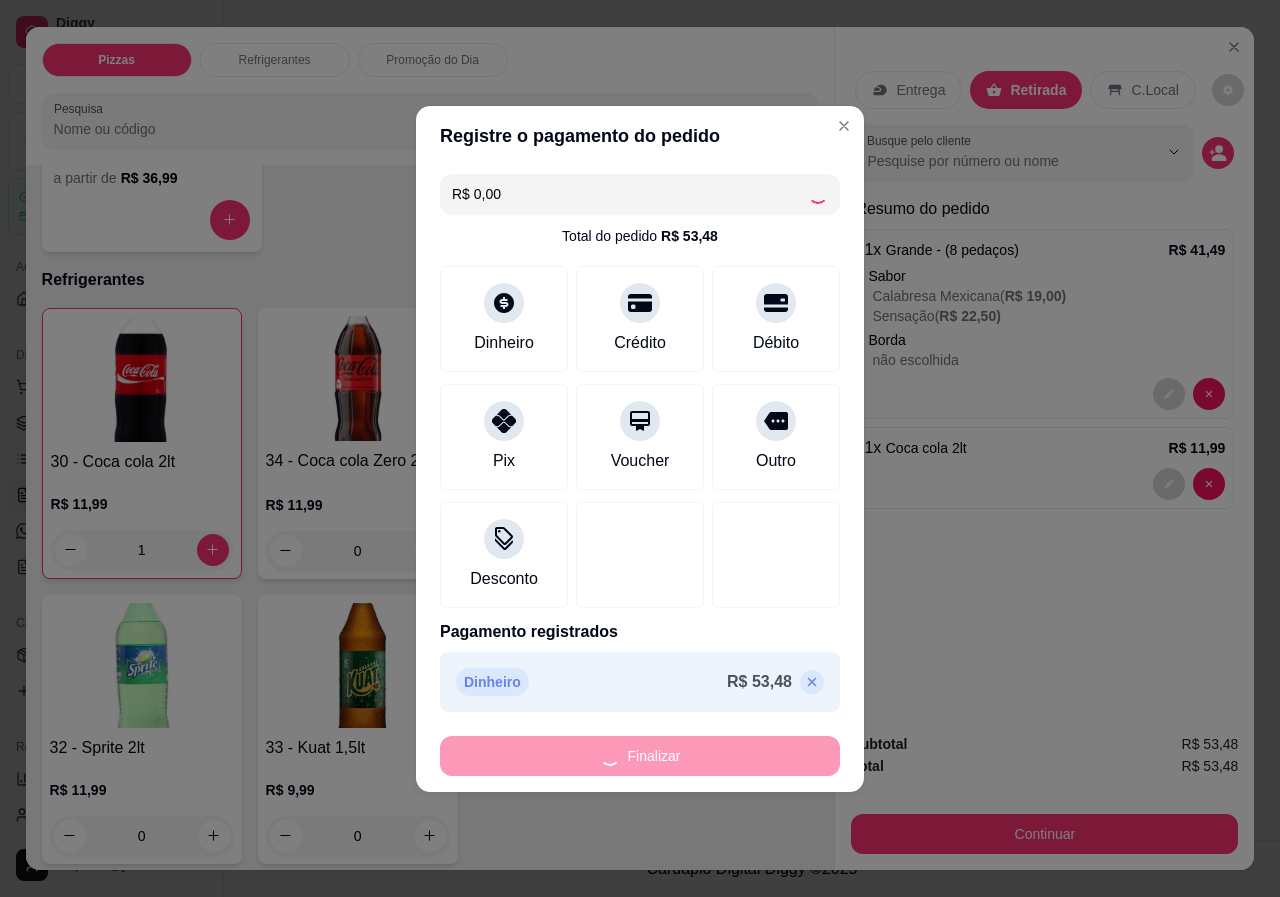 type on "0" 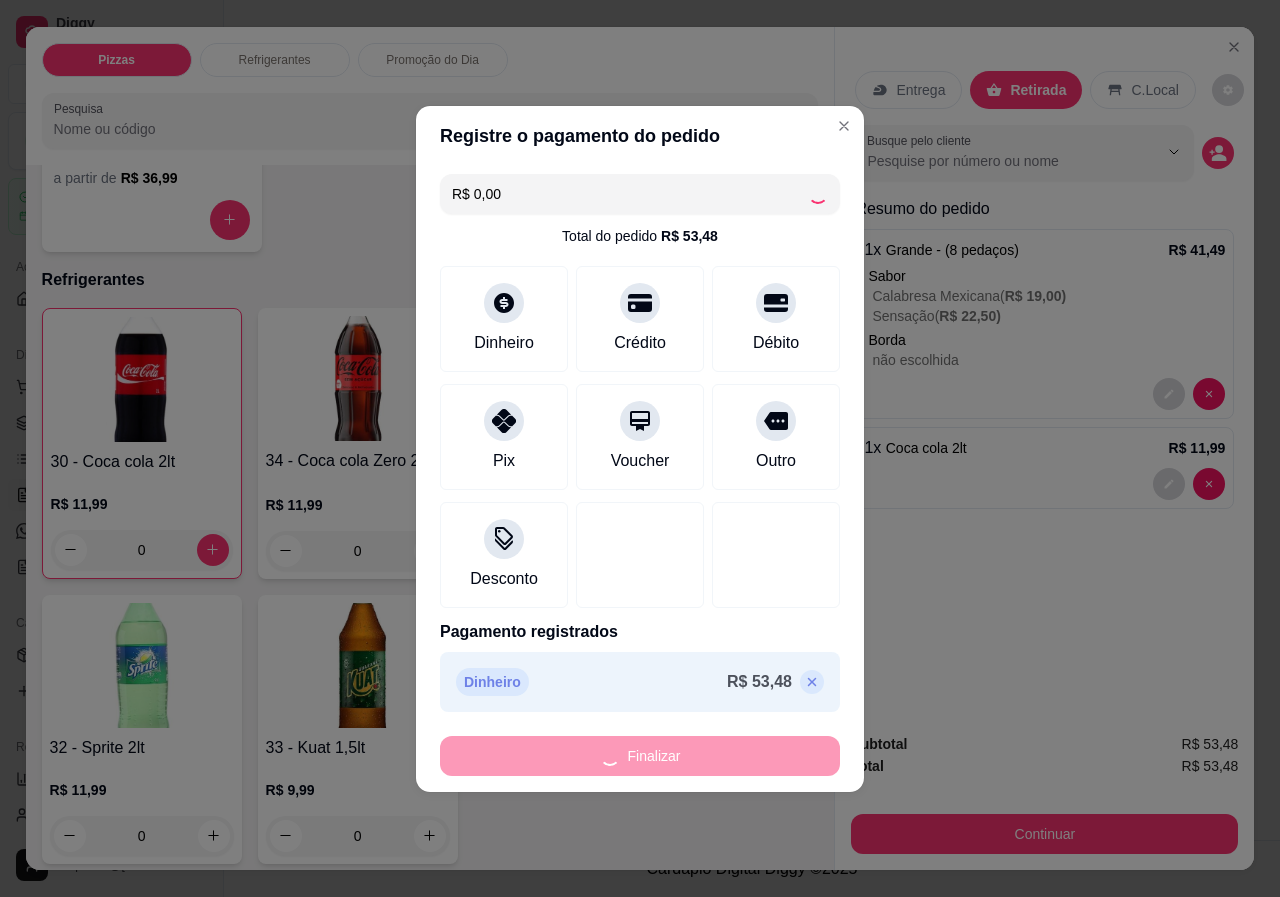 type on "-R$ 53,48" 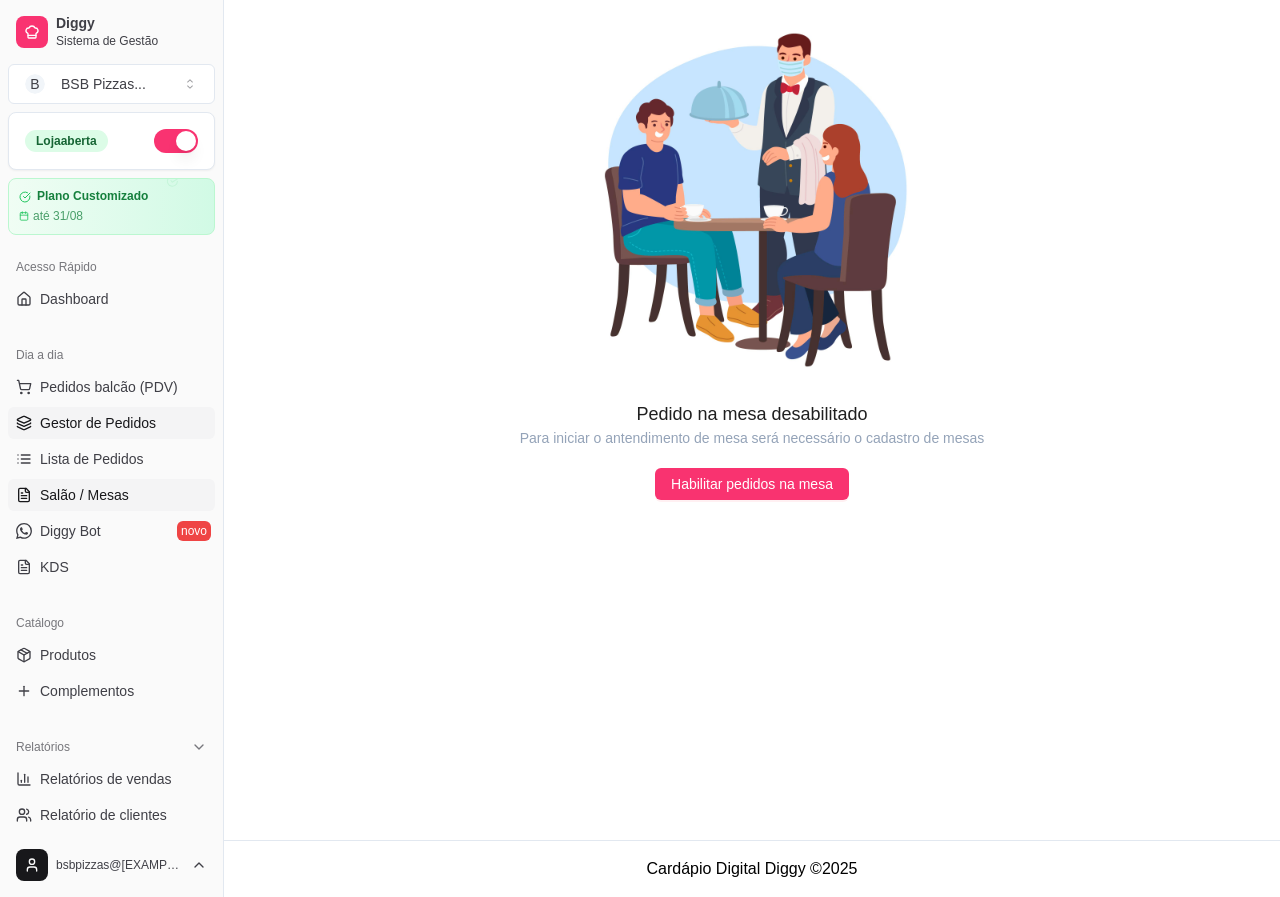 click on "Gestor de Pedidos" at bounding box center [98, 423] 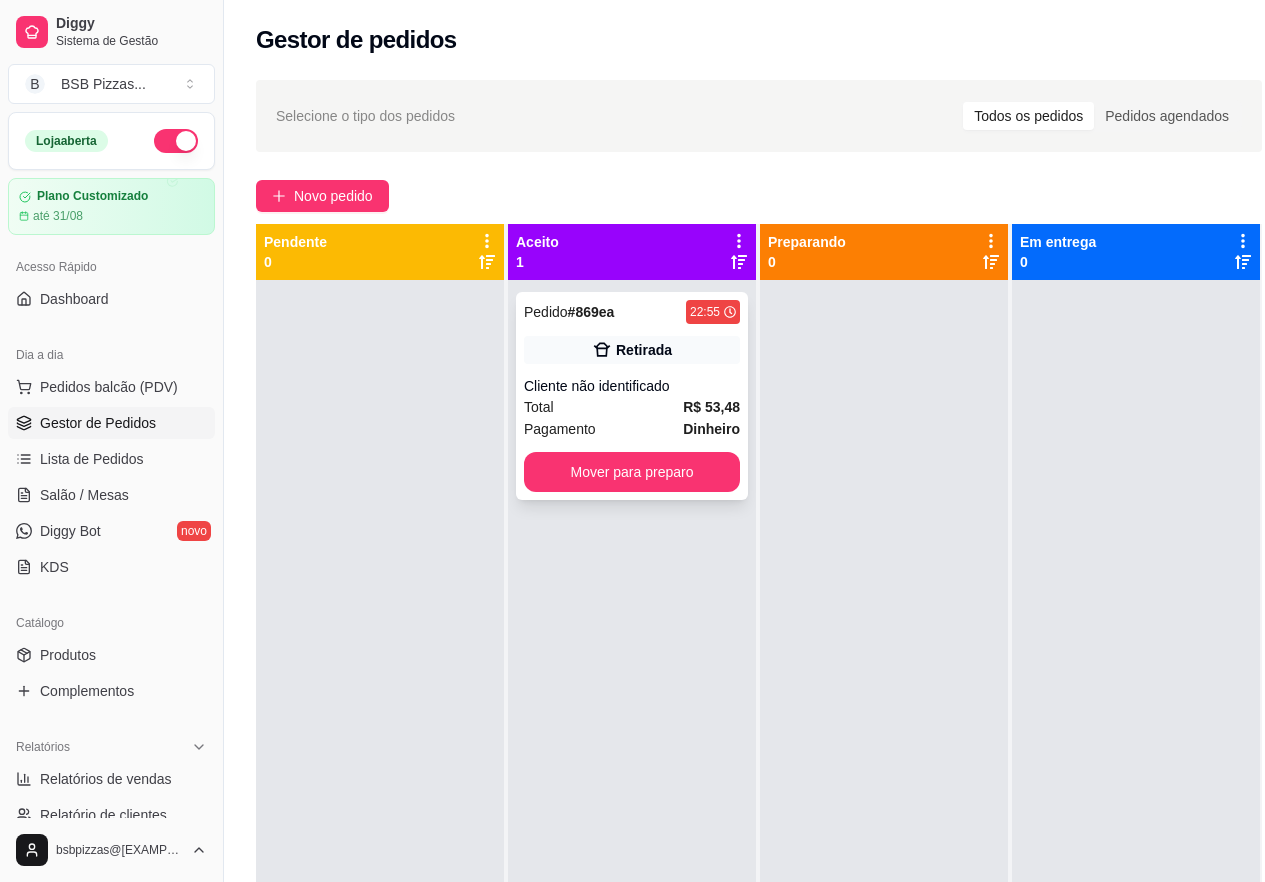 click on "Mover para preparo" at bounding box center (632, 472) 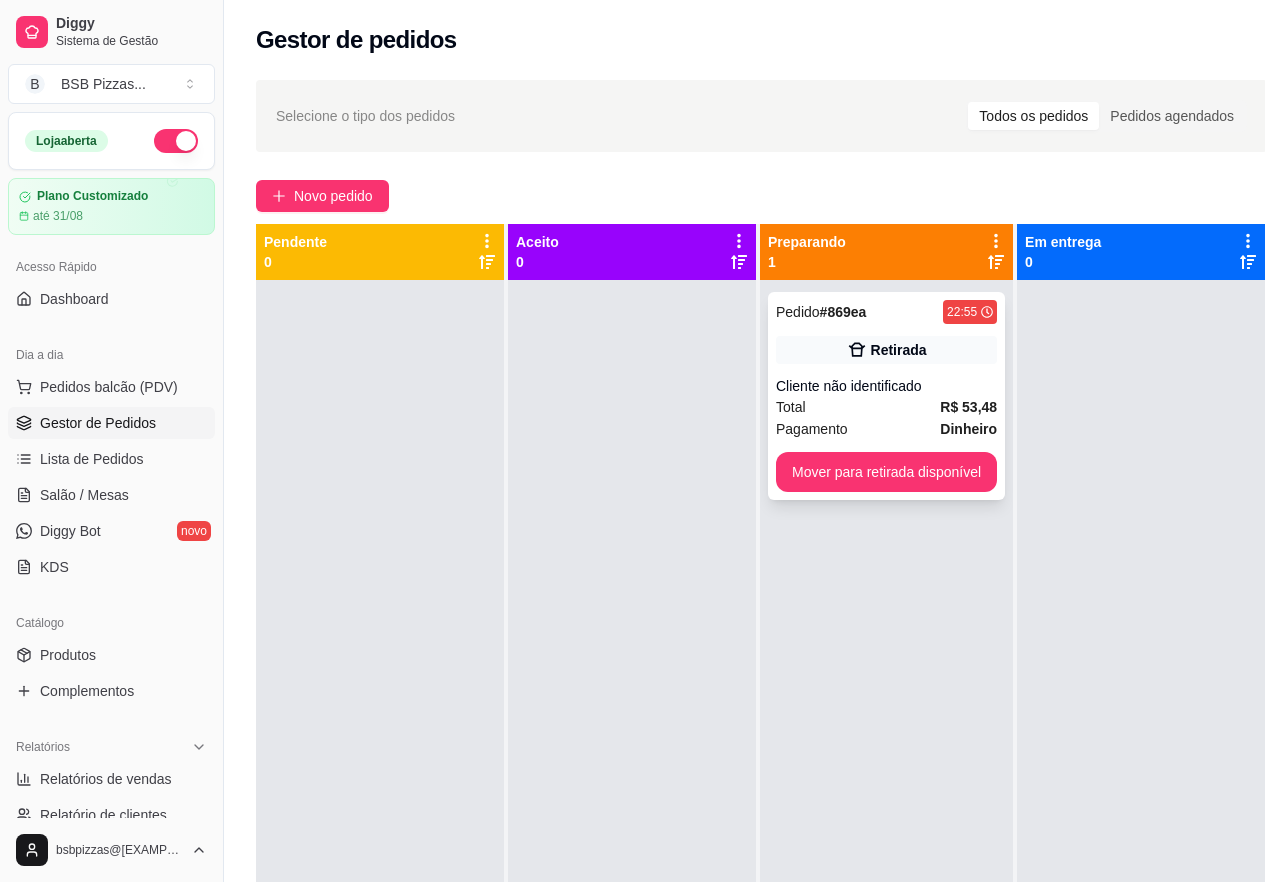 click on "Cliente não identificado" at bounding box center (886, 386) 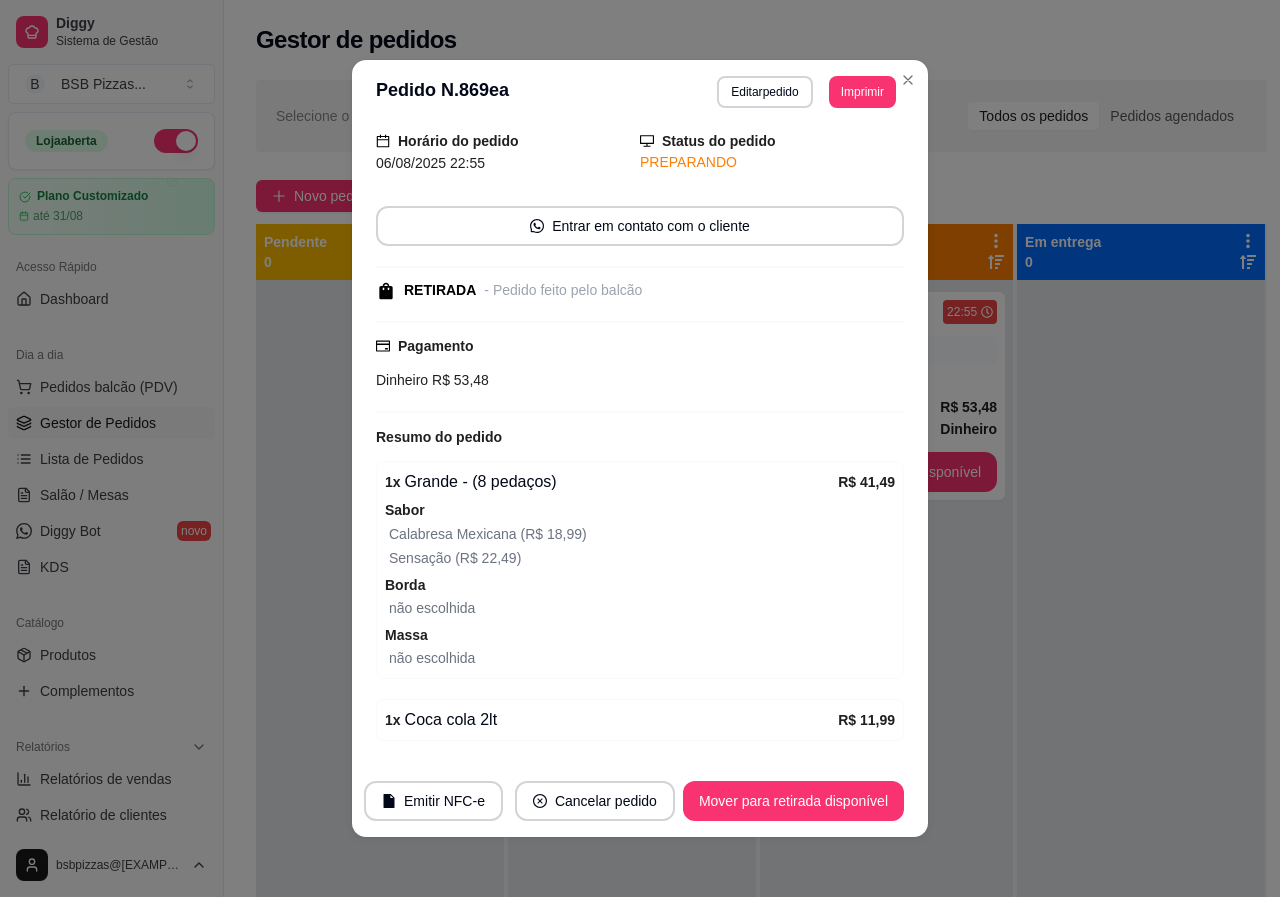 scroll, scrollTop: 130, scrollLeft: 0, axis: vertical 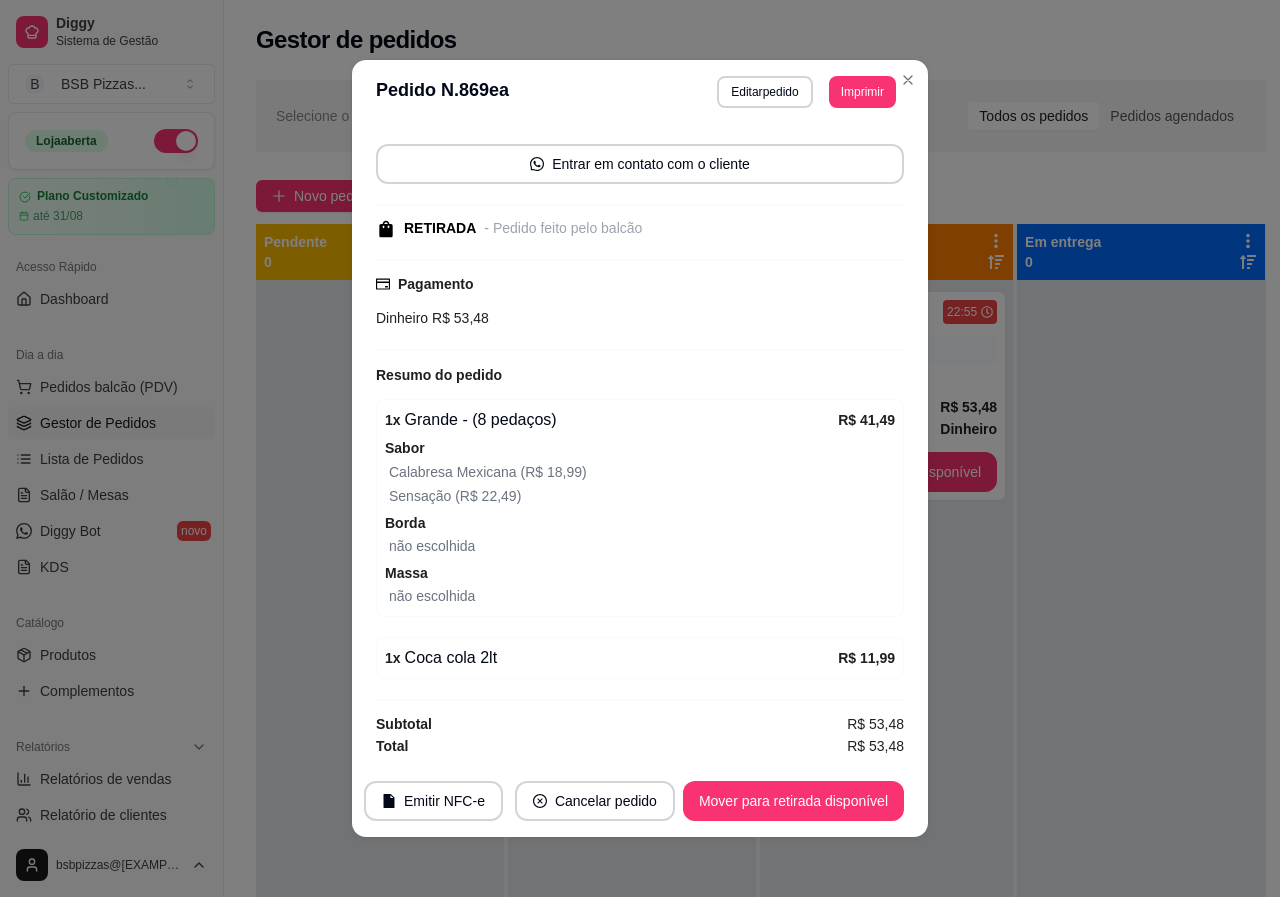 click on "**********" at bounding box center (640, 92) 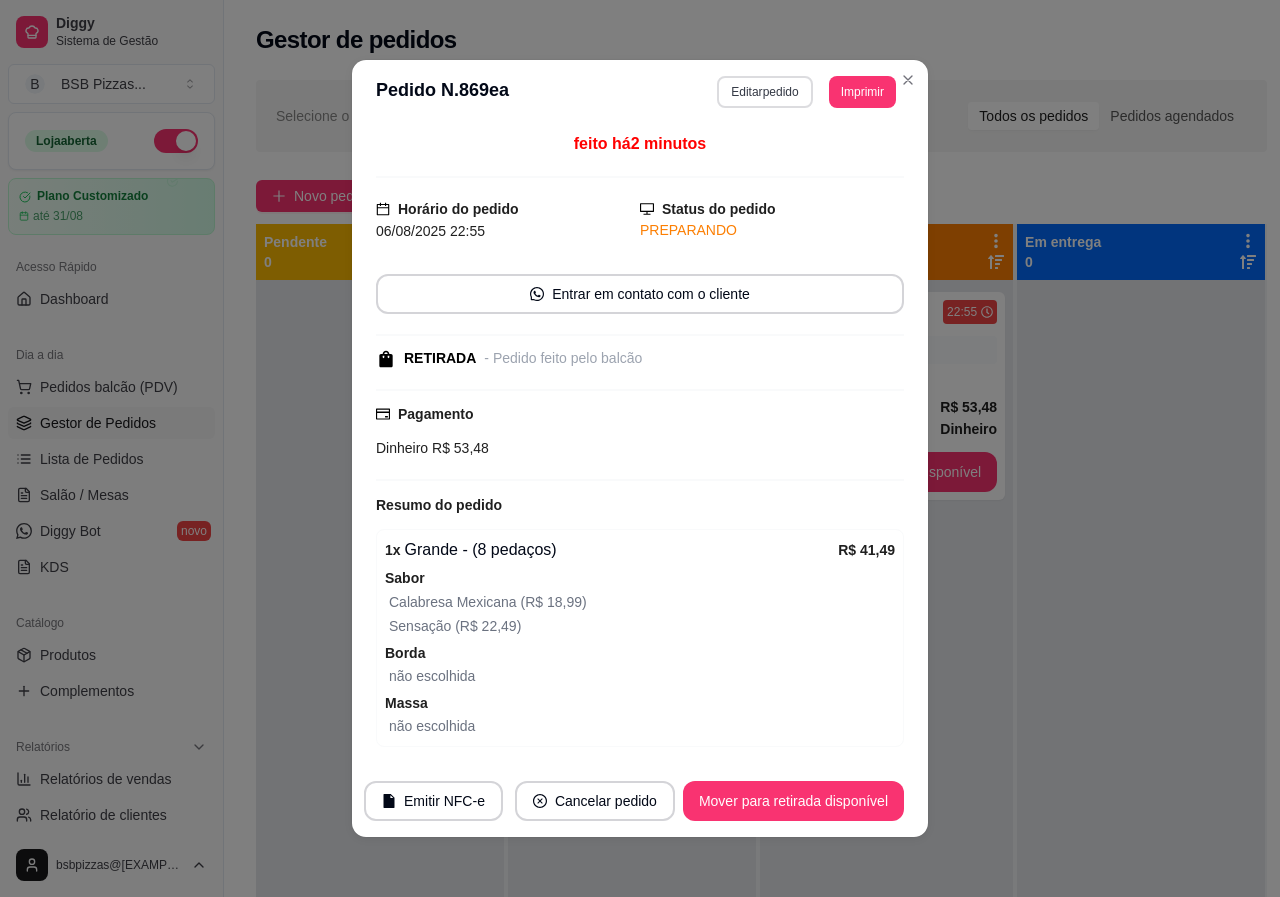 click on "Editar  pedido" at bounding box center (764, 92) 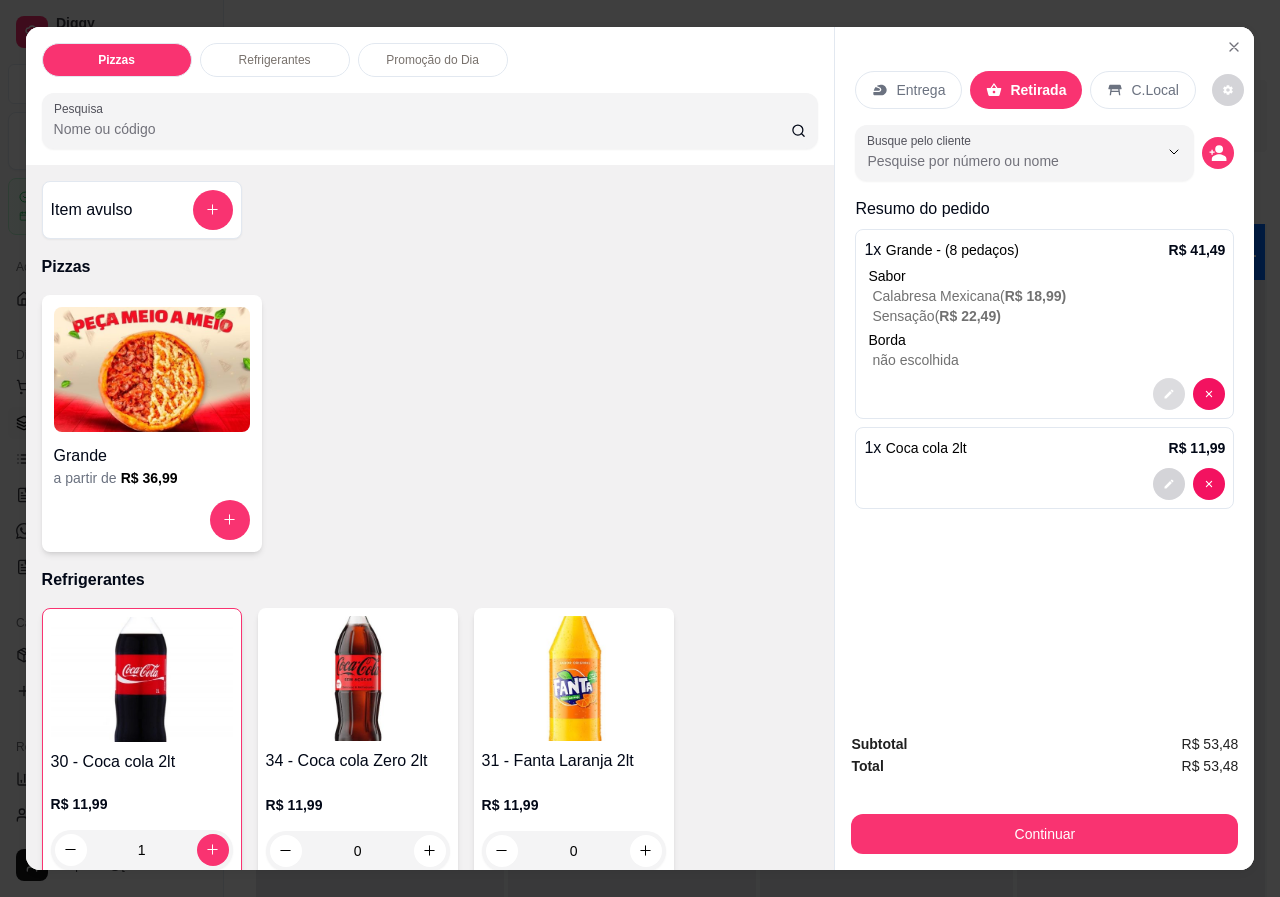 click 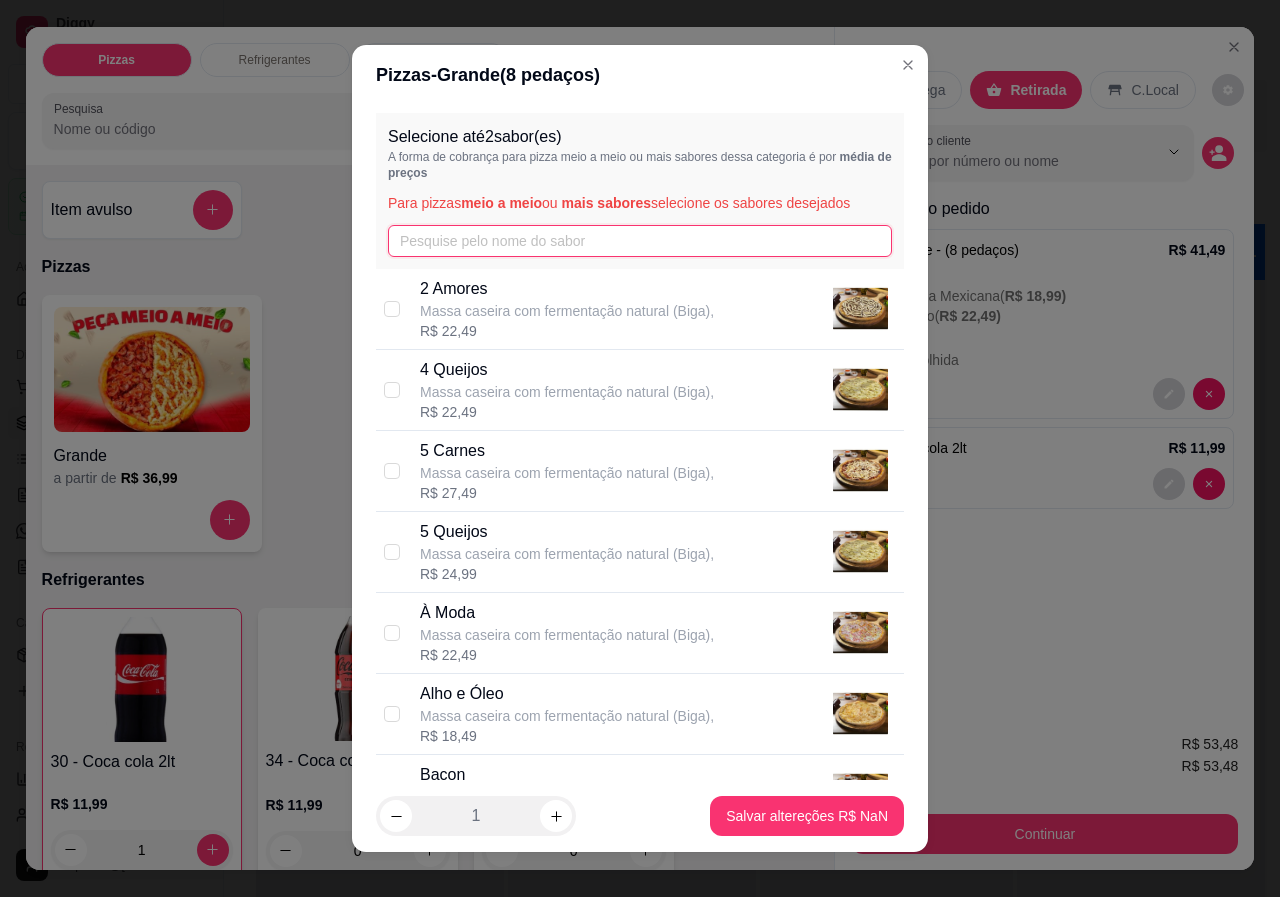 click at bounding box center (640, 241) 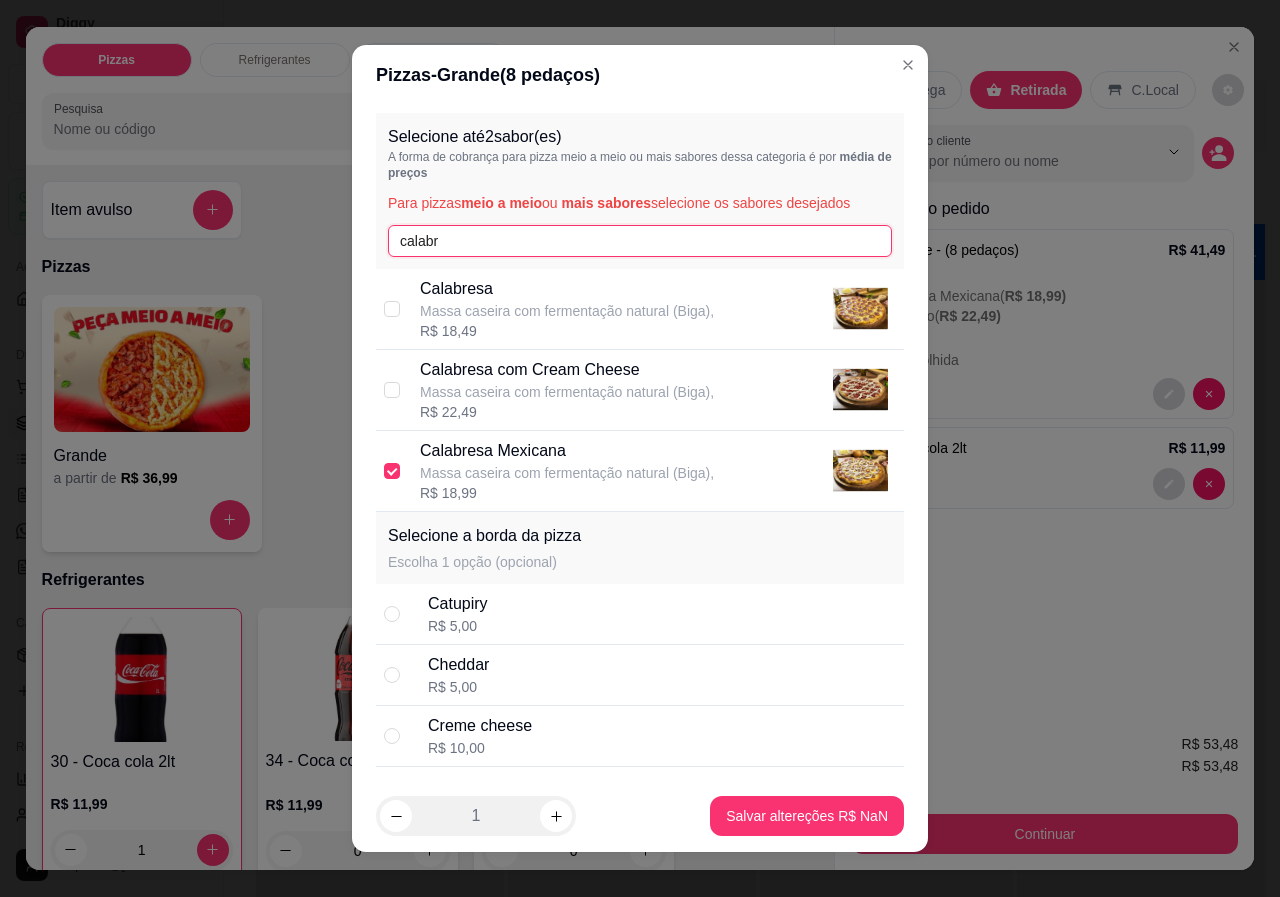 click on "calabr" at bounding box center [640, 241] 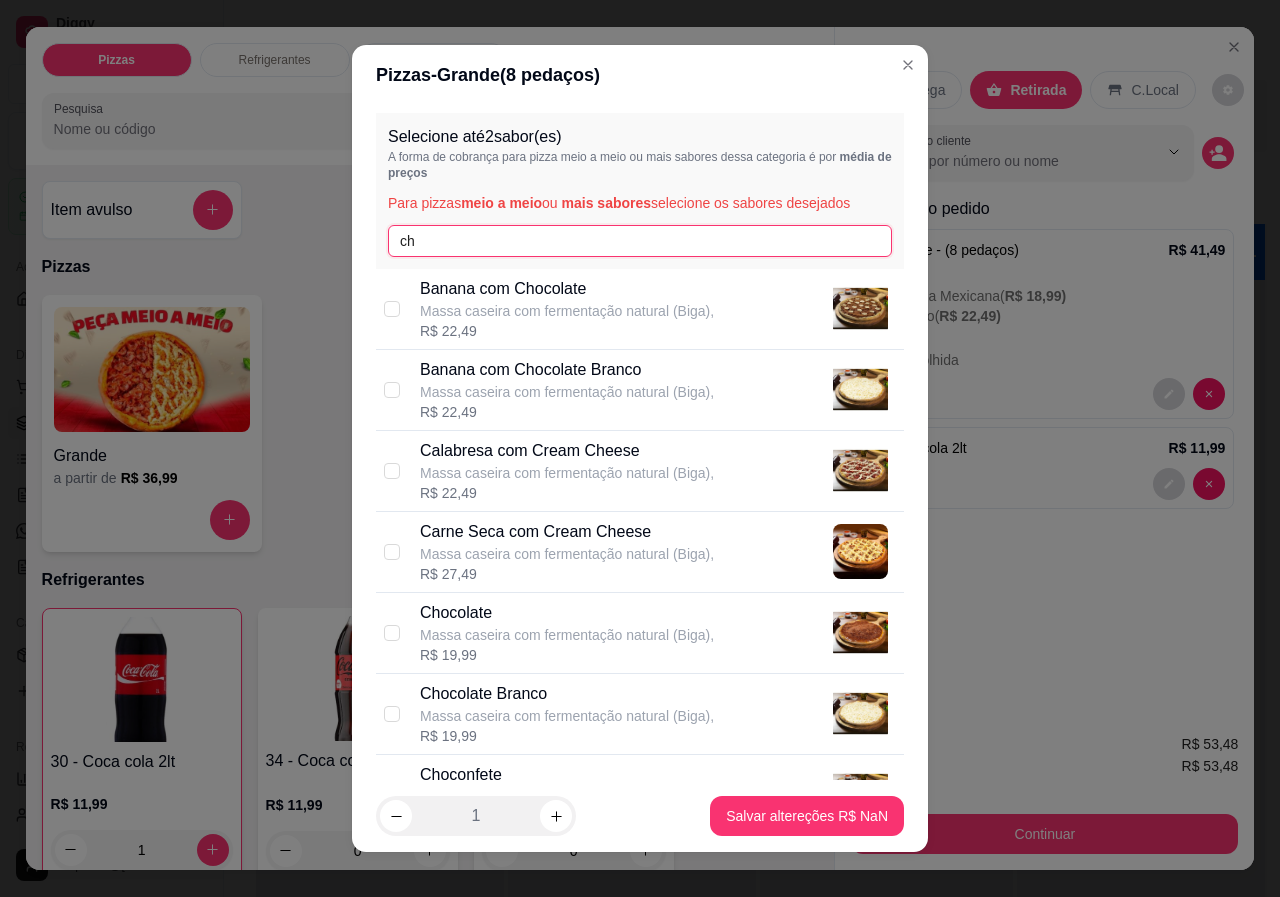 type on "c" 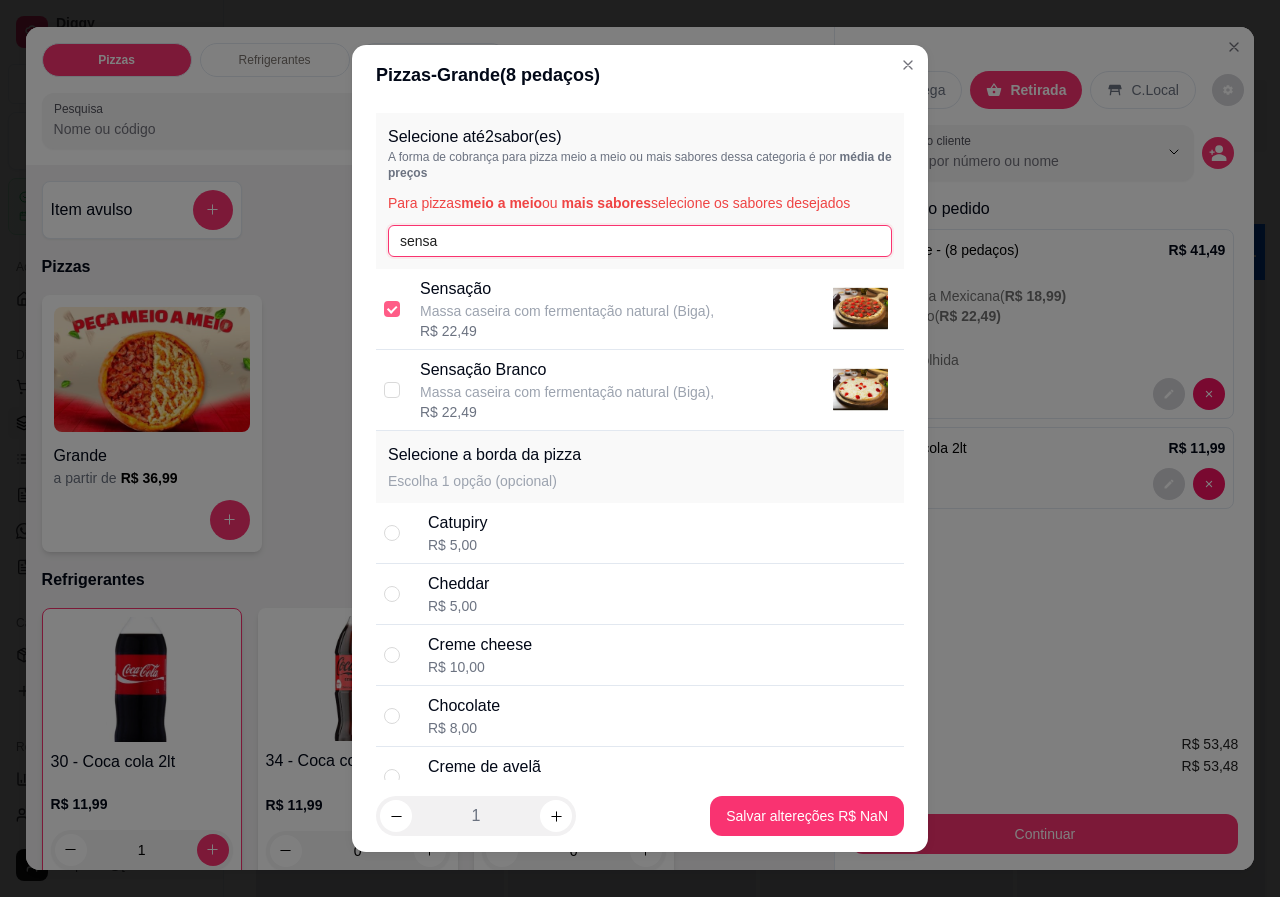 type on "sensa" 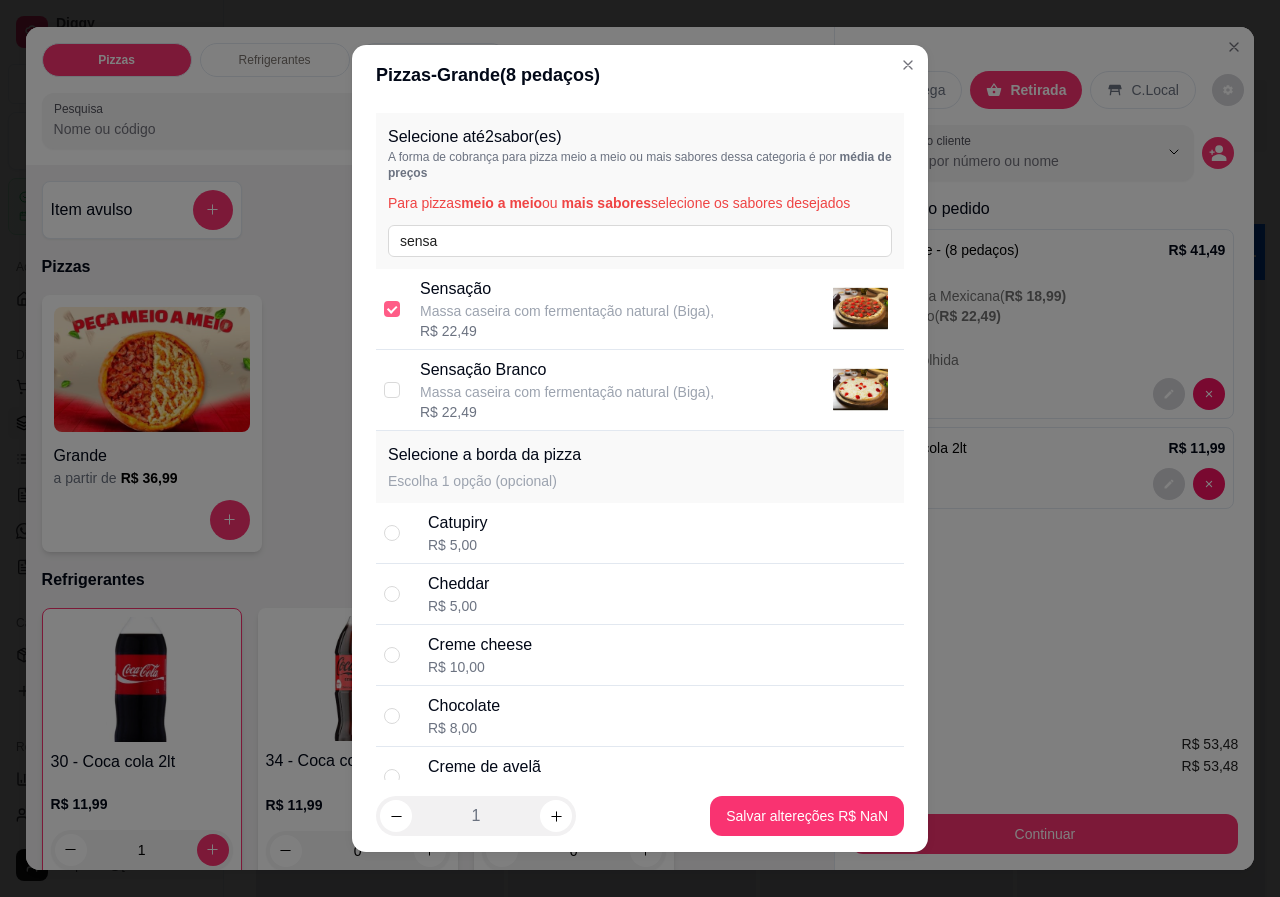 click at bounding box center (392, 309) 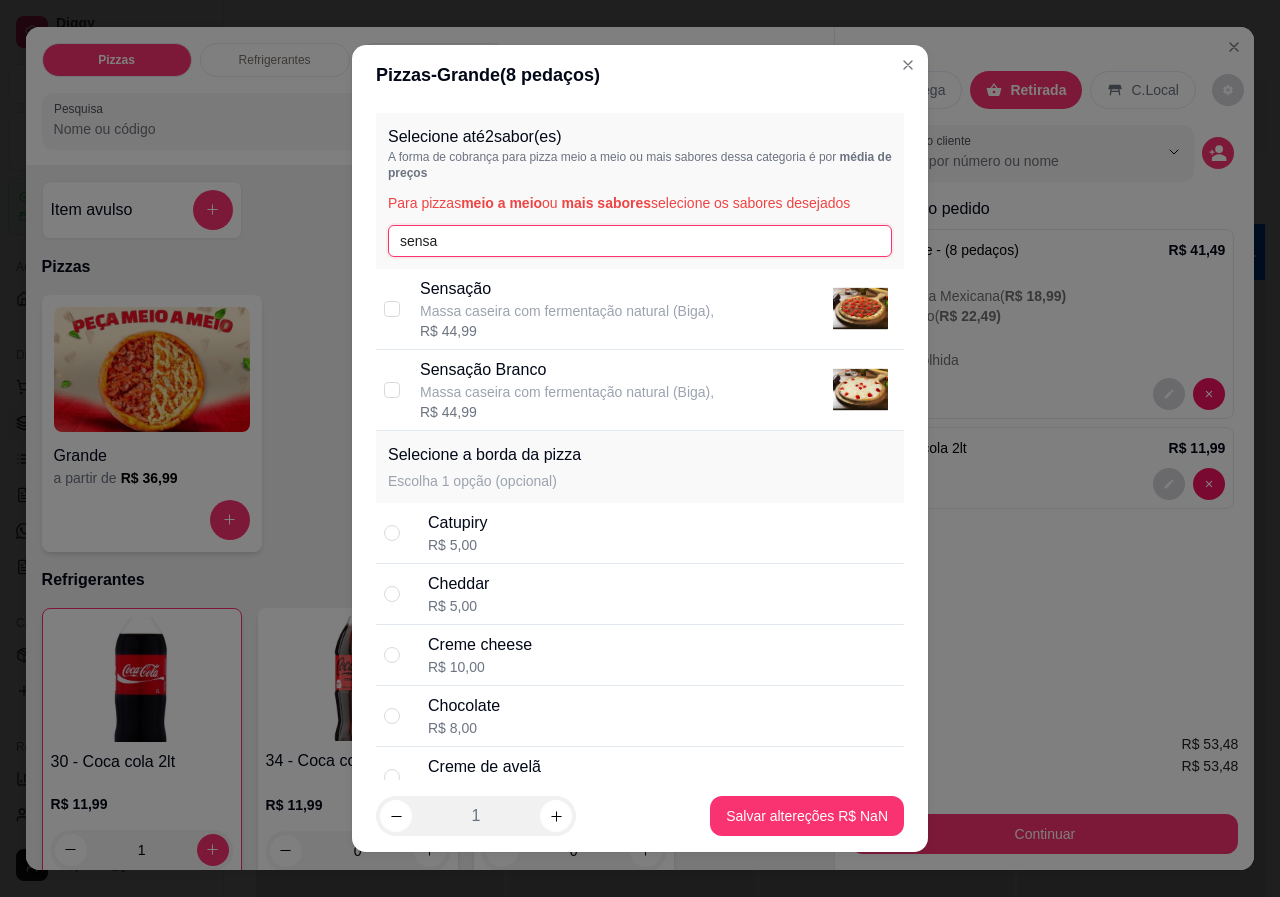 click on "sensa" at bounding box center [640, 241] 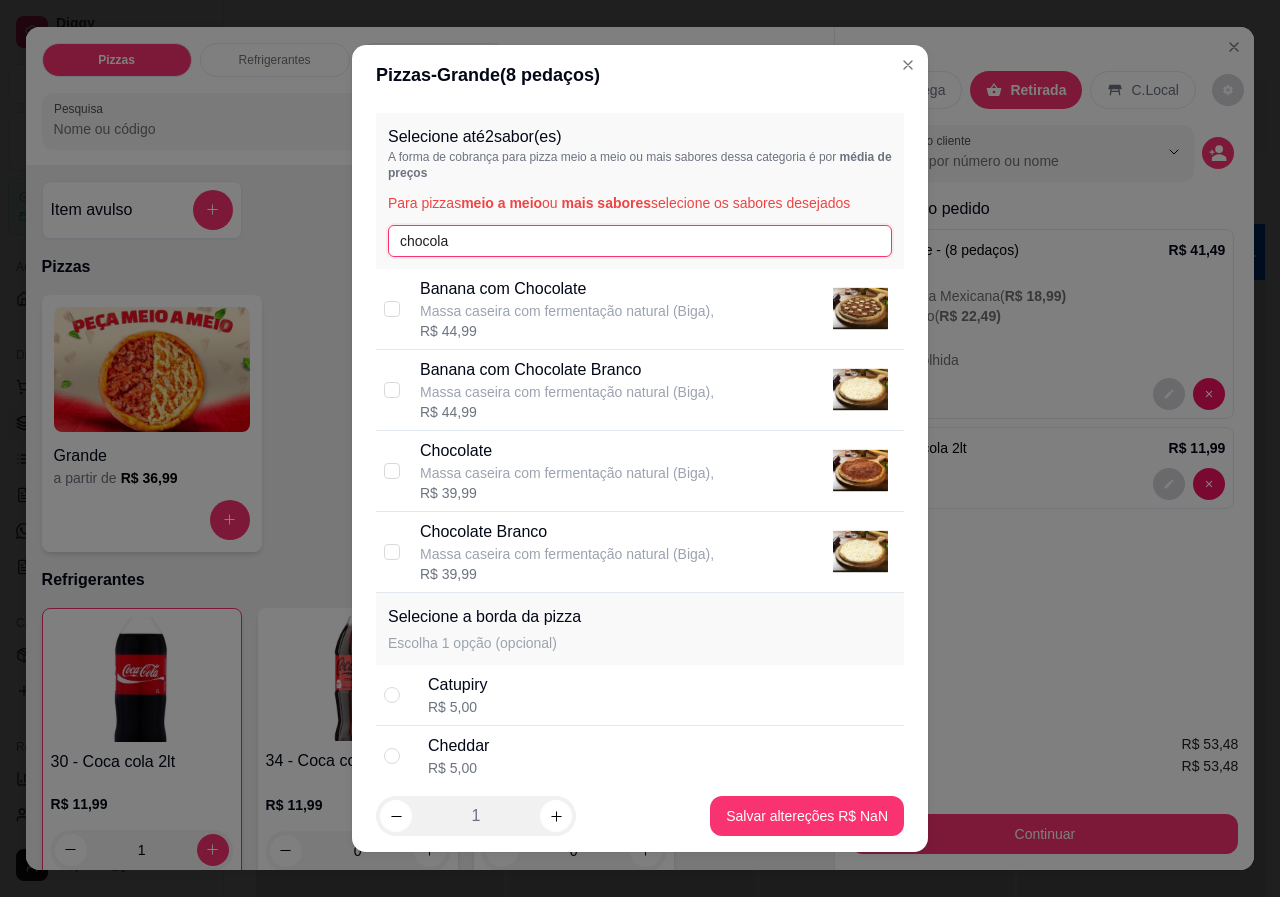 type on "chocola" 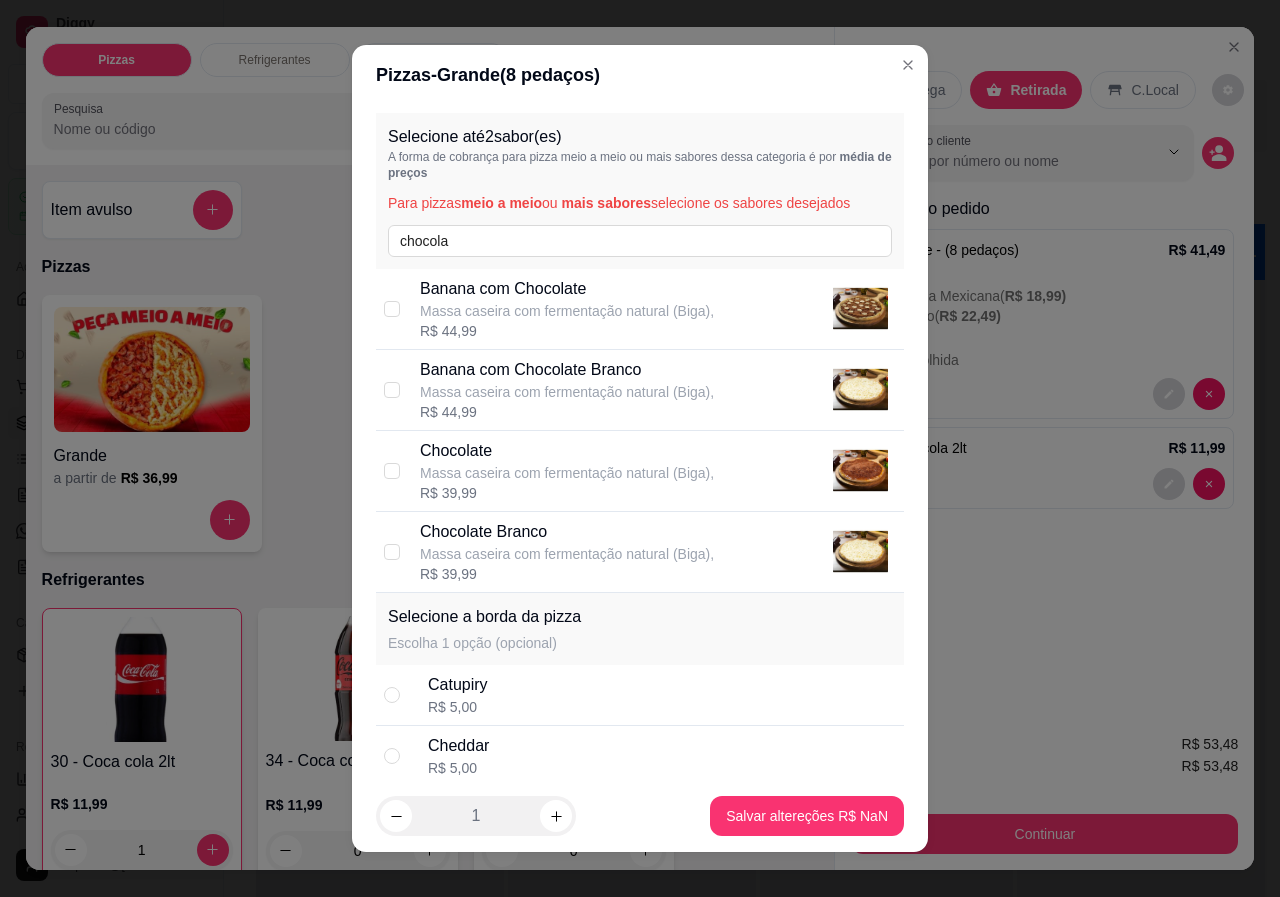 click on "Chocolate" at bounding box center (567, 451) 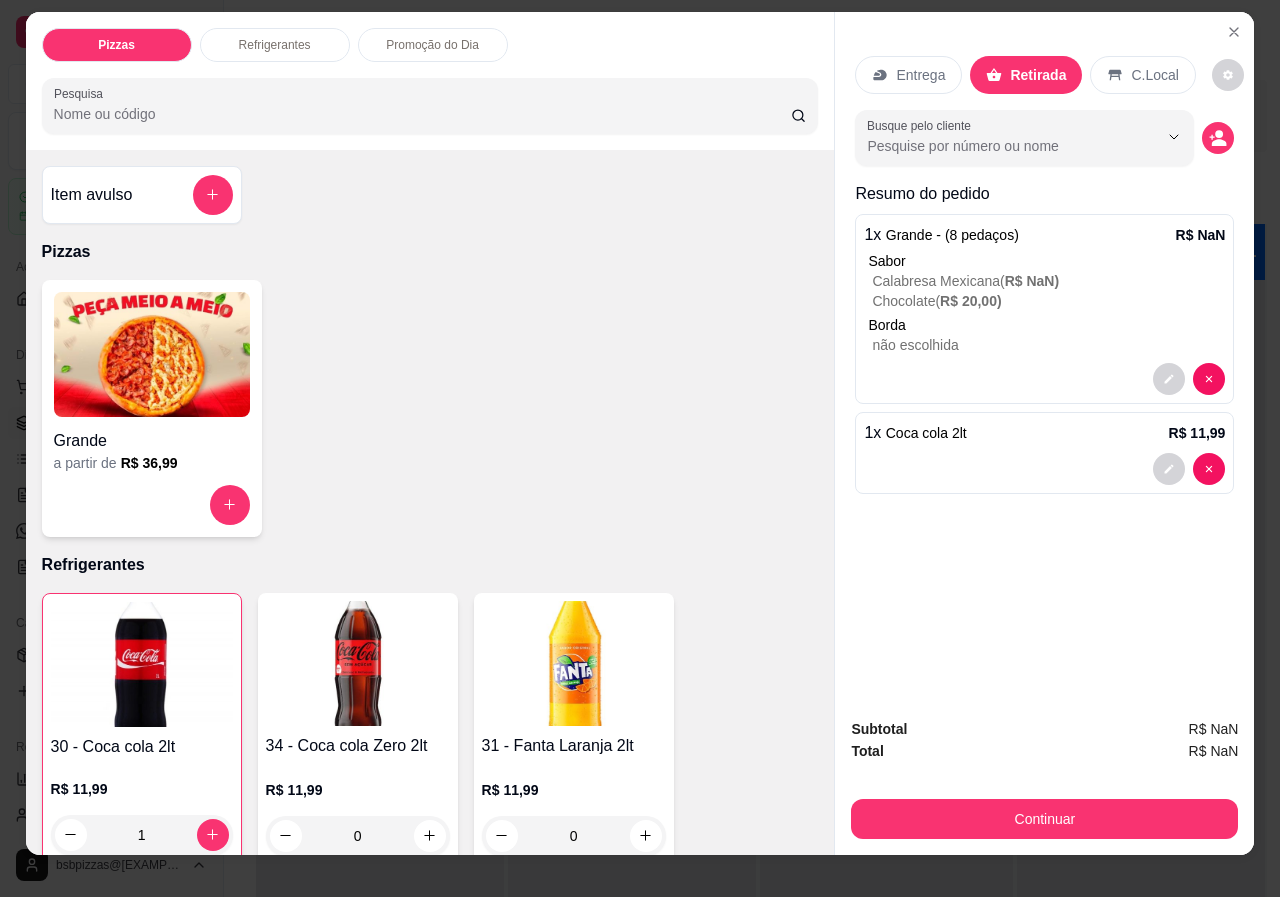 scroll, scrollTop: 0, scrollLeft: 0, axis: both 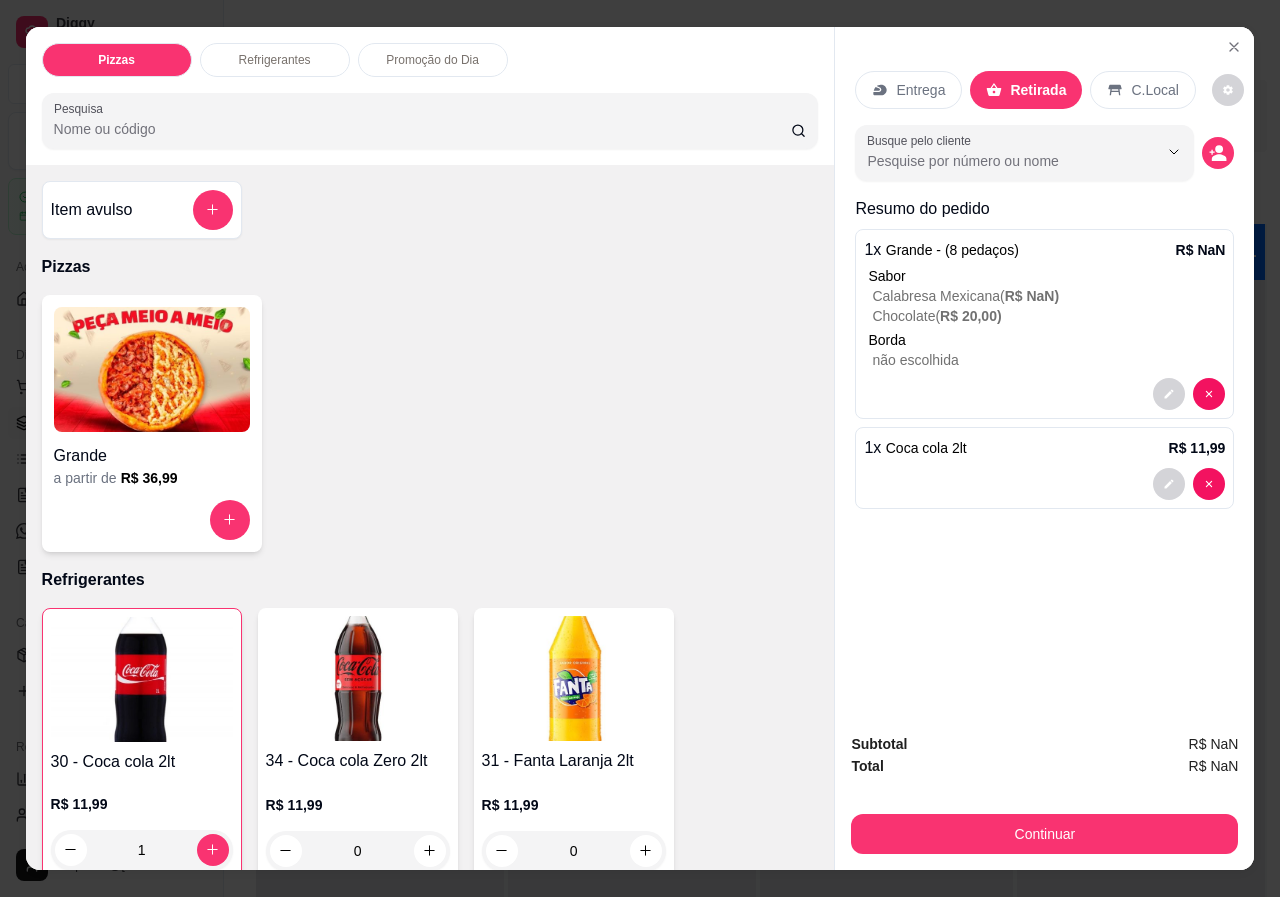 click on "Continuar" at bounding box center [1044, 834] 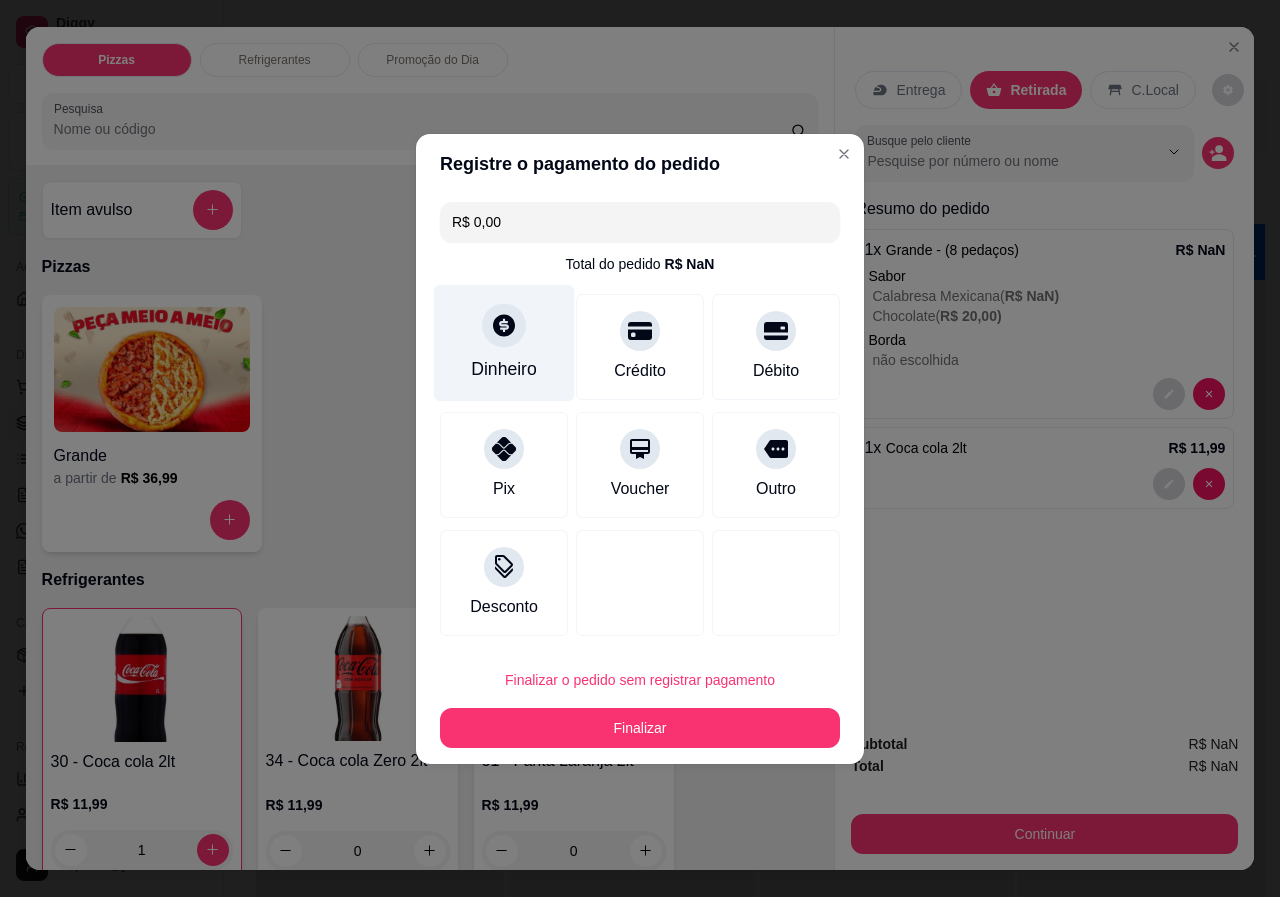 click on "Dinheiro" at bounding box center (504, 342) 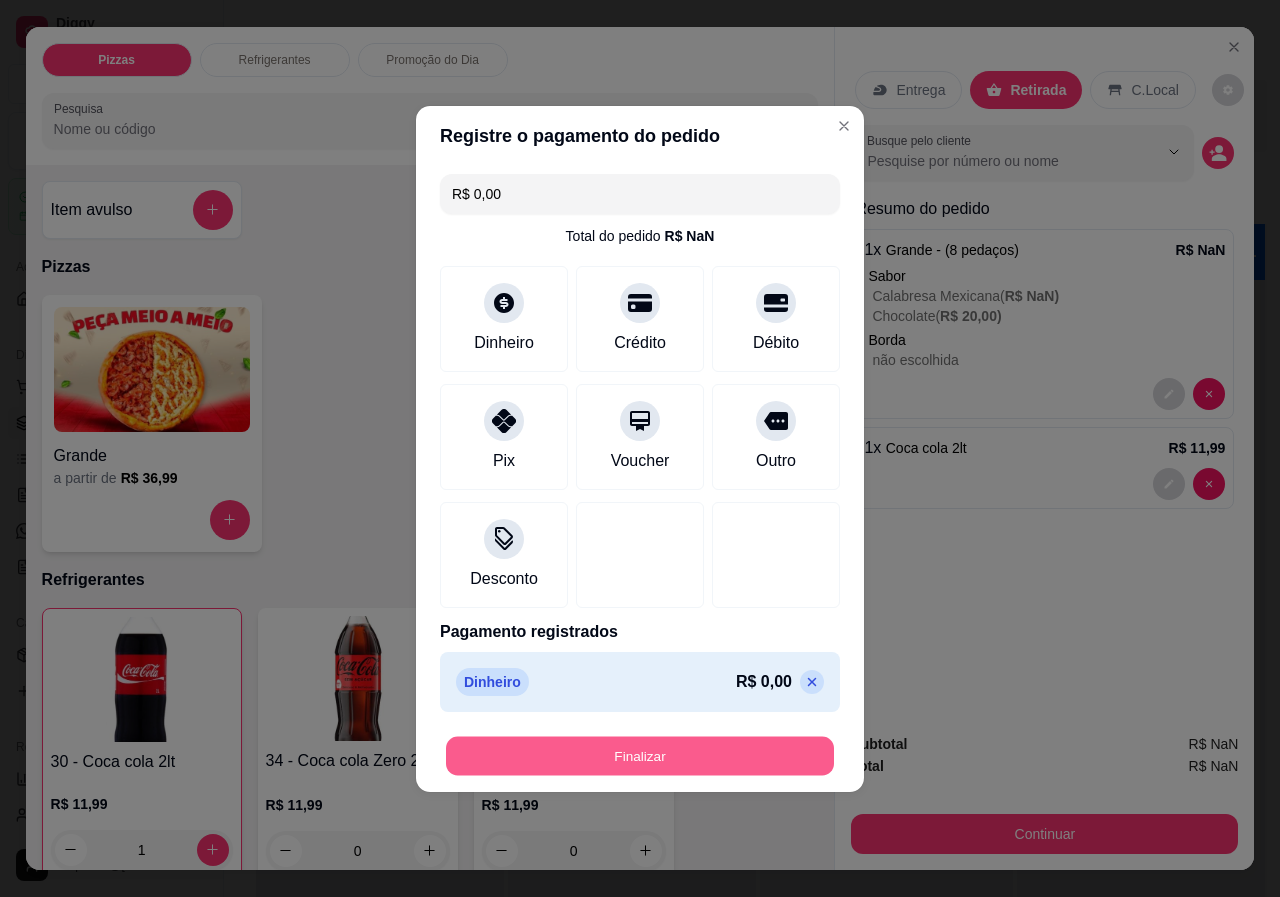 click on "Finalizar" at bounding box center [640, 755] 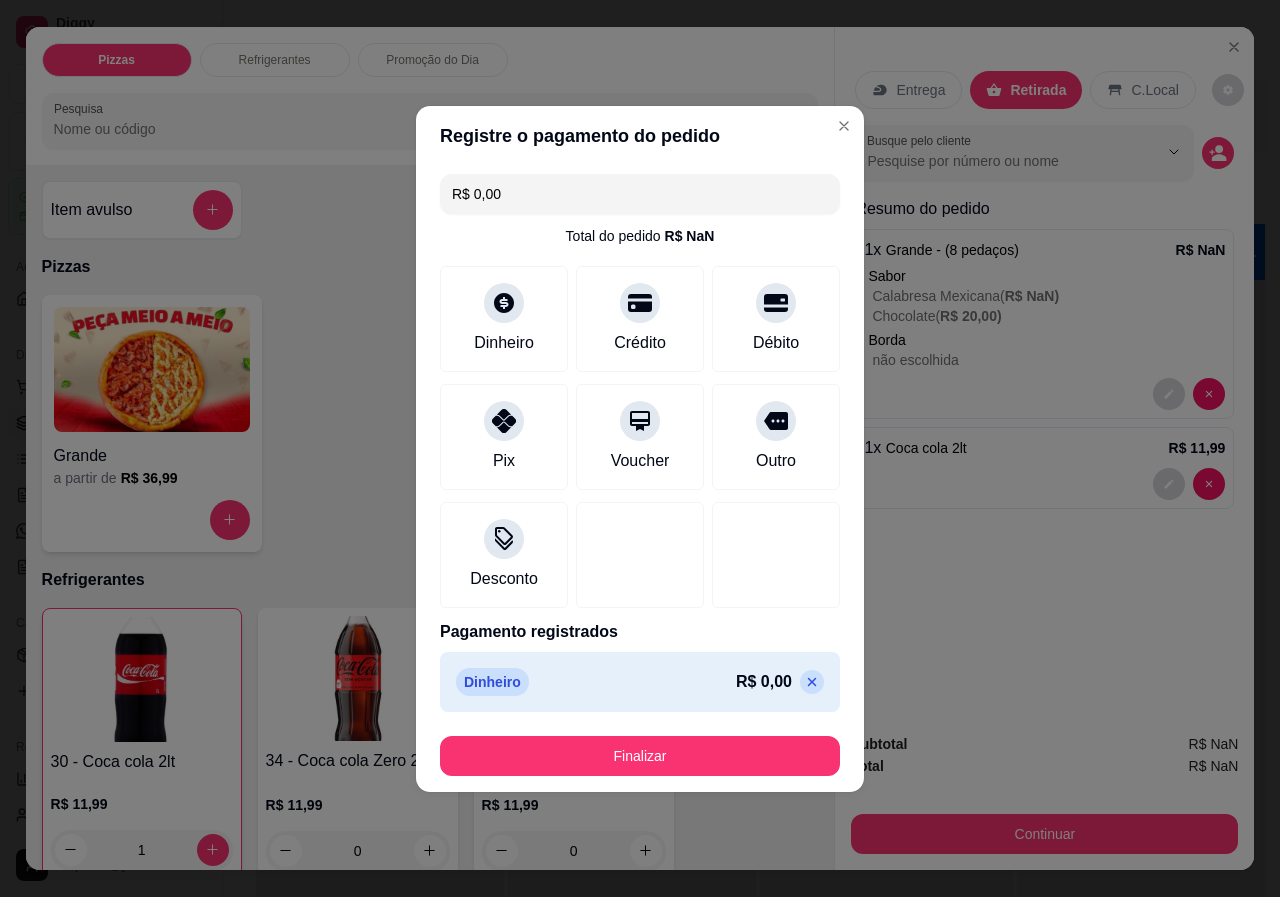 click 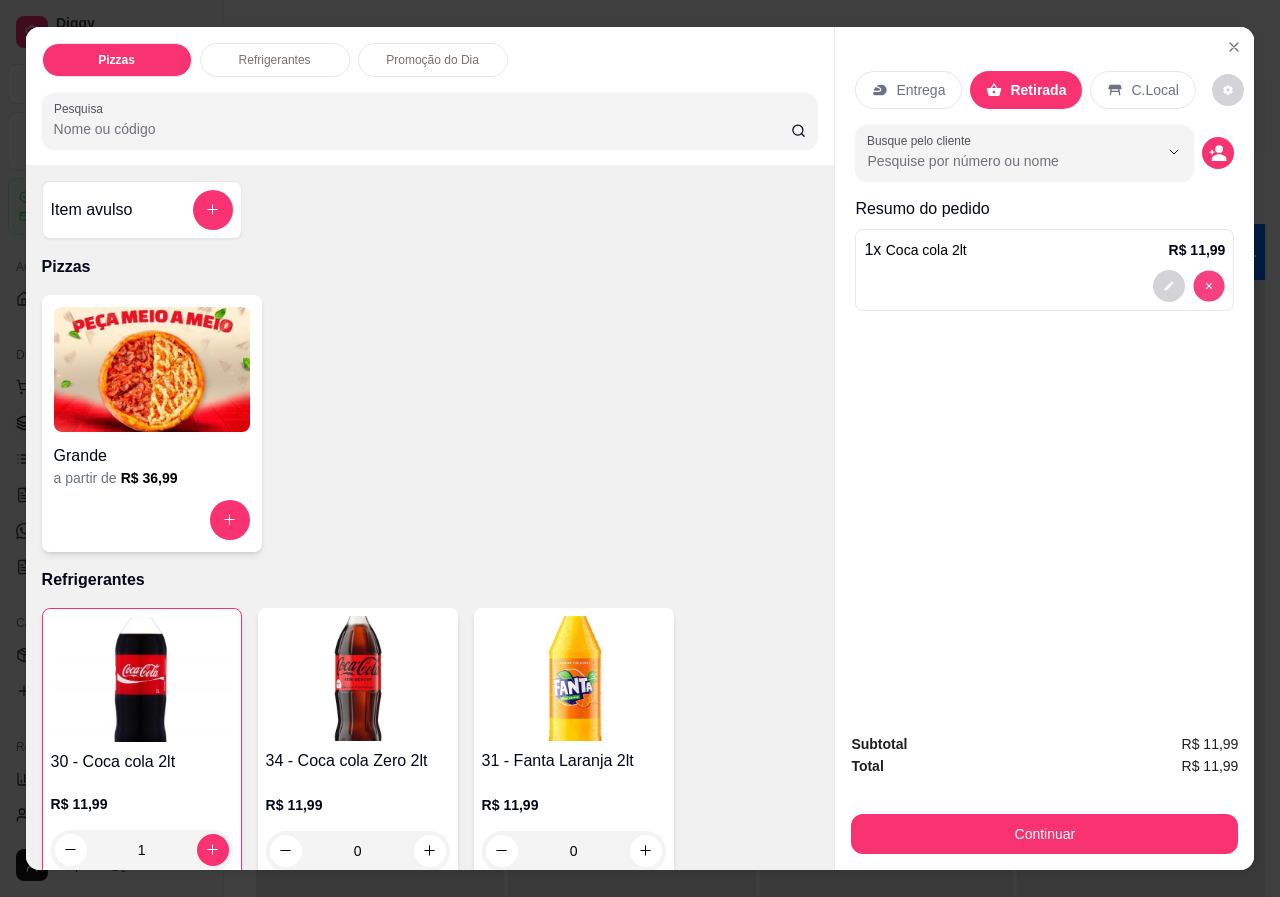 type on "0" 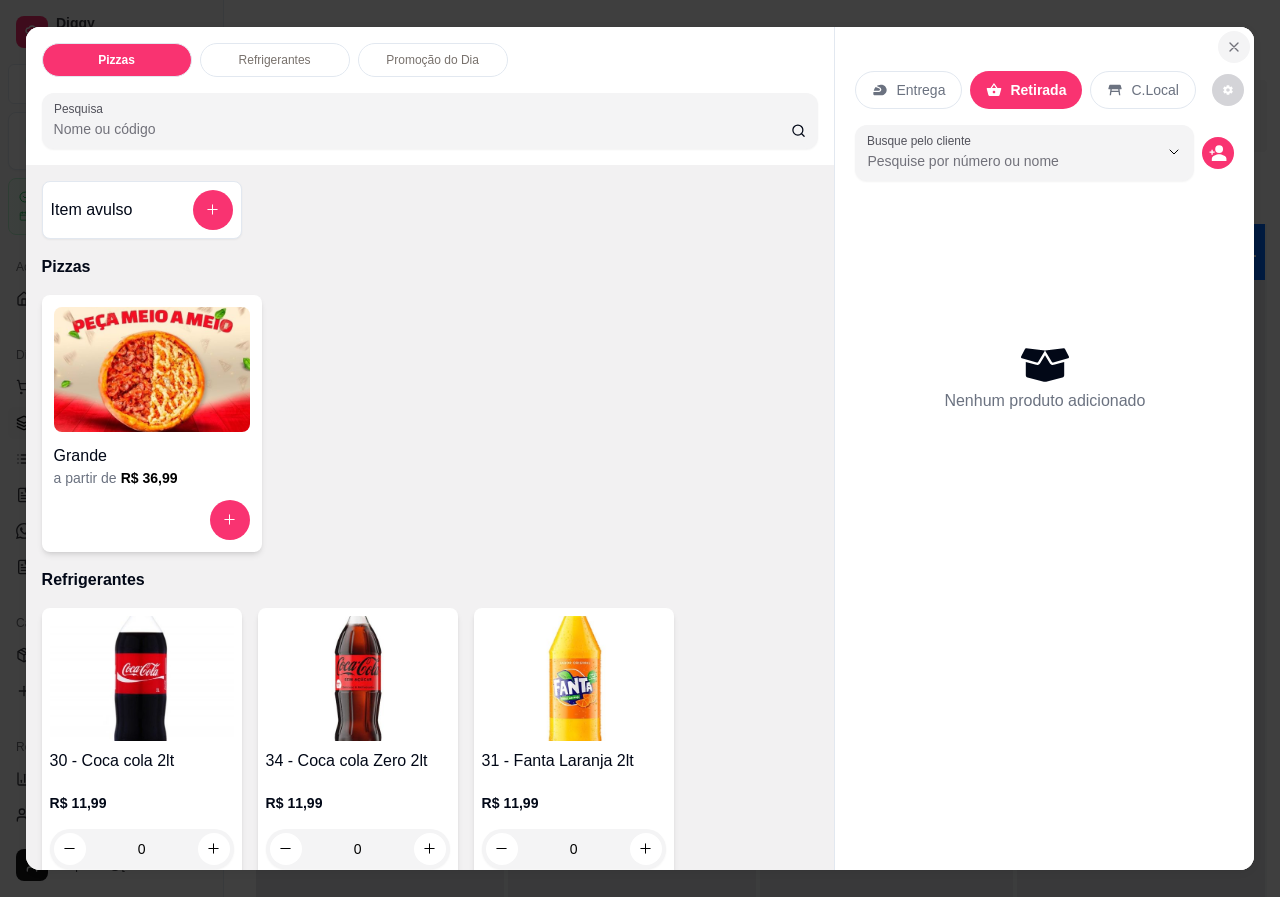 click 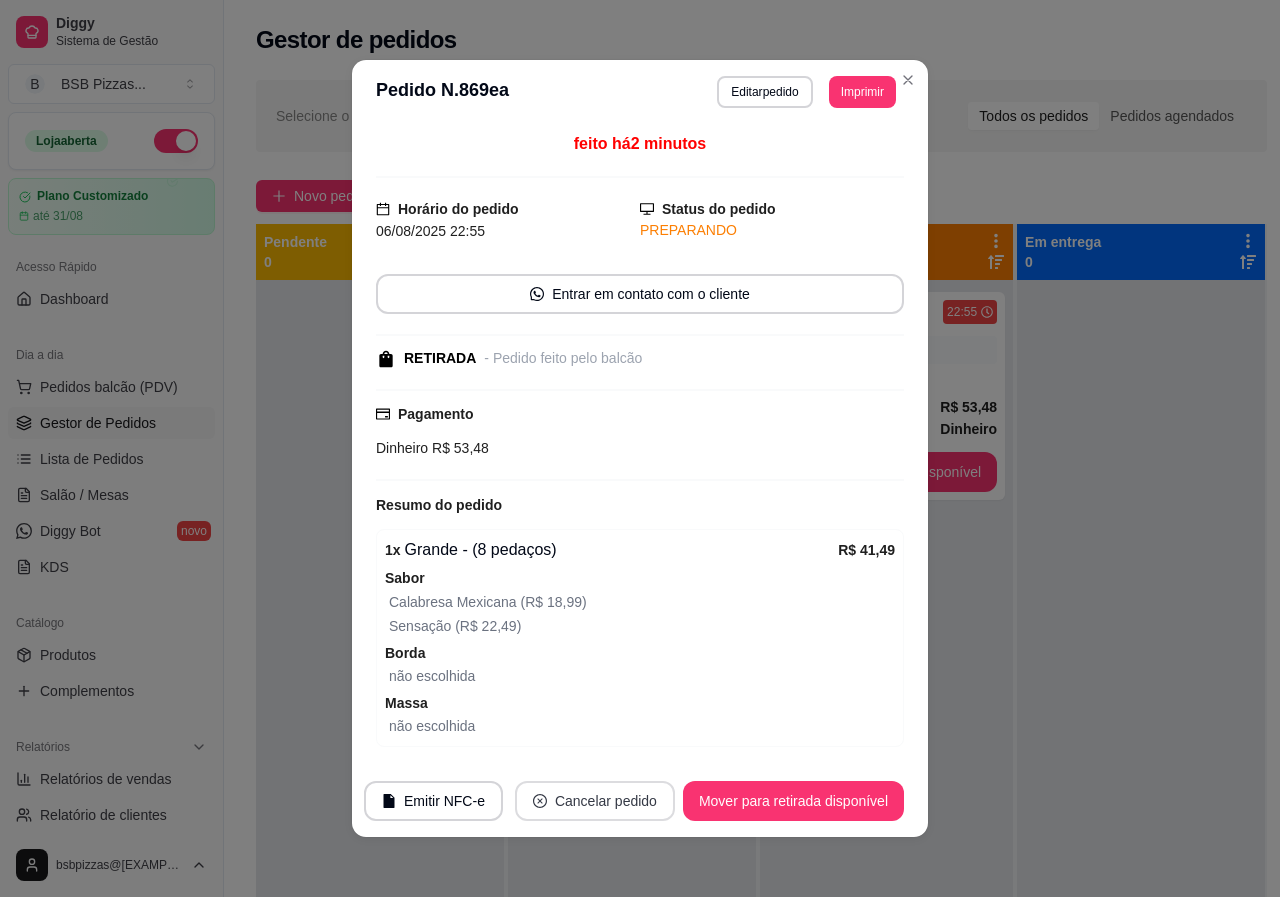 click on "Cancelar pedido" at bounding box center (595, 801) 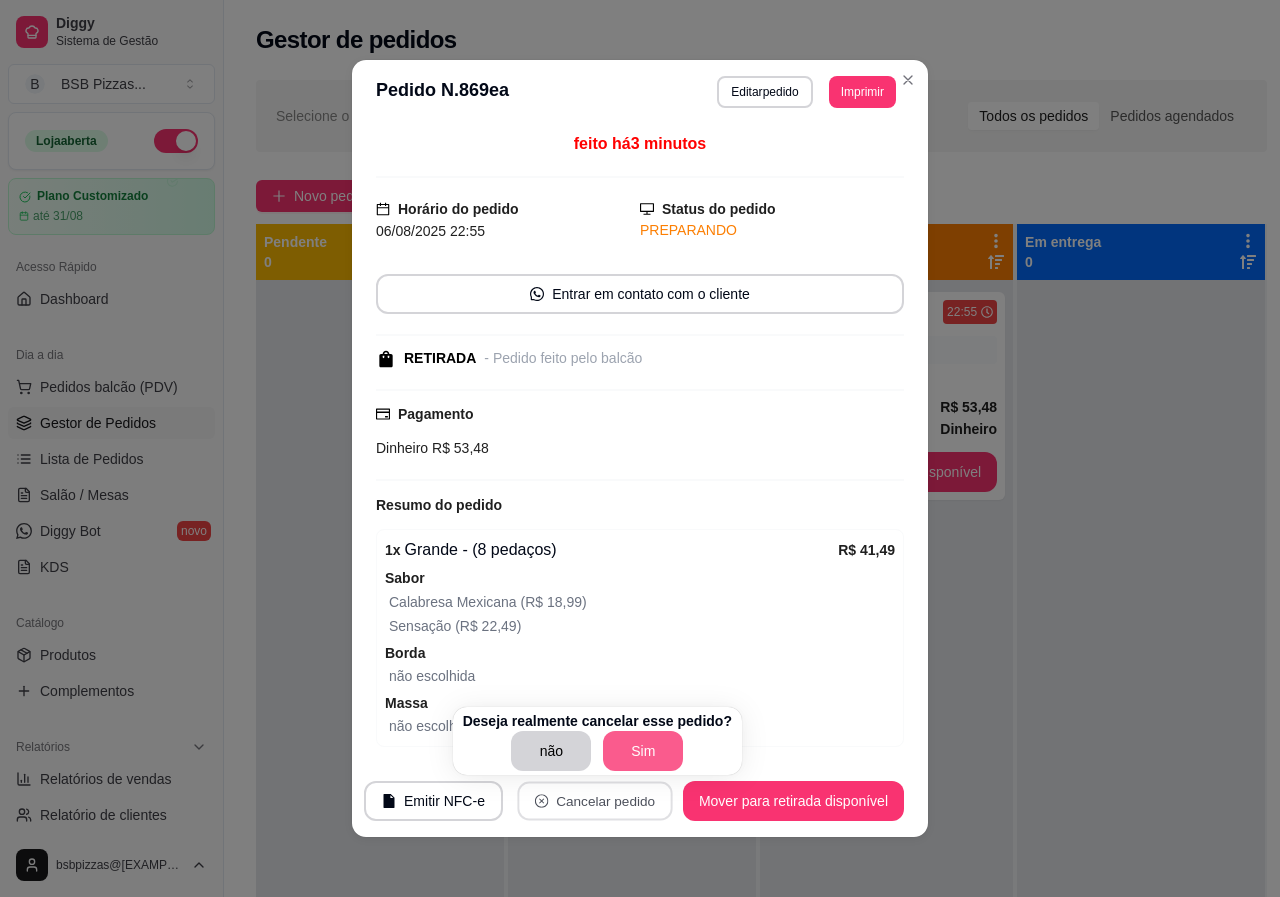 click on "Sim" at bounding box center (643, 751) 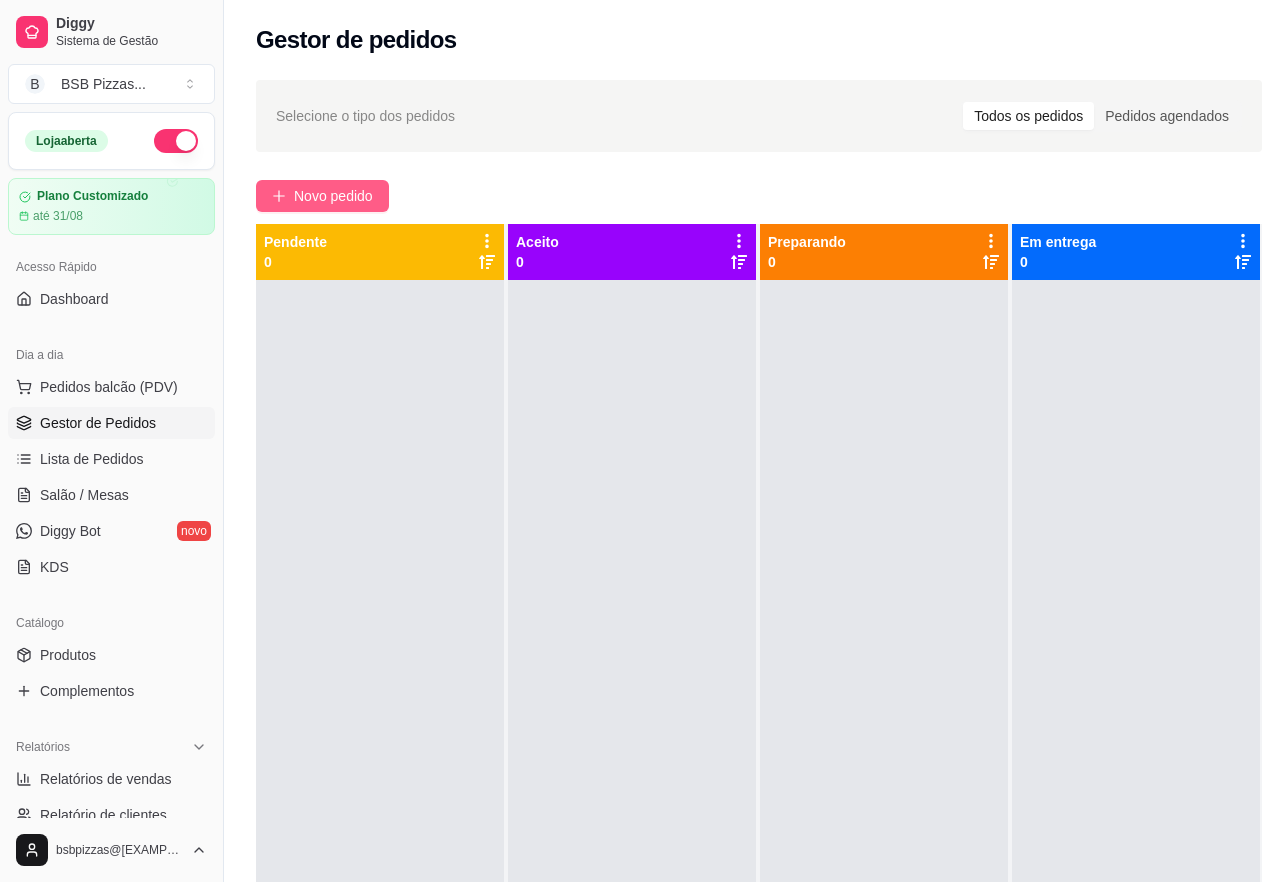 click on "Novo pedido" at bounding box center (333, 196) 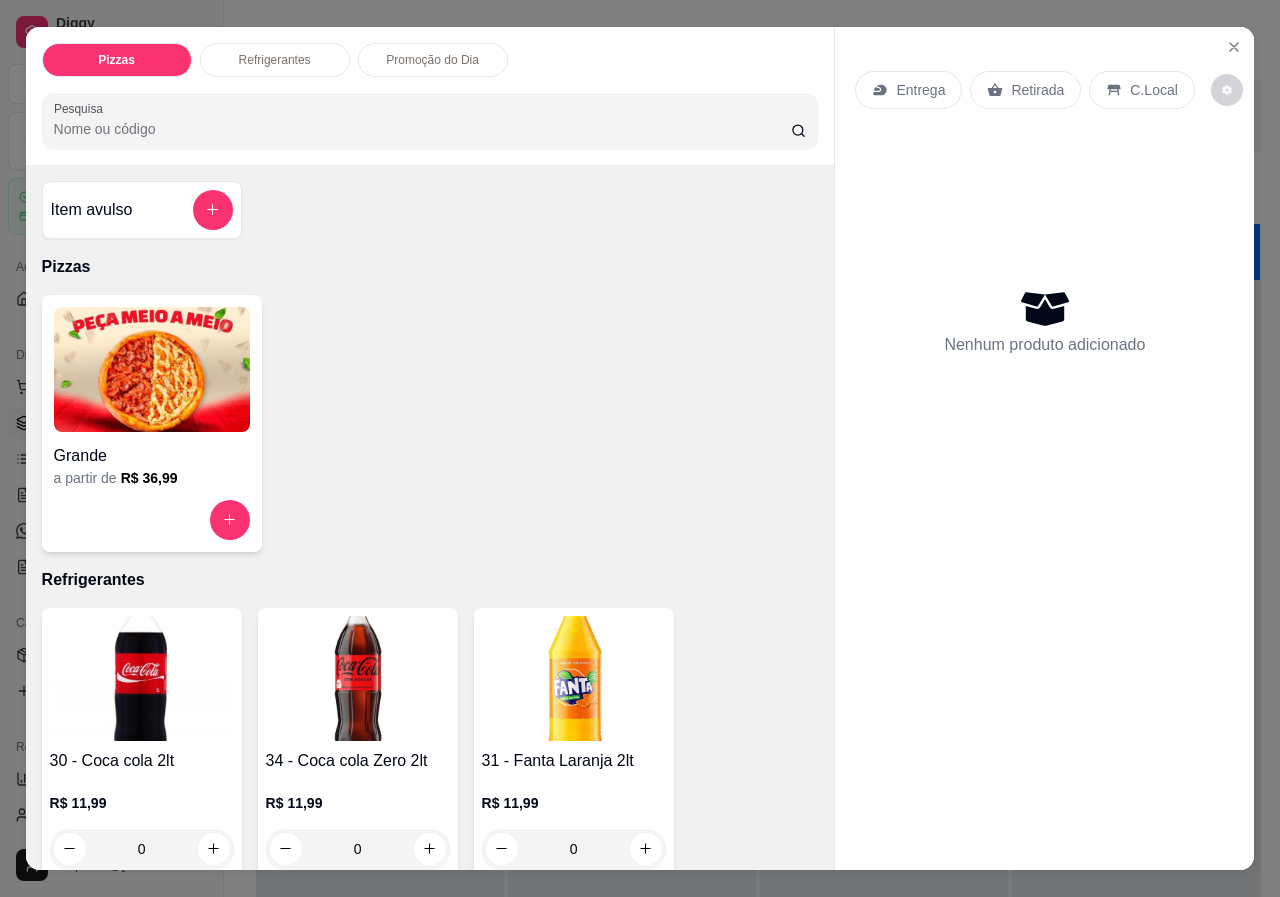 click on "Retirada" at bounding box center (1037, 90) 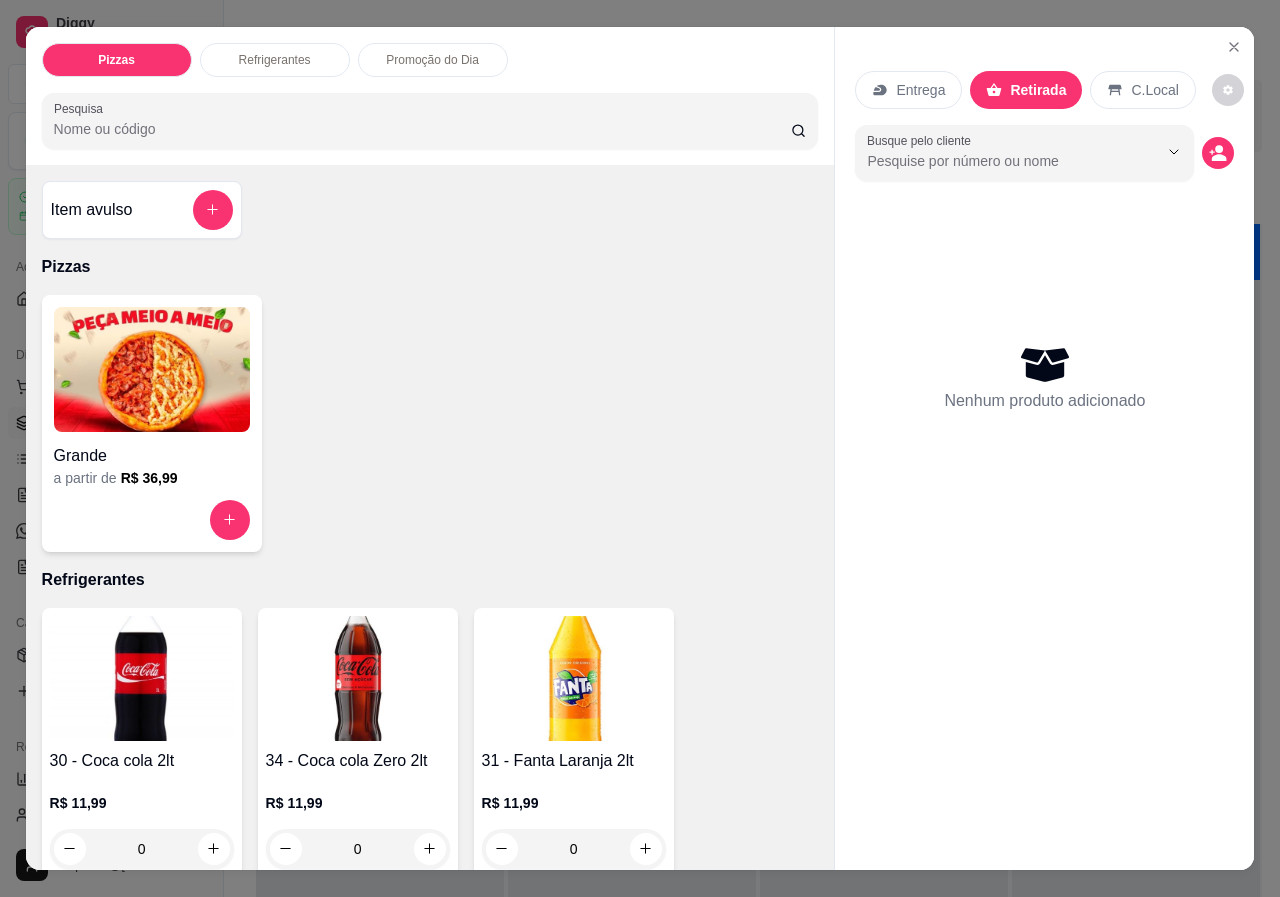 click at bounding box center [152, 369] 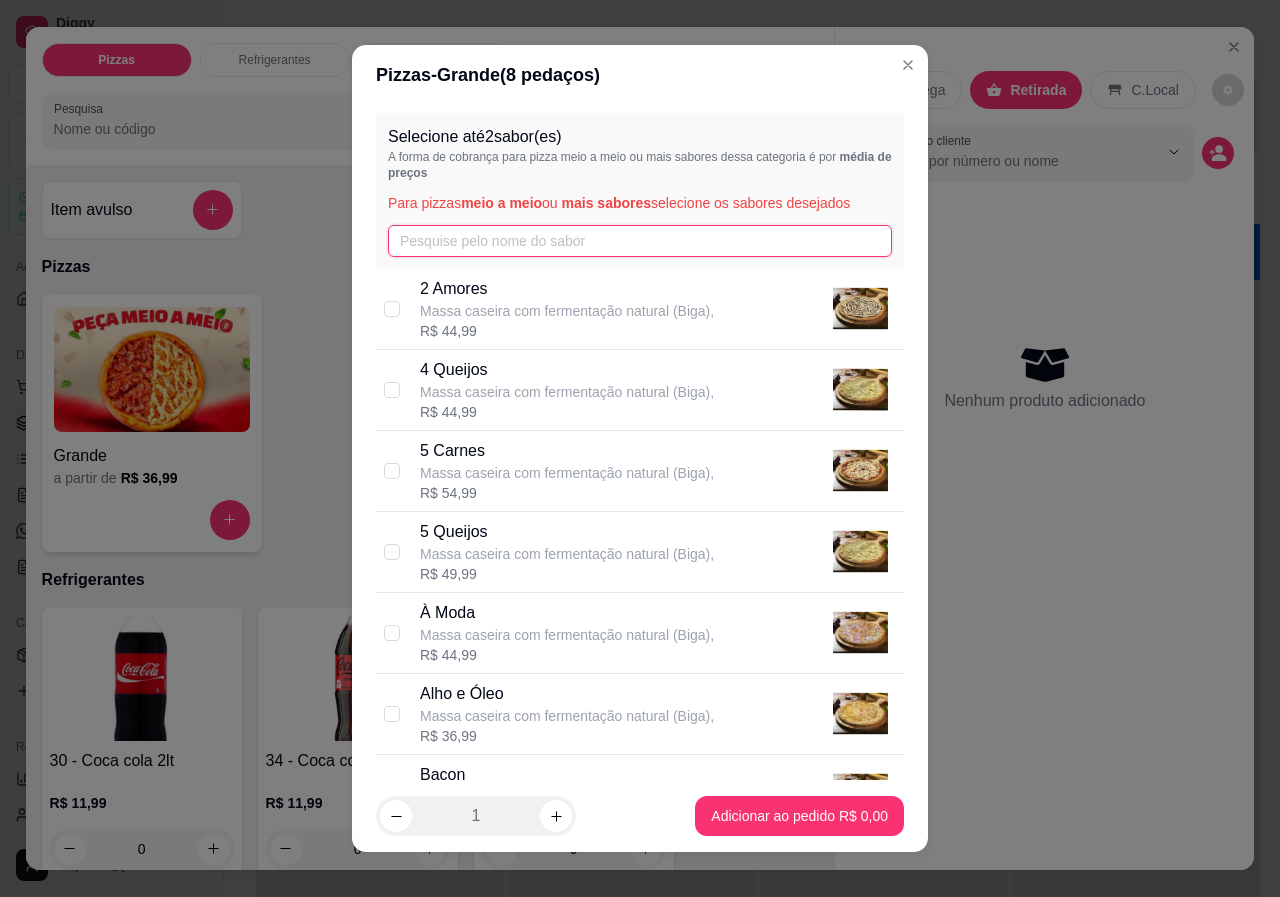 click at bounding box center [640, 241] 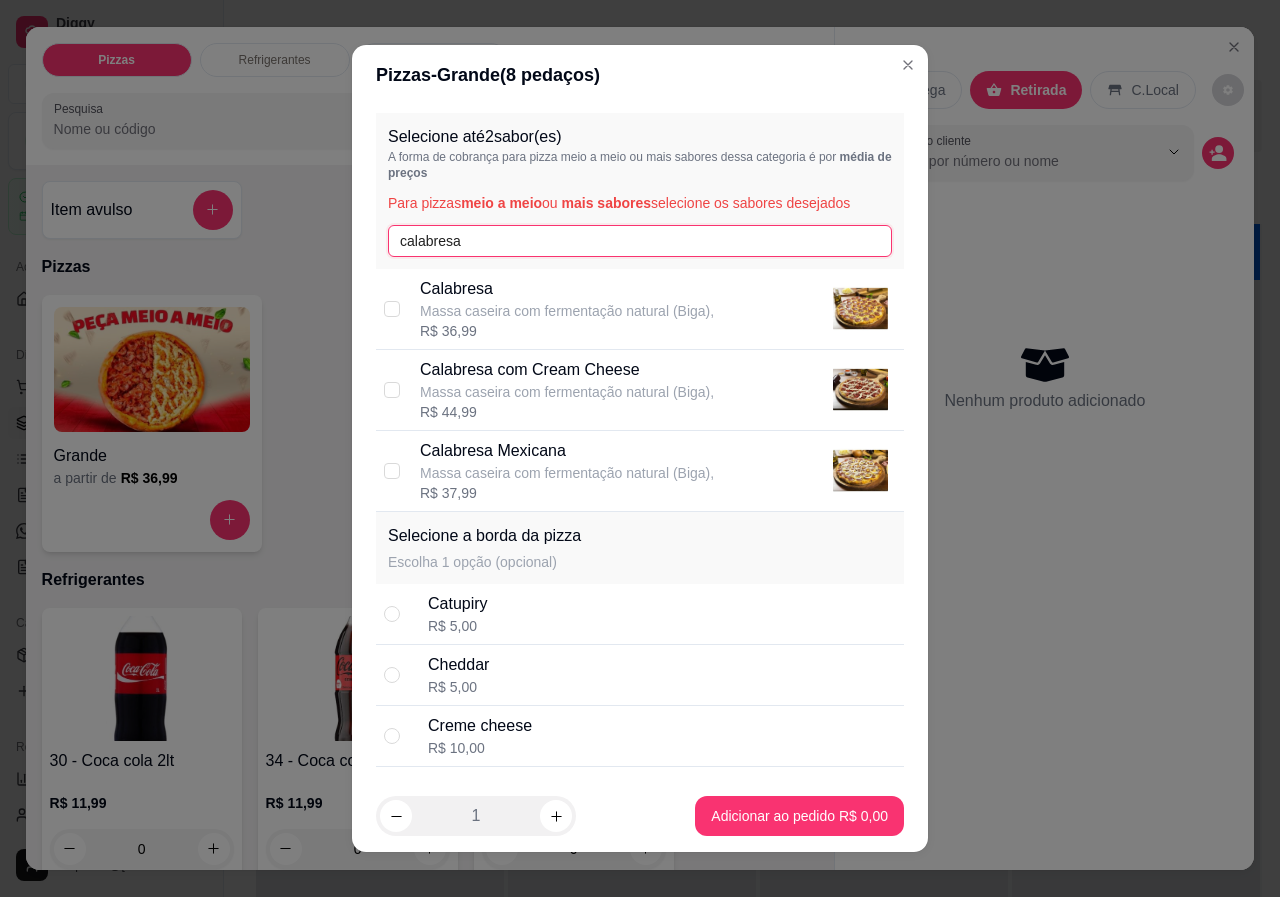 type on "calabresa" 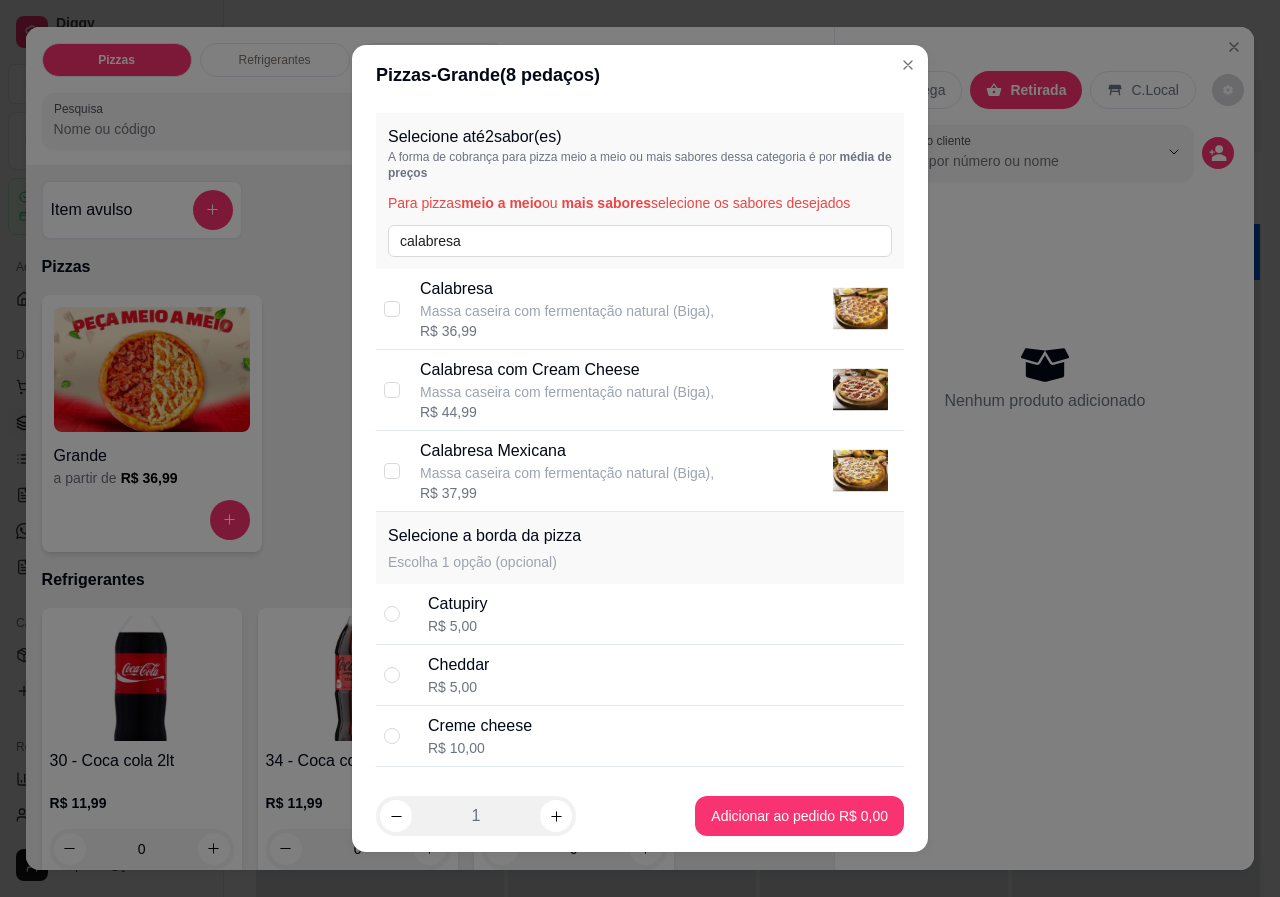click on "Massa caseira com fermentação natural (Biga)," at bounding box center [567, 473] 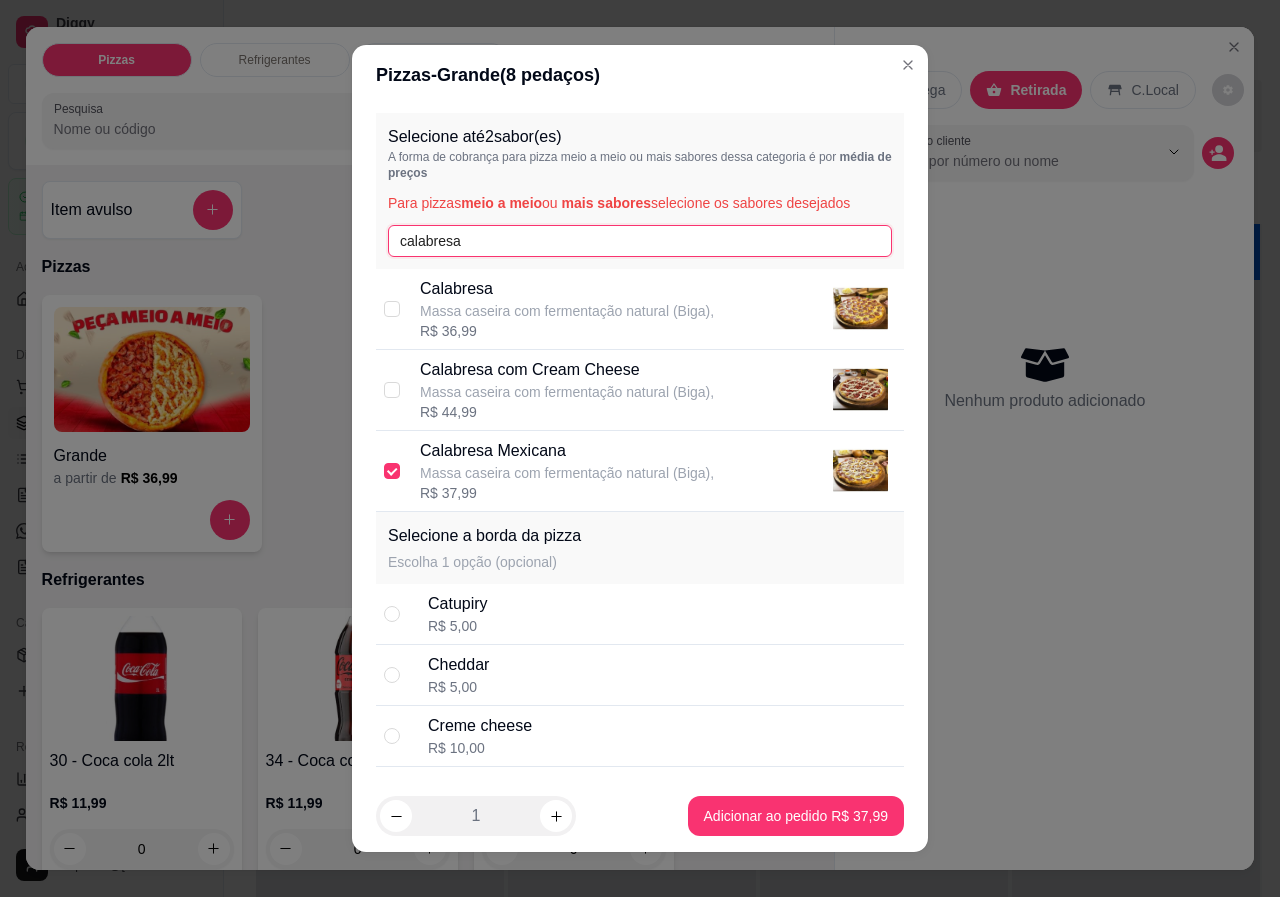 click on "calabresa" at bounding box center (640, 241) 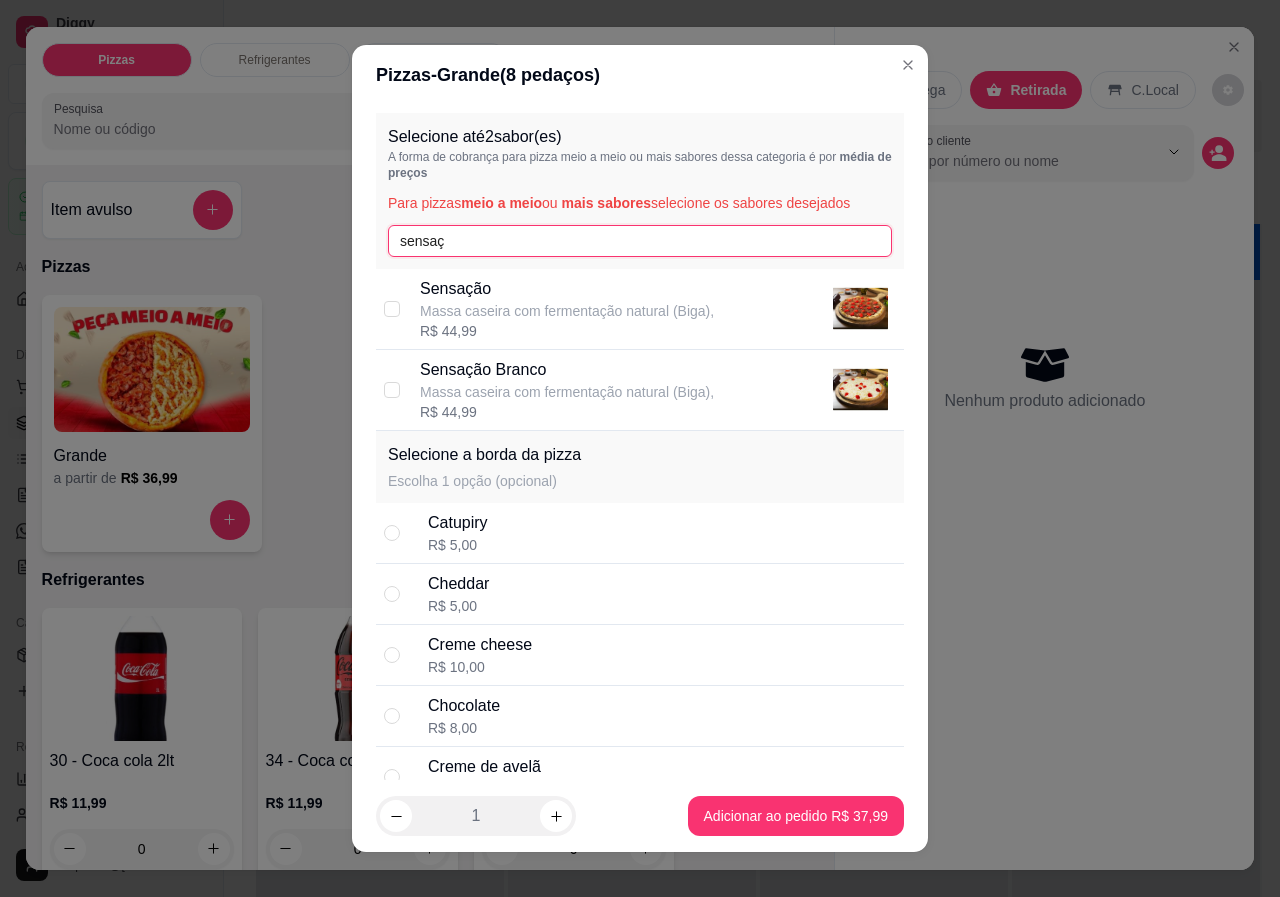 type on "sensaç" 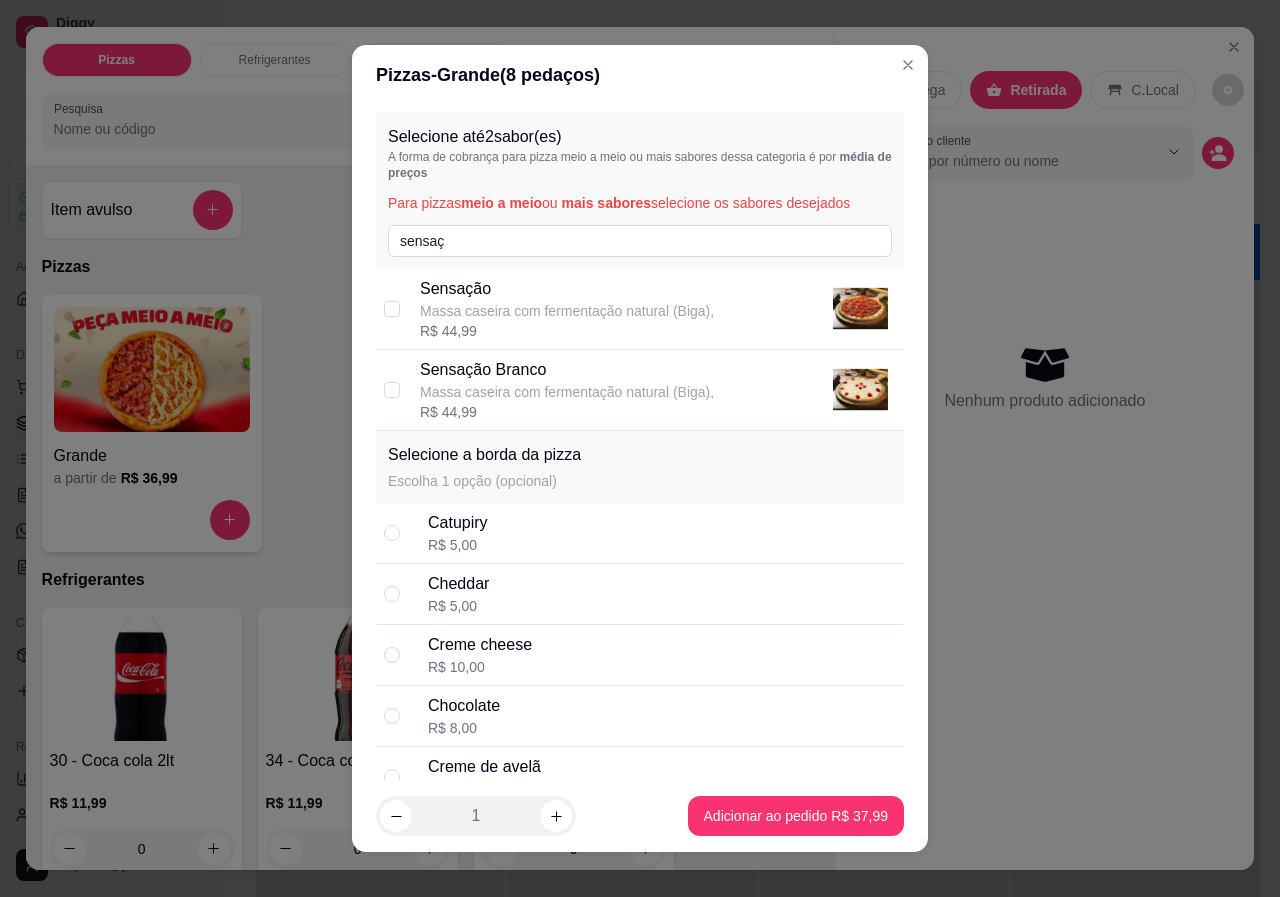 click on "Sensação" at bounding box center (567, 289) 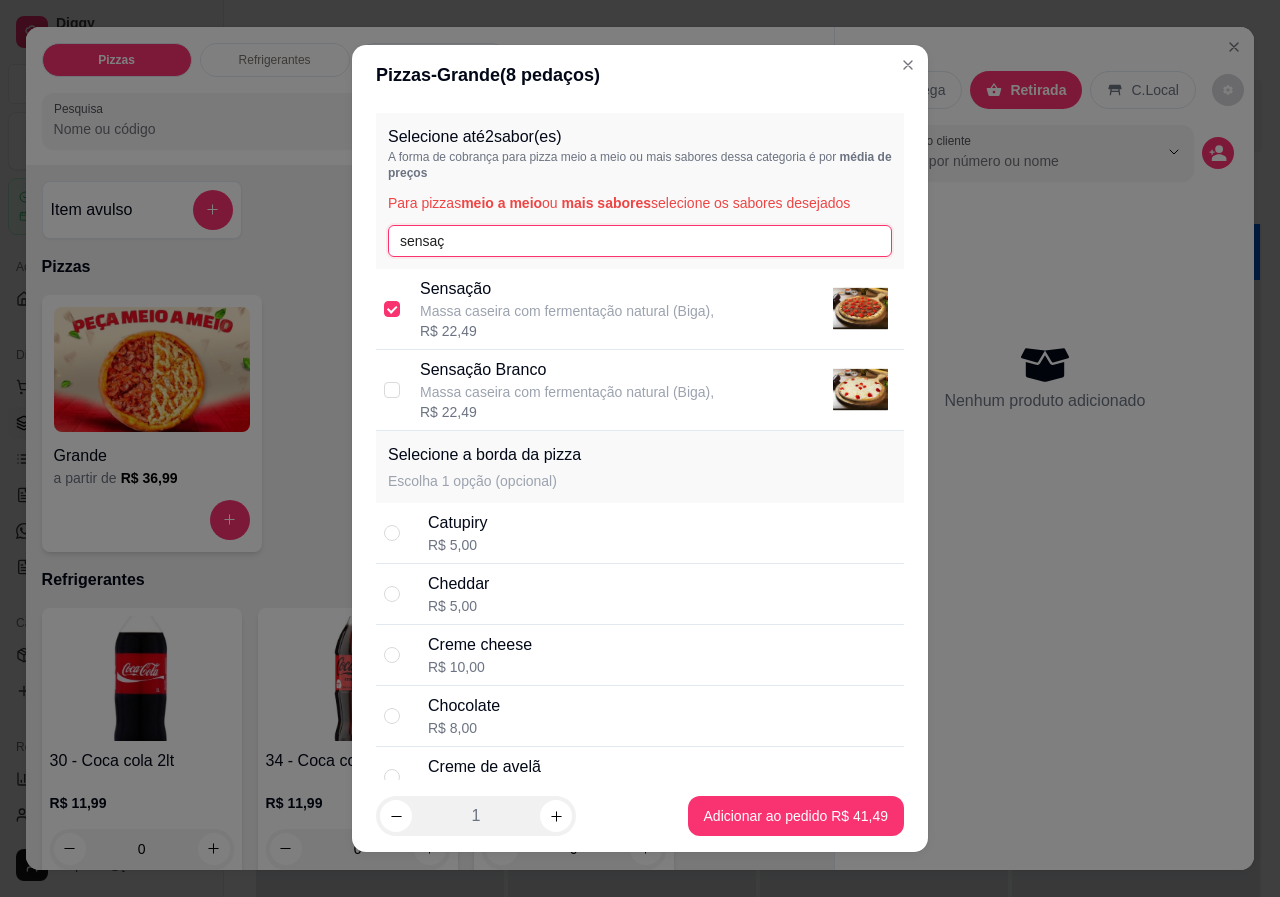 click on "sensaç" at bounding box center [640, 241] 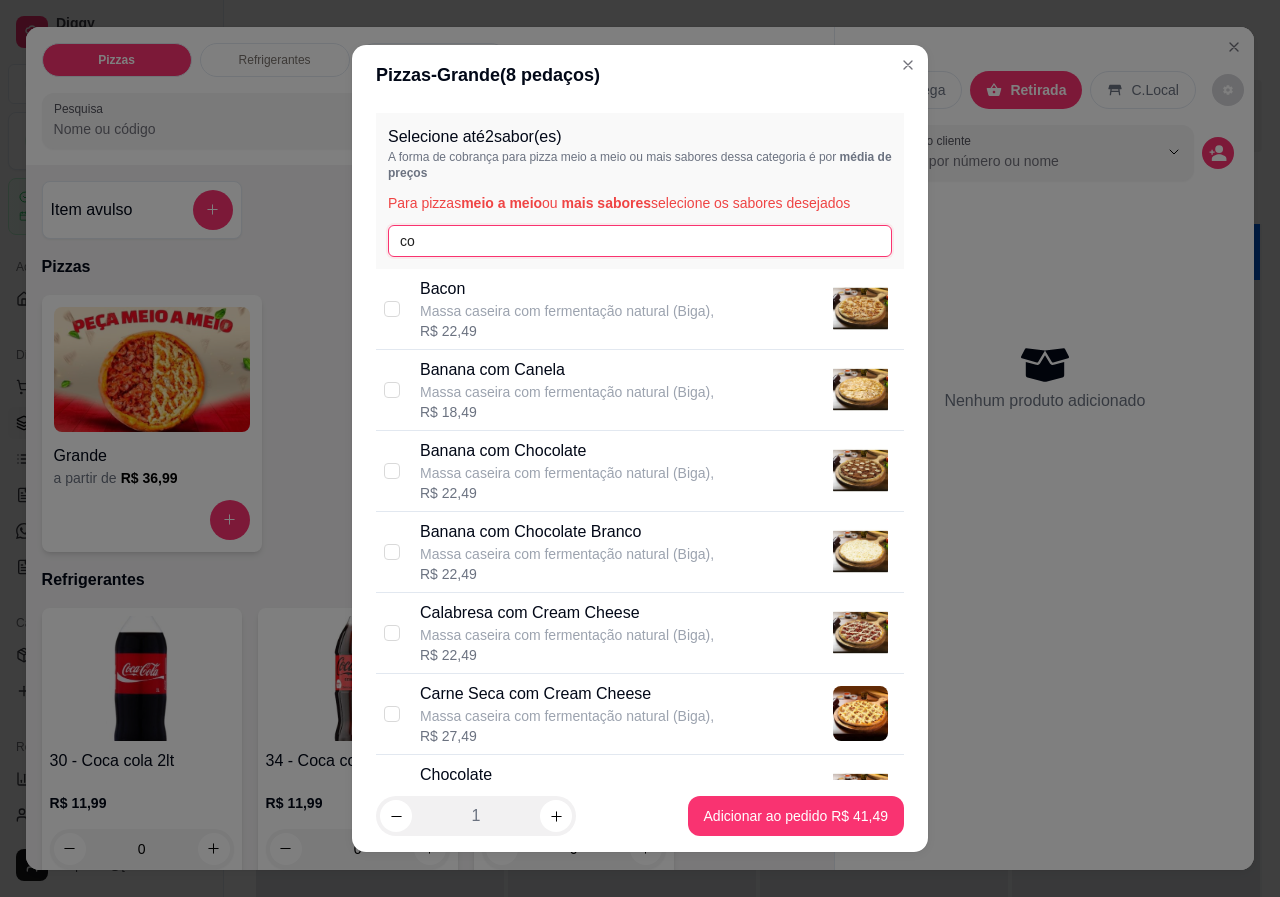 type on "c" 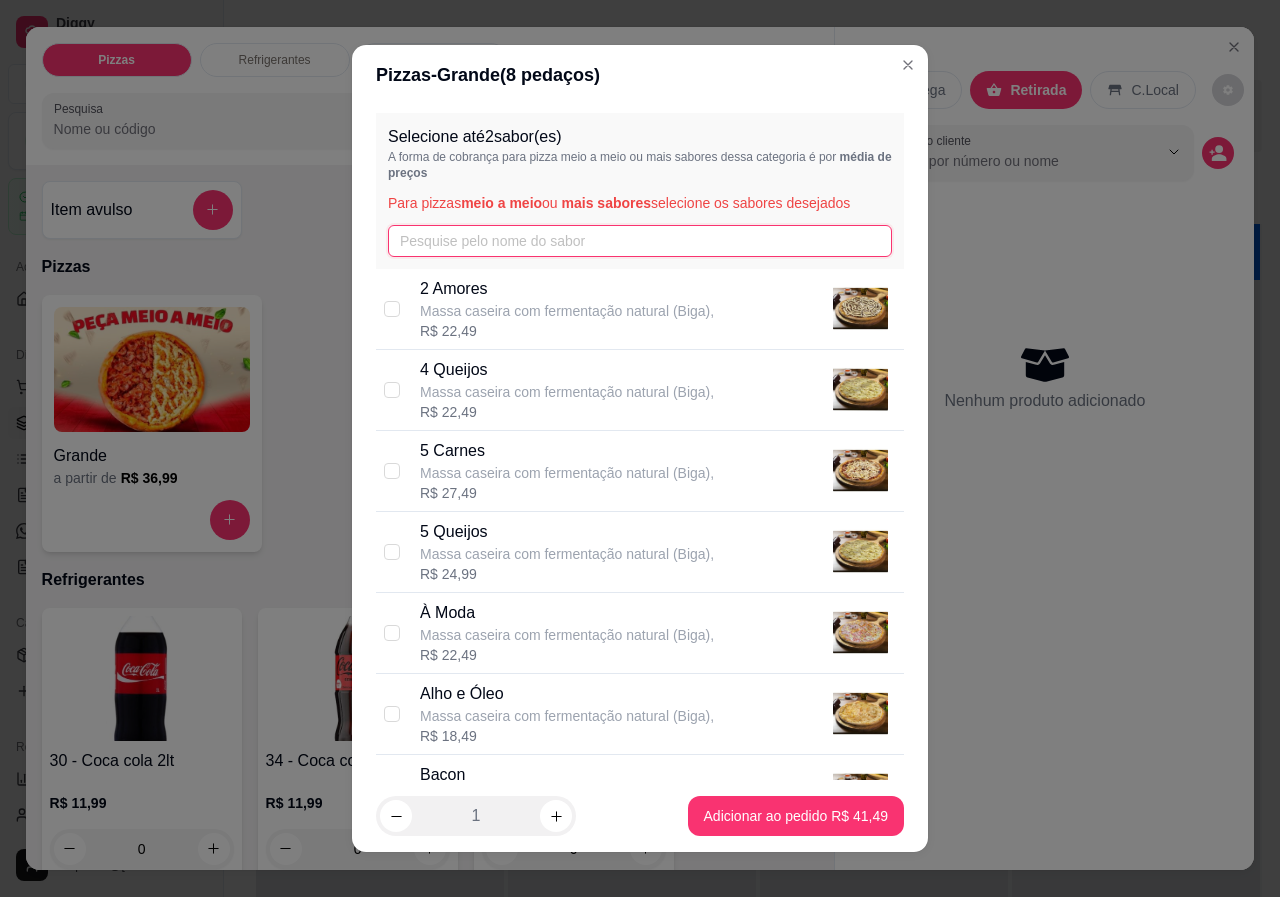 type 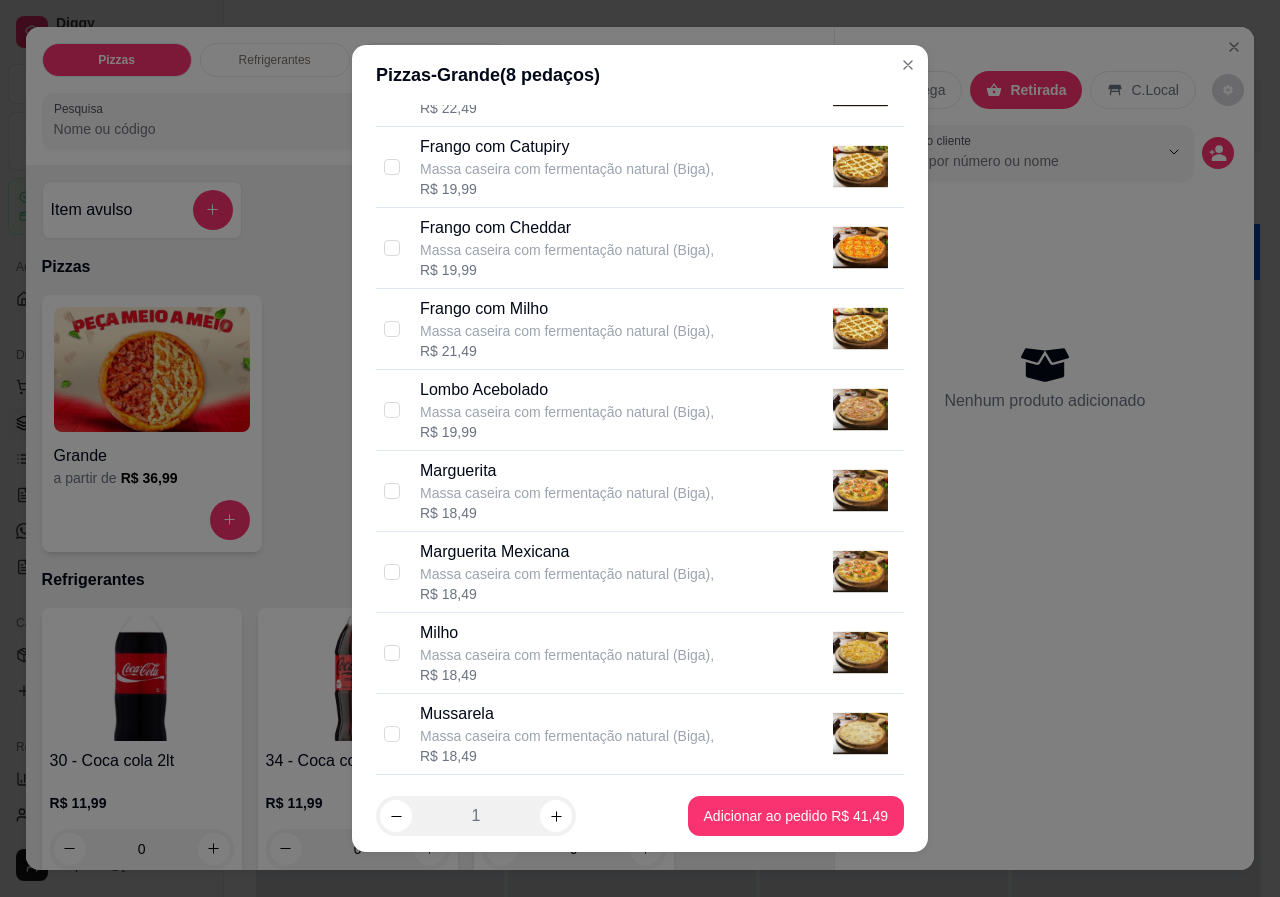 scroll, scrollTop: 3681, scrollLeft: 0, axis: vertical 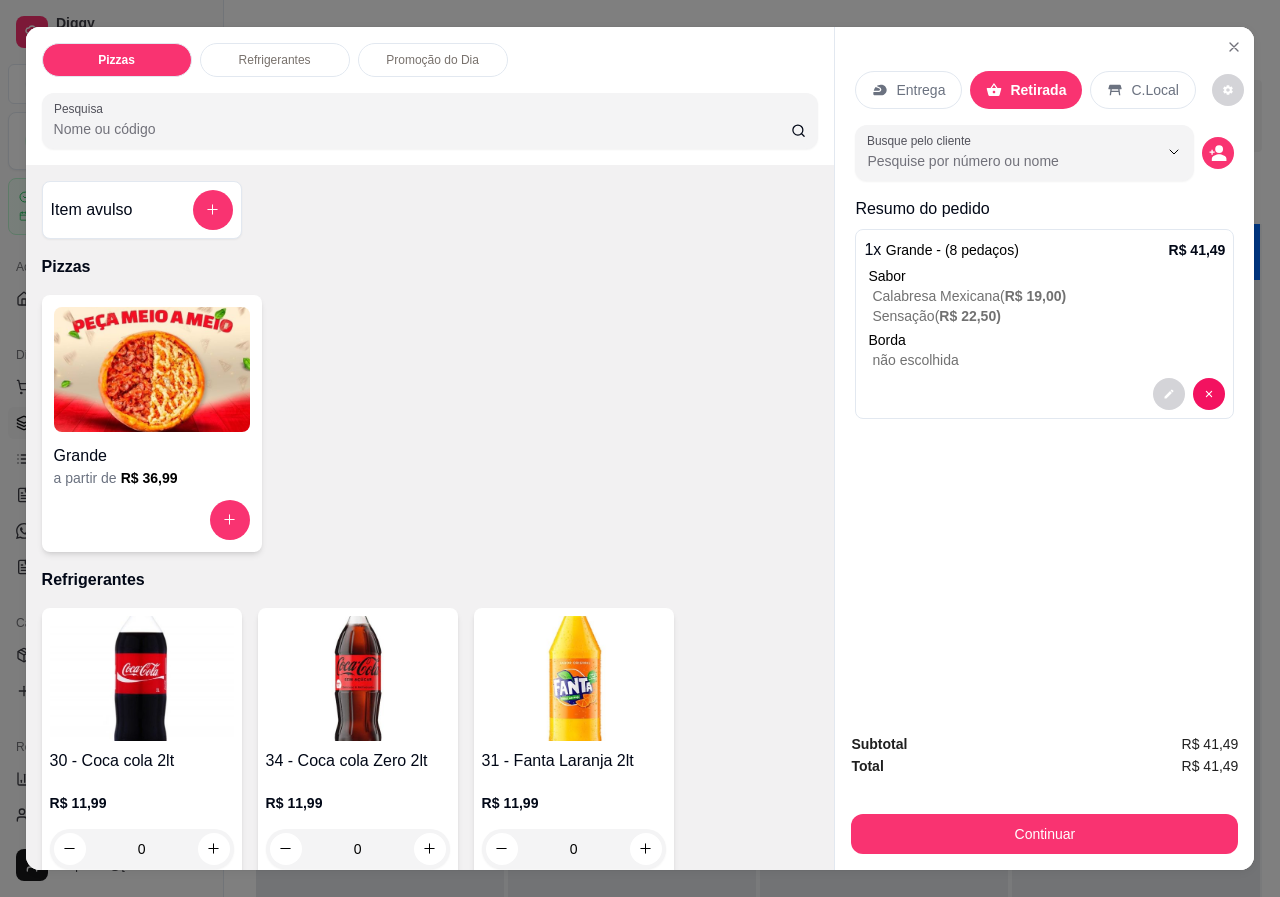 click at bounding box center [142, 678] 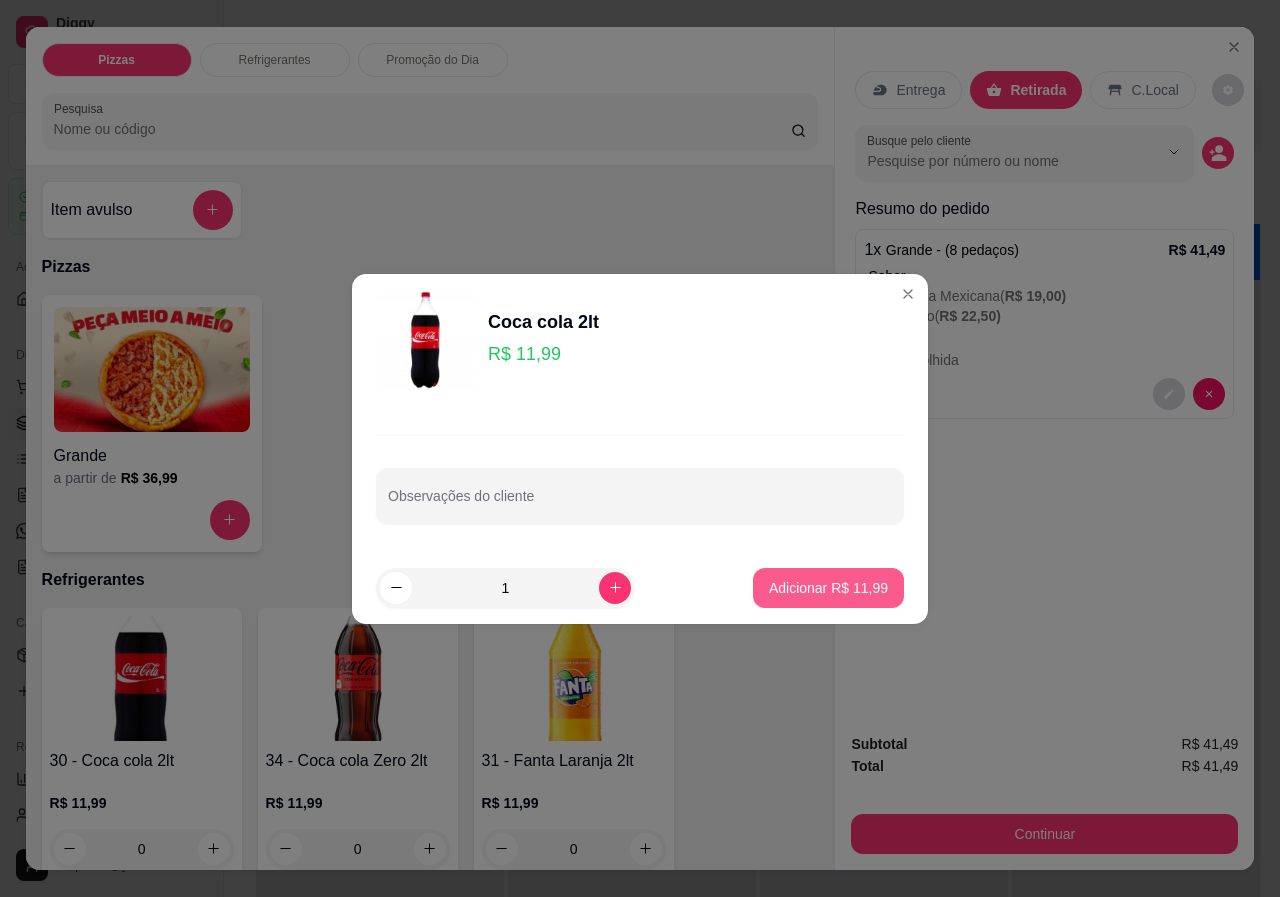 click on "Adicionar R$ 11,99" at bounding box center (828, 588) 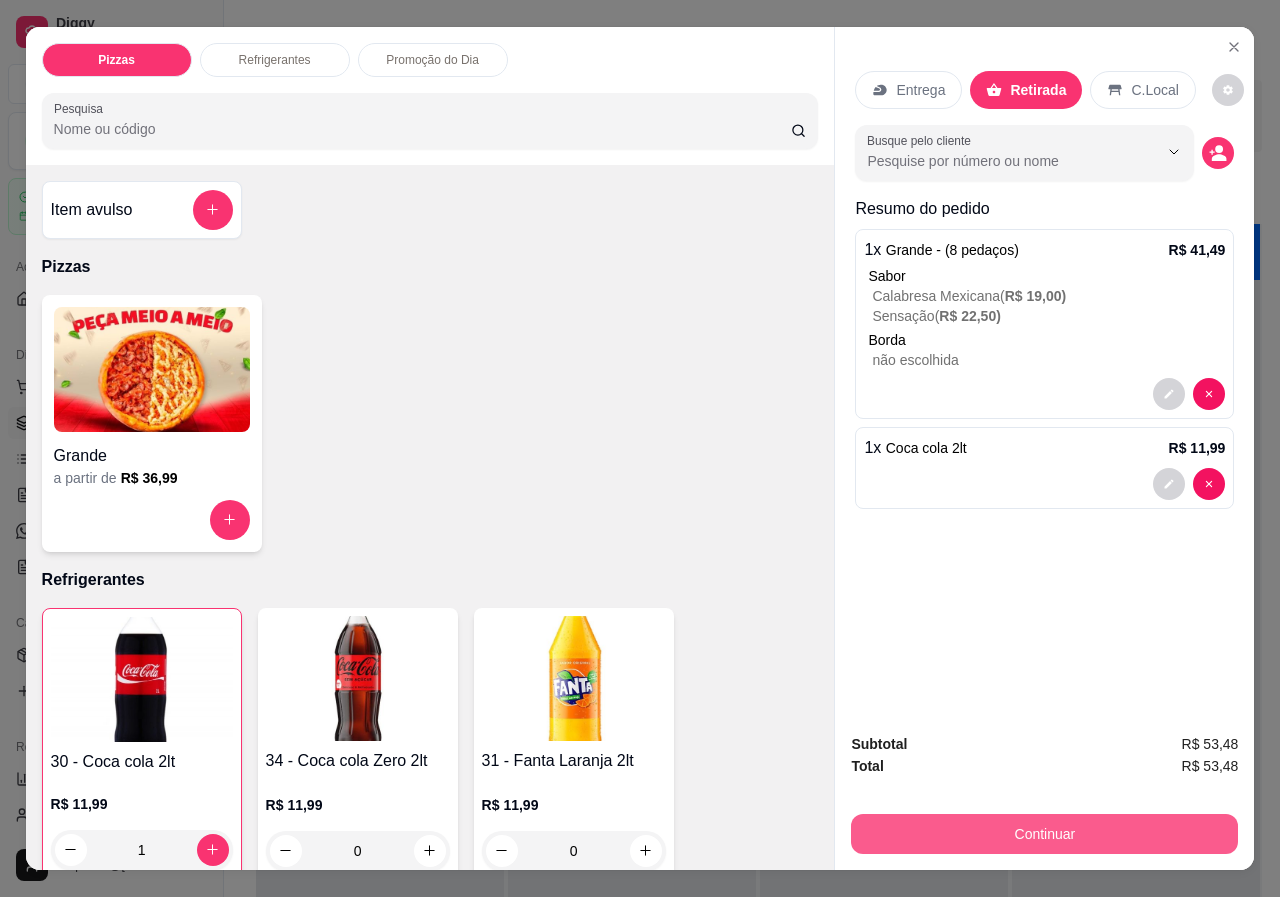 click on "Continuar" at bounding box center (1044, 834) 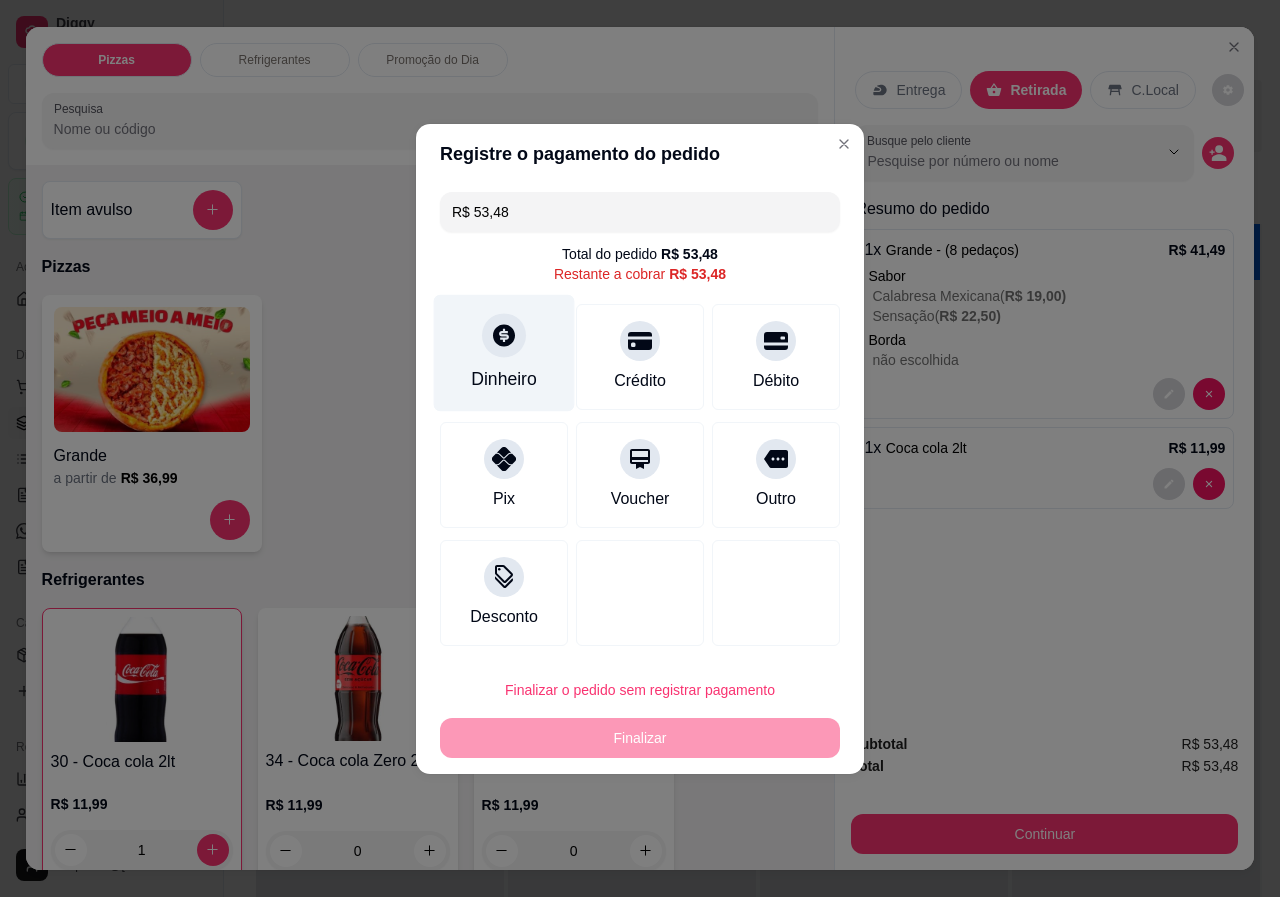 click on "Dinheiro" at bounding box center (504, 352) 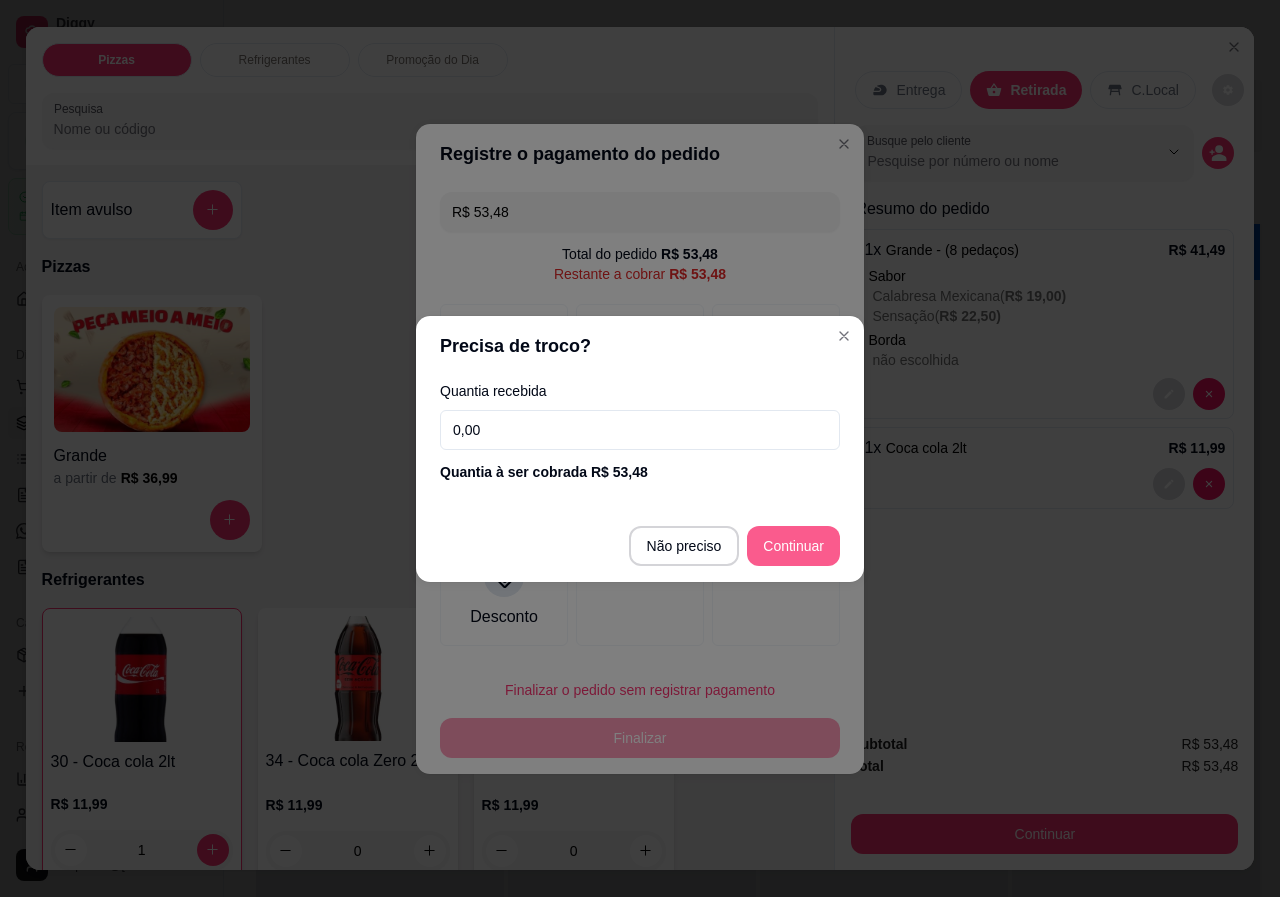 type on "R$ 0,00" 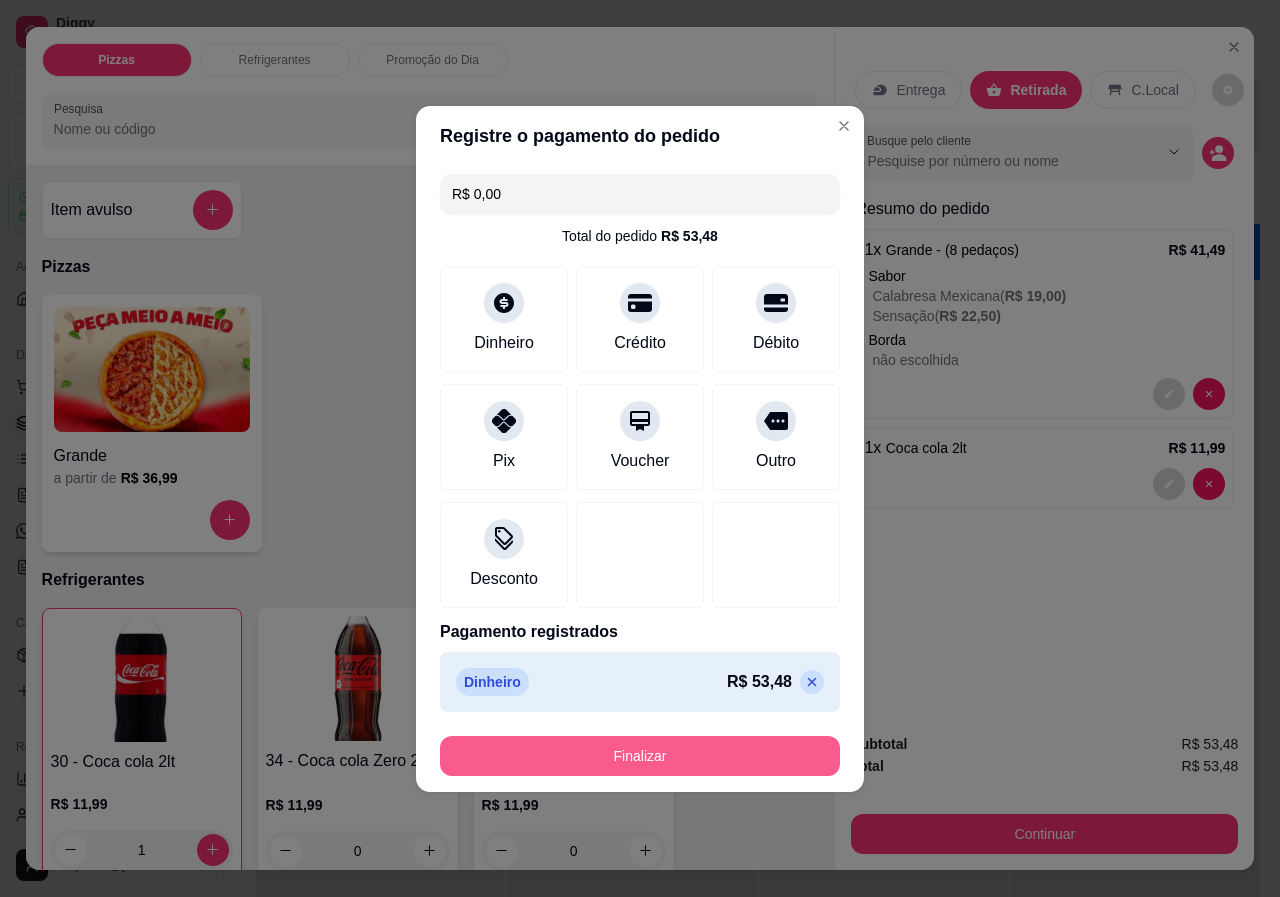 click on "Finalizar" at bounding box center [640, 756] 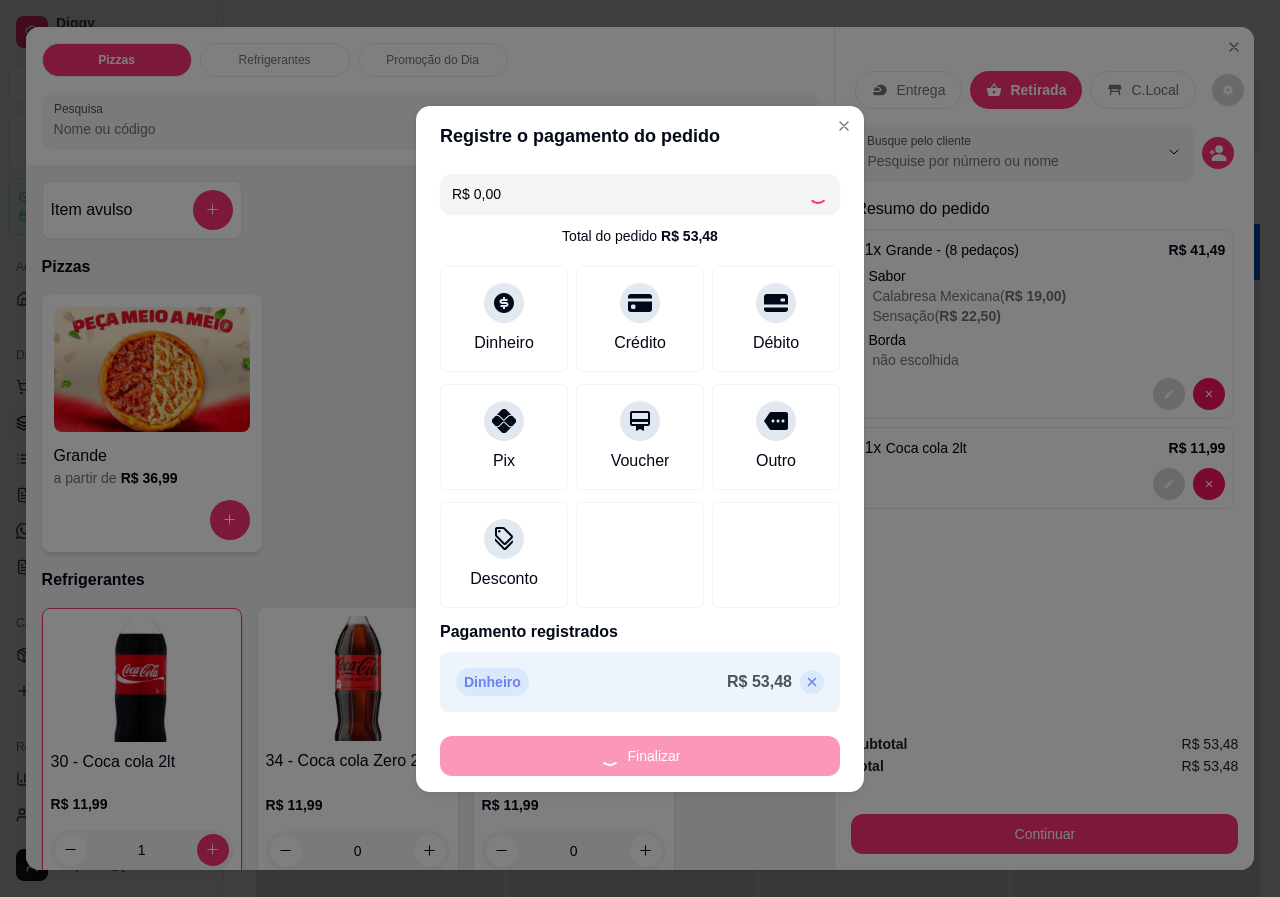 type on "0" 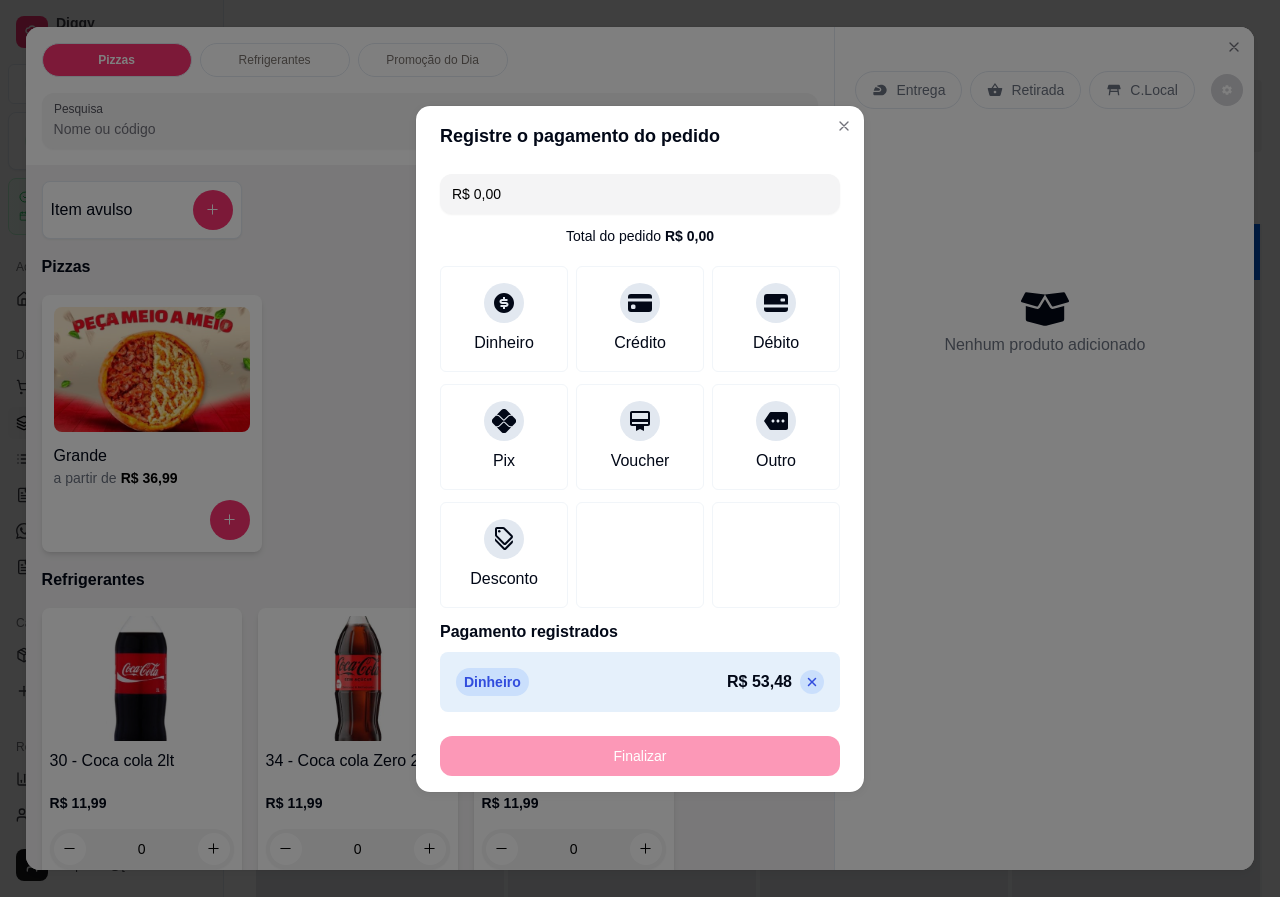 type on "-R$ 53,48" 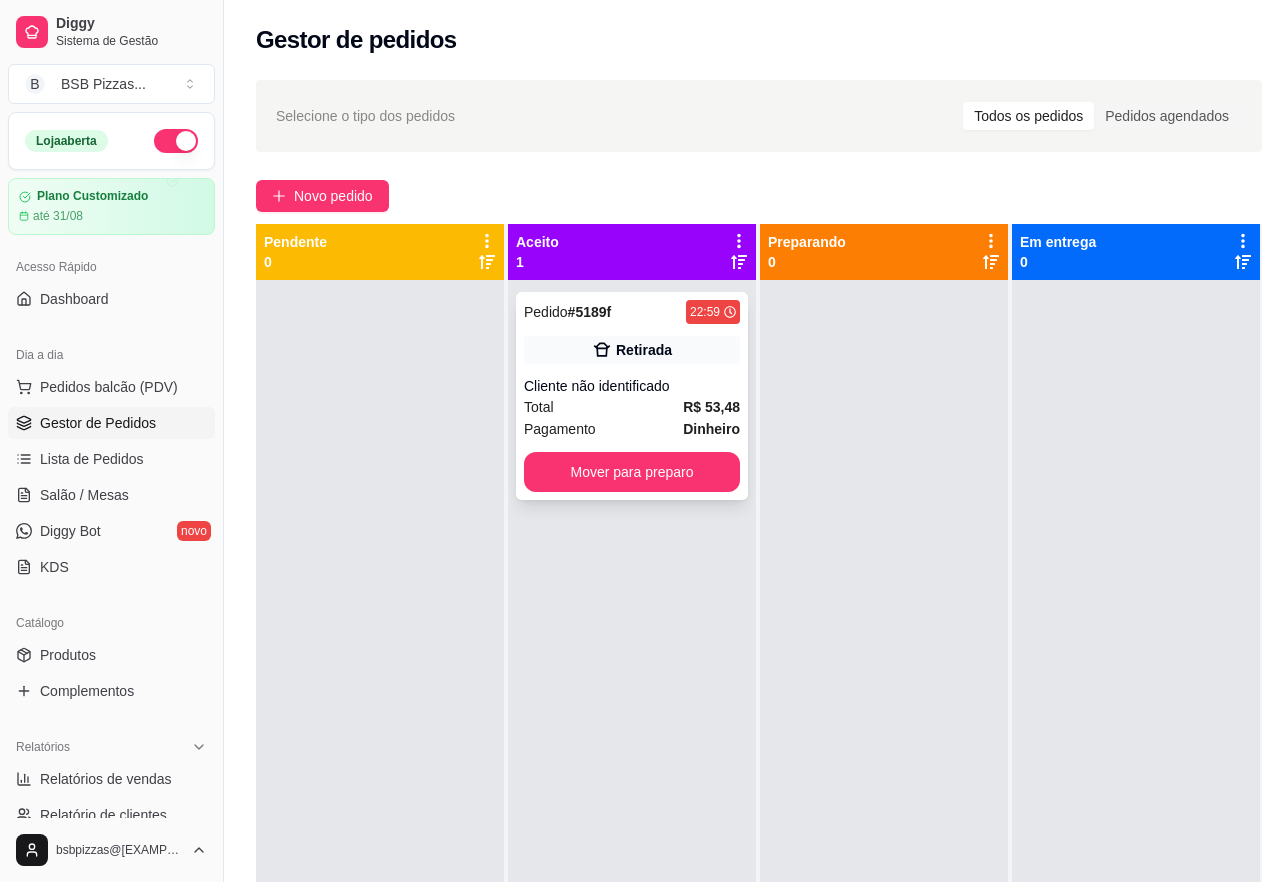click on "Dinheiro" at bounding box center (711, 429) 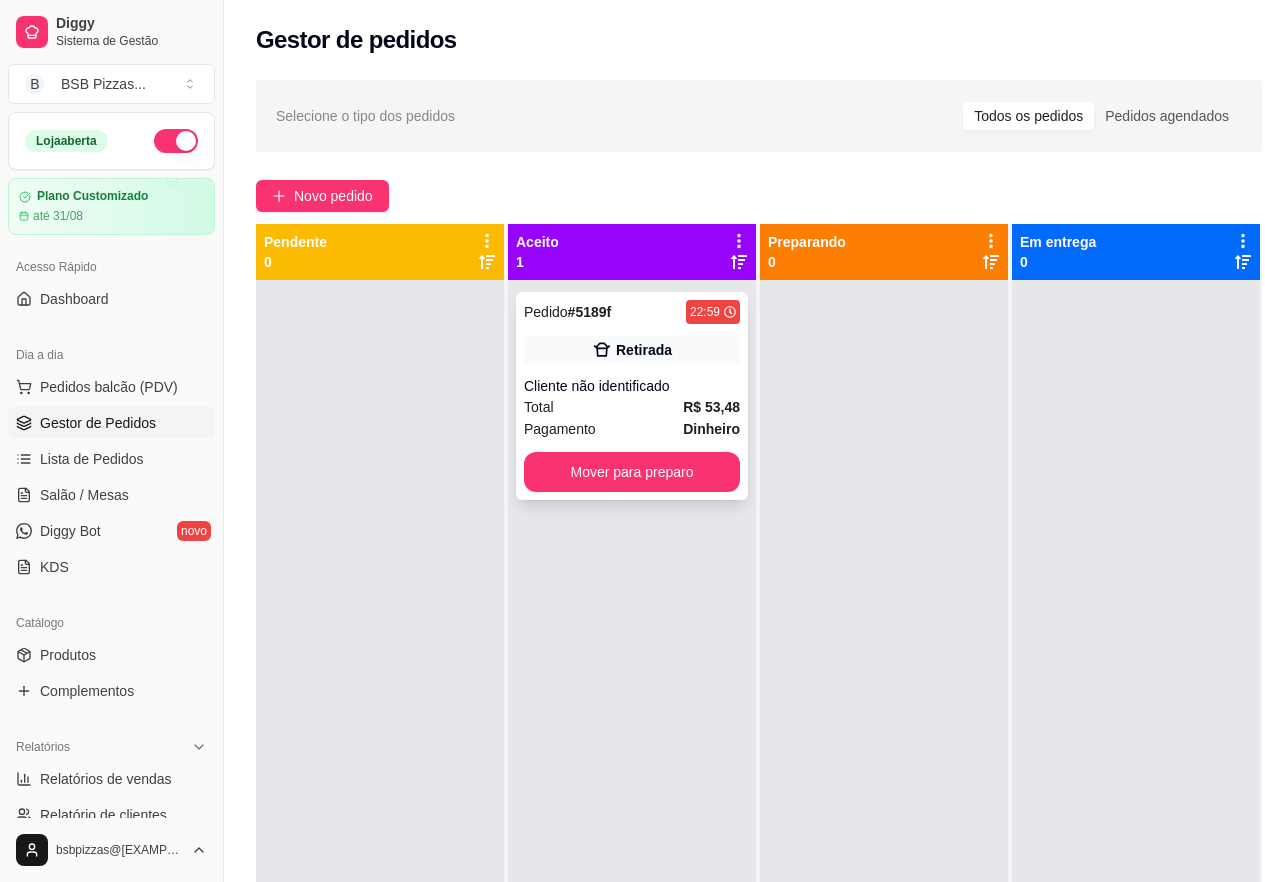 click on "R$ 53,48" at bounding box center (711, 407) 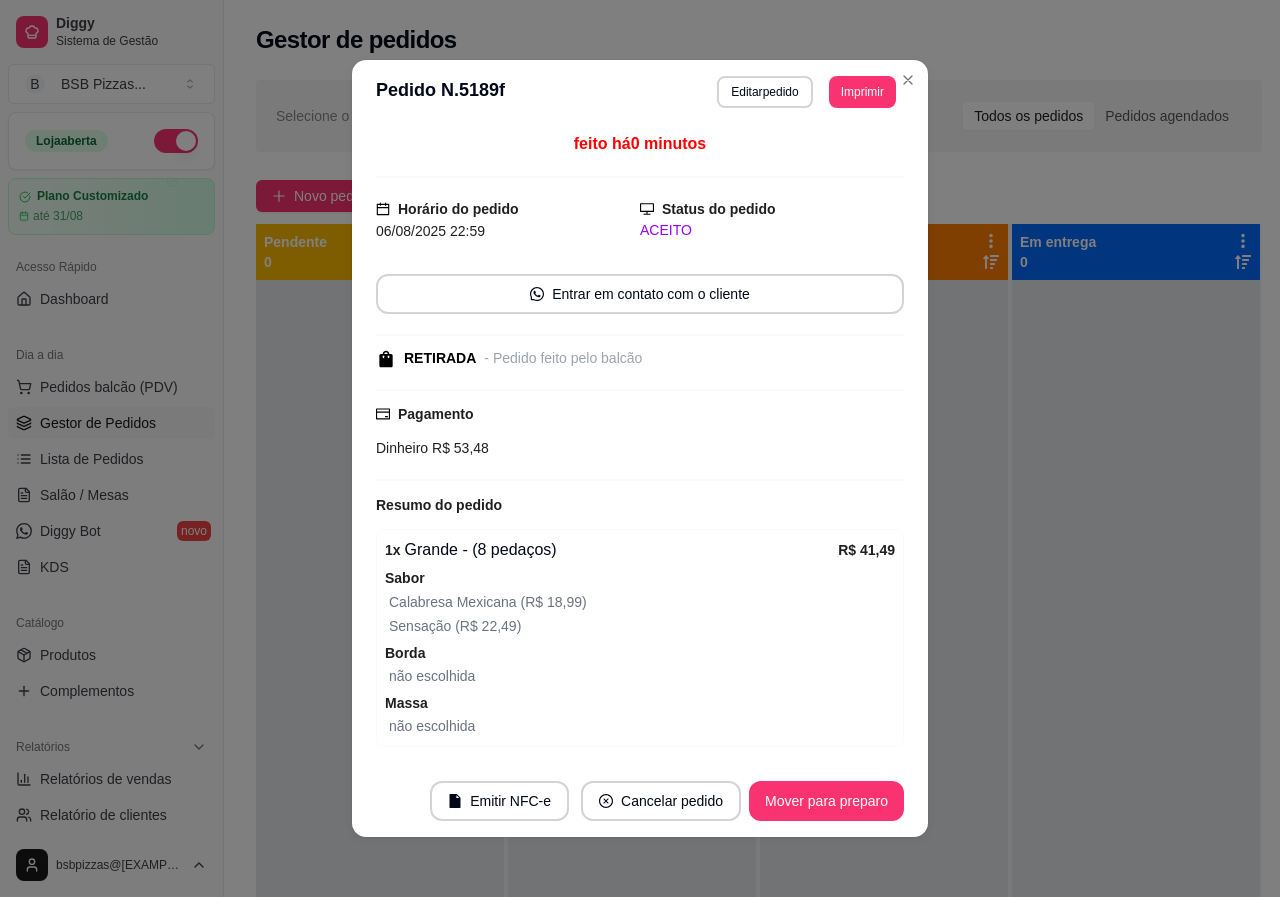 scroll, scrollTop: 130, scrollLeft: 0, axis: vertical 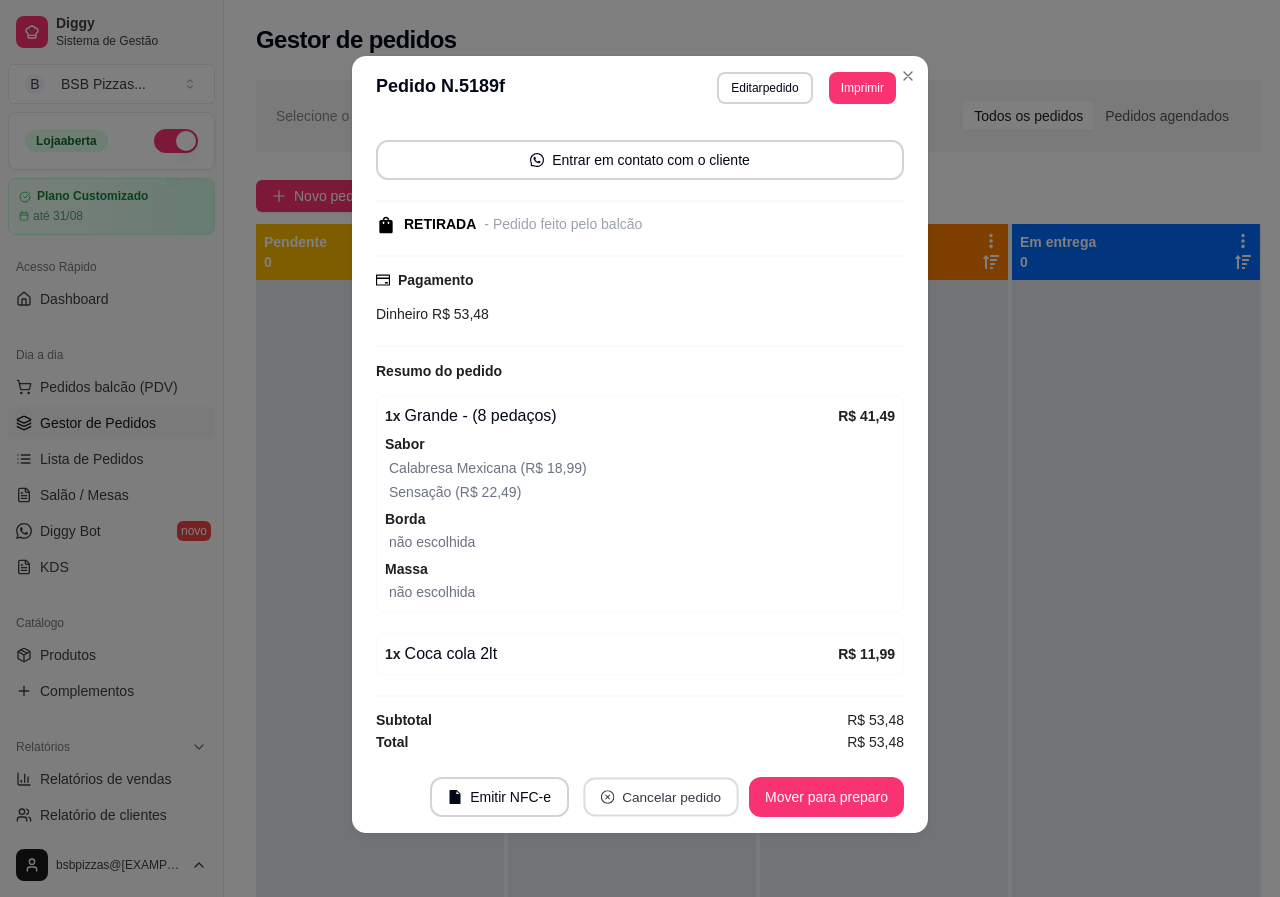 click on "Cancelar pedido" at bounding box center [660, 797] 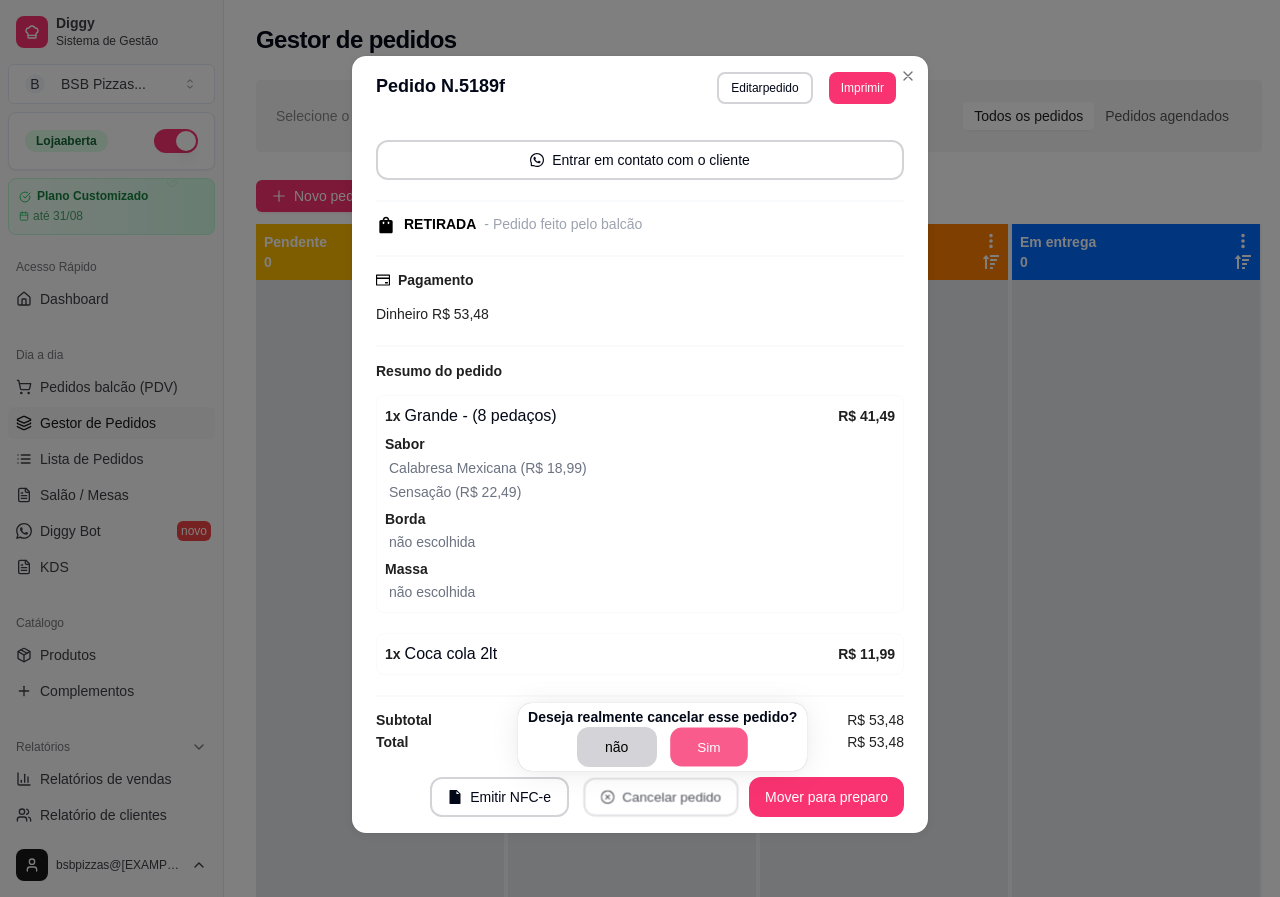 click on "Sim" at bounding box center (709, 747) 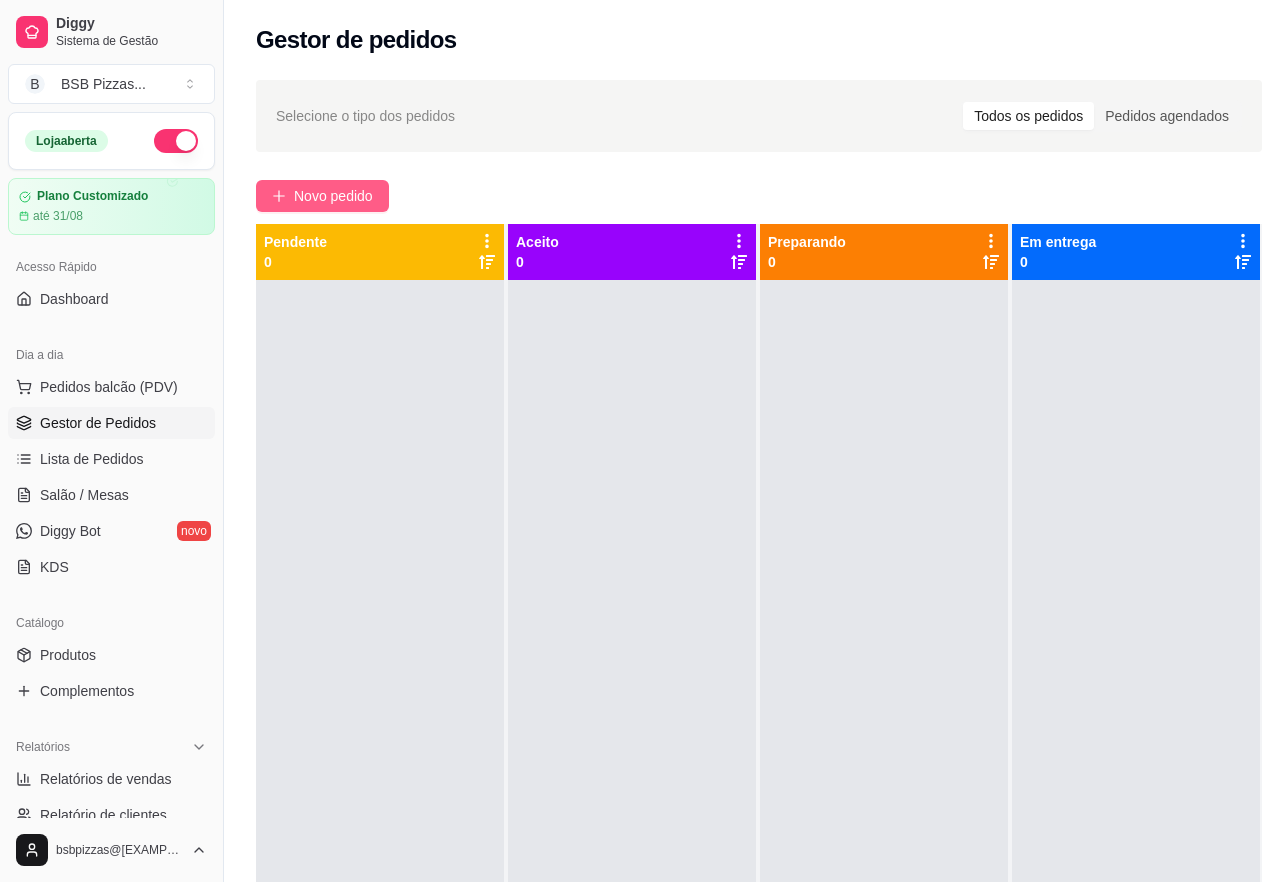 click on "Novo pedido" at bounding box center [333, 196] 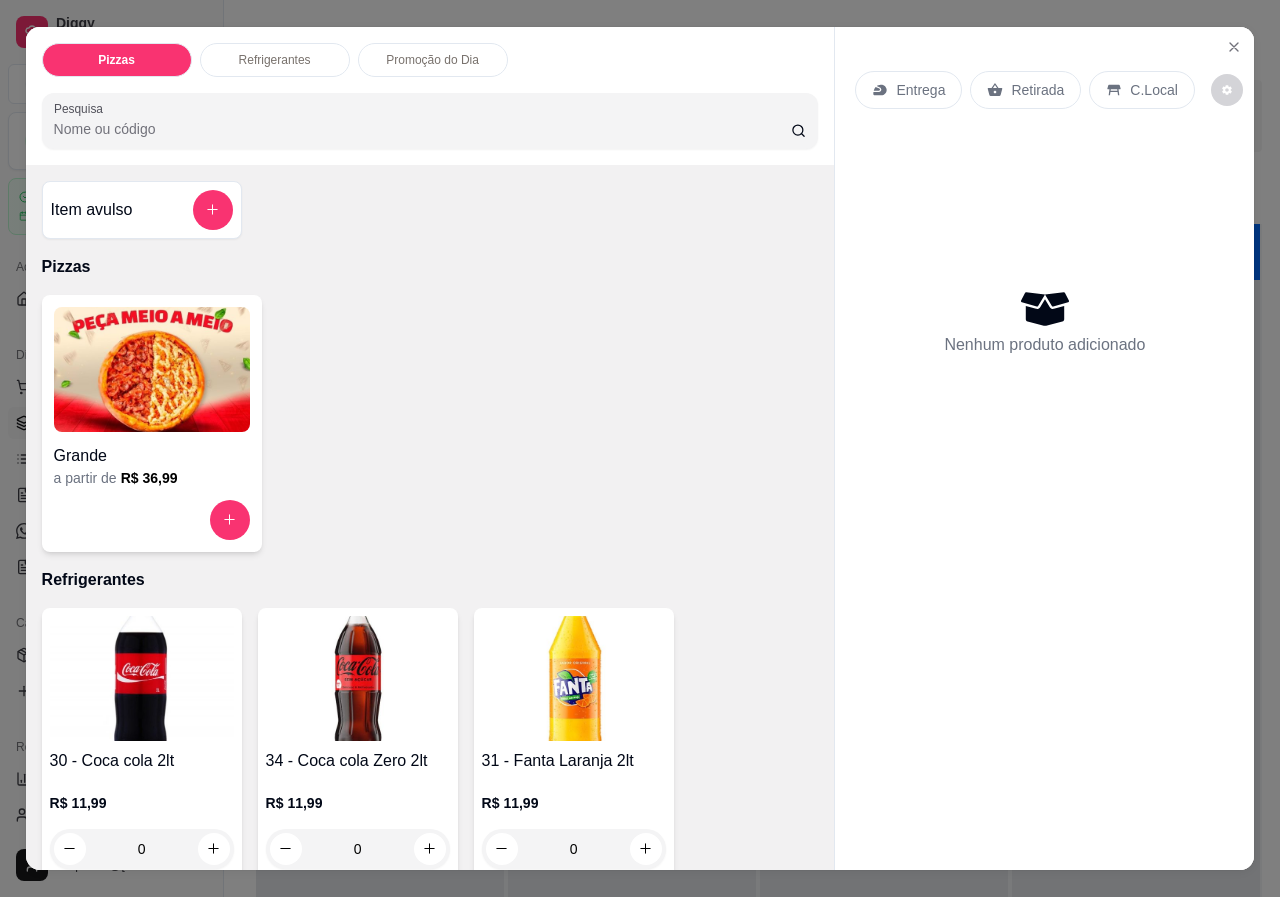 click at bounding box center (152, 369) 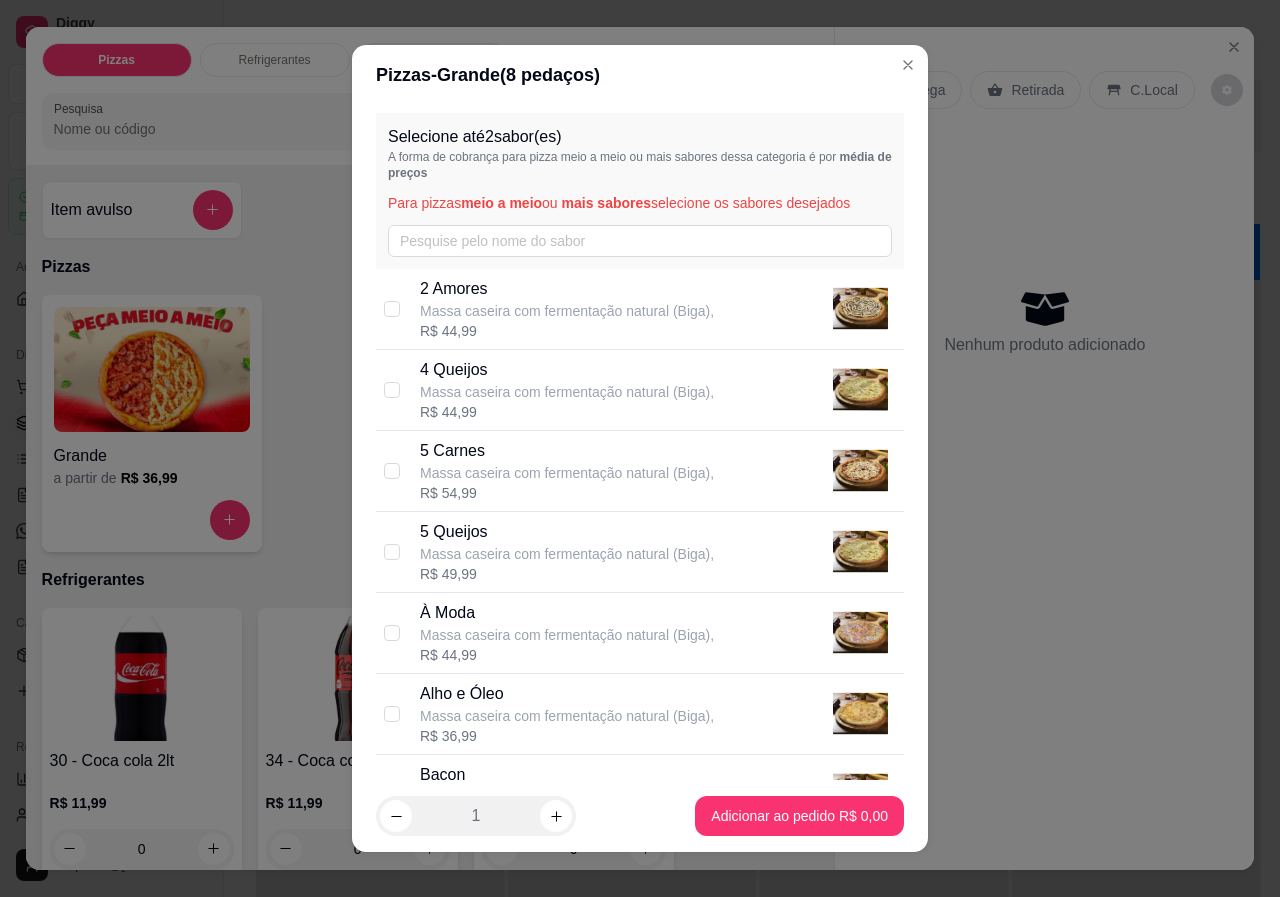 click on "Selecione até  2  sabor(es) A forma de cobrança para pizza meio a meio ou mais sabores dessa categoria é por   média de preços Para pizzas  meio a meio  ou   mais sabores  selecione os sabores desejados" at bounding box center (640, 191) 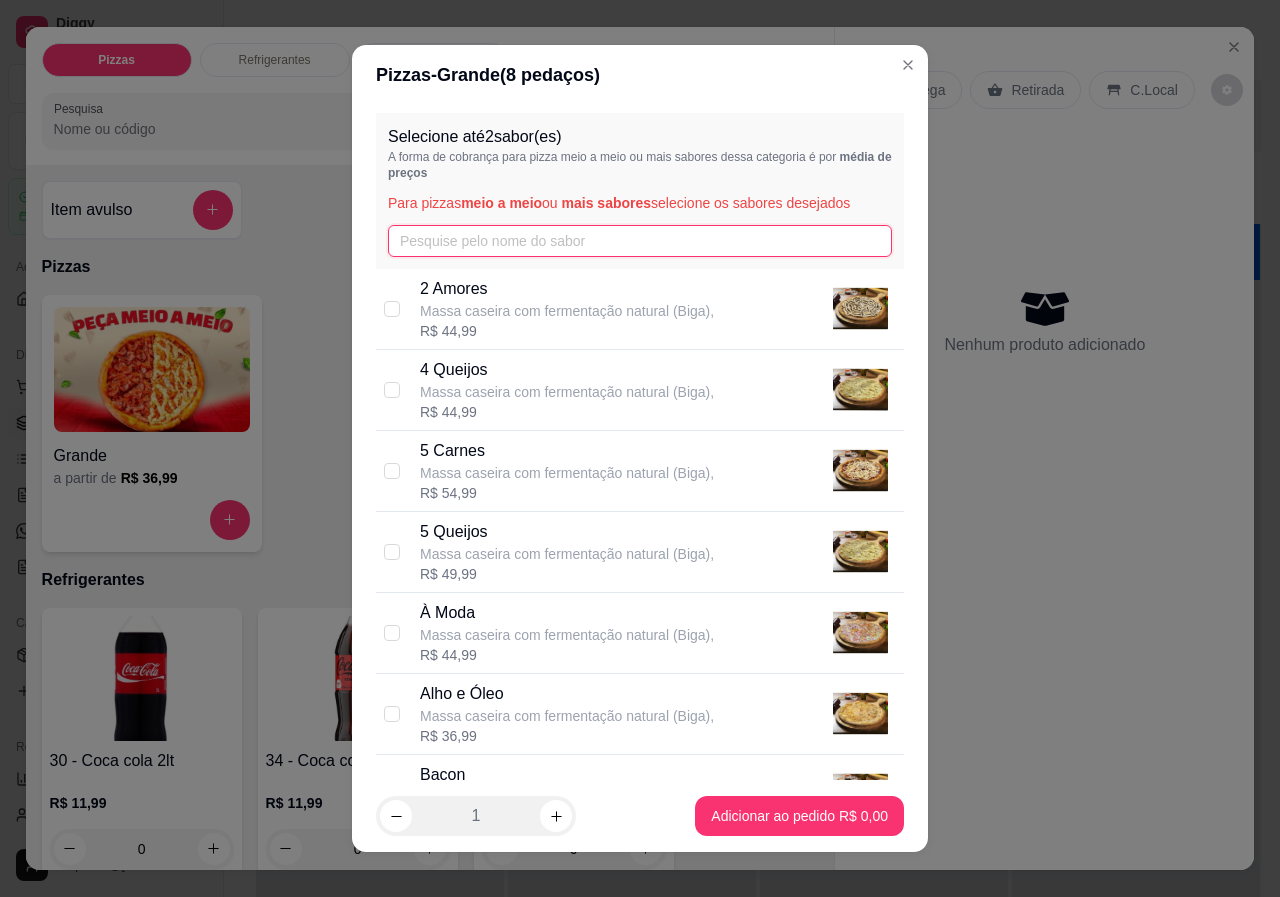 click at bounding box center [640, 241] 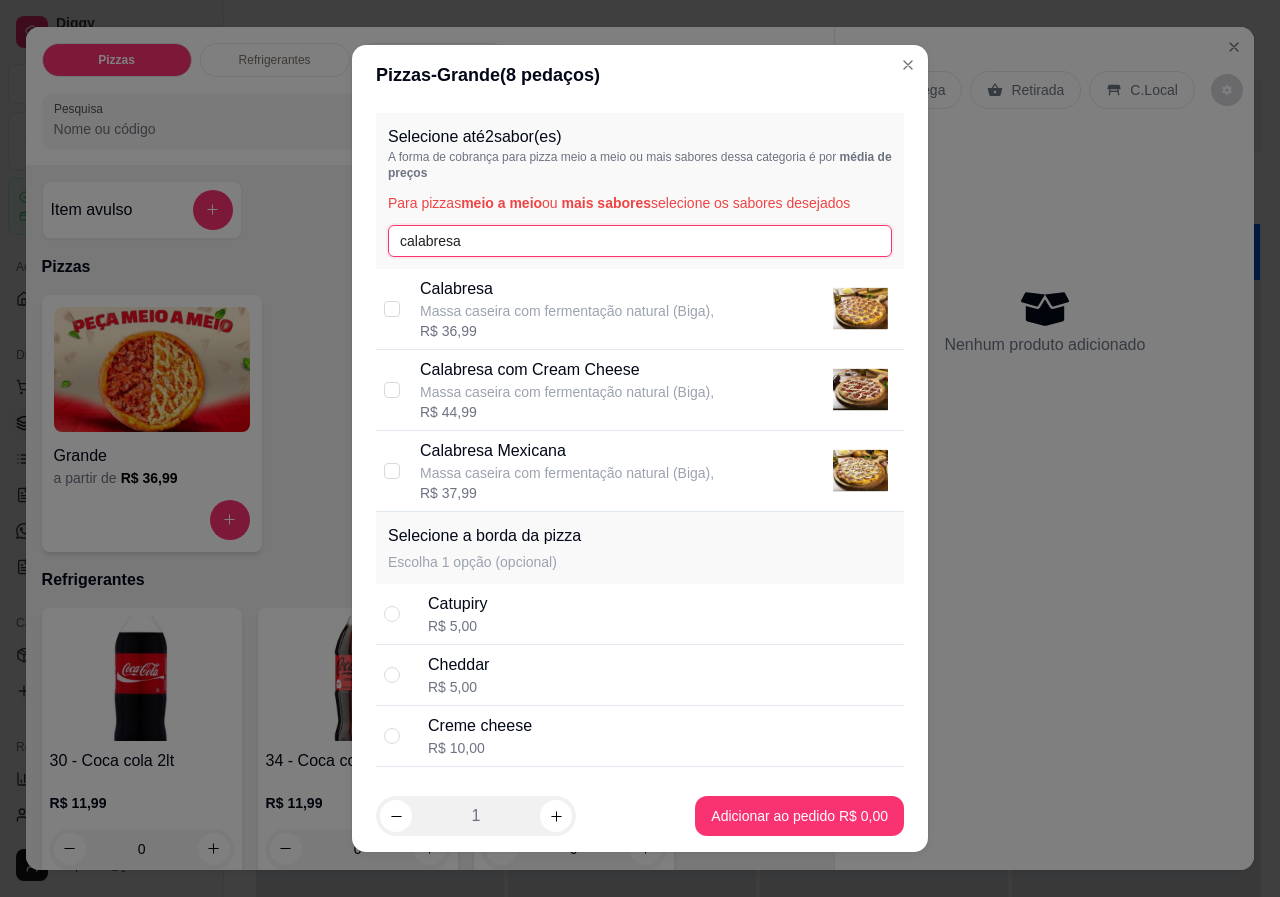type on "calabresa" 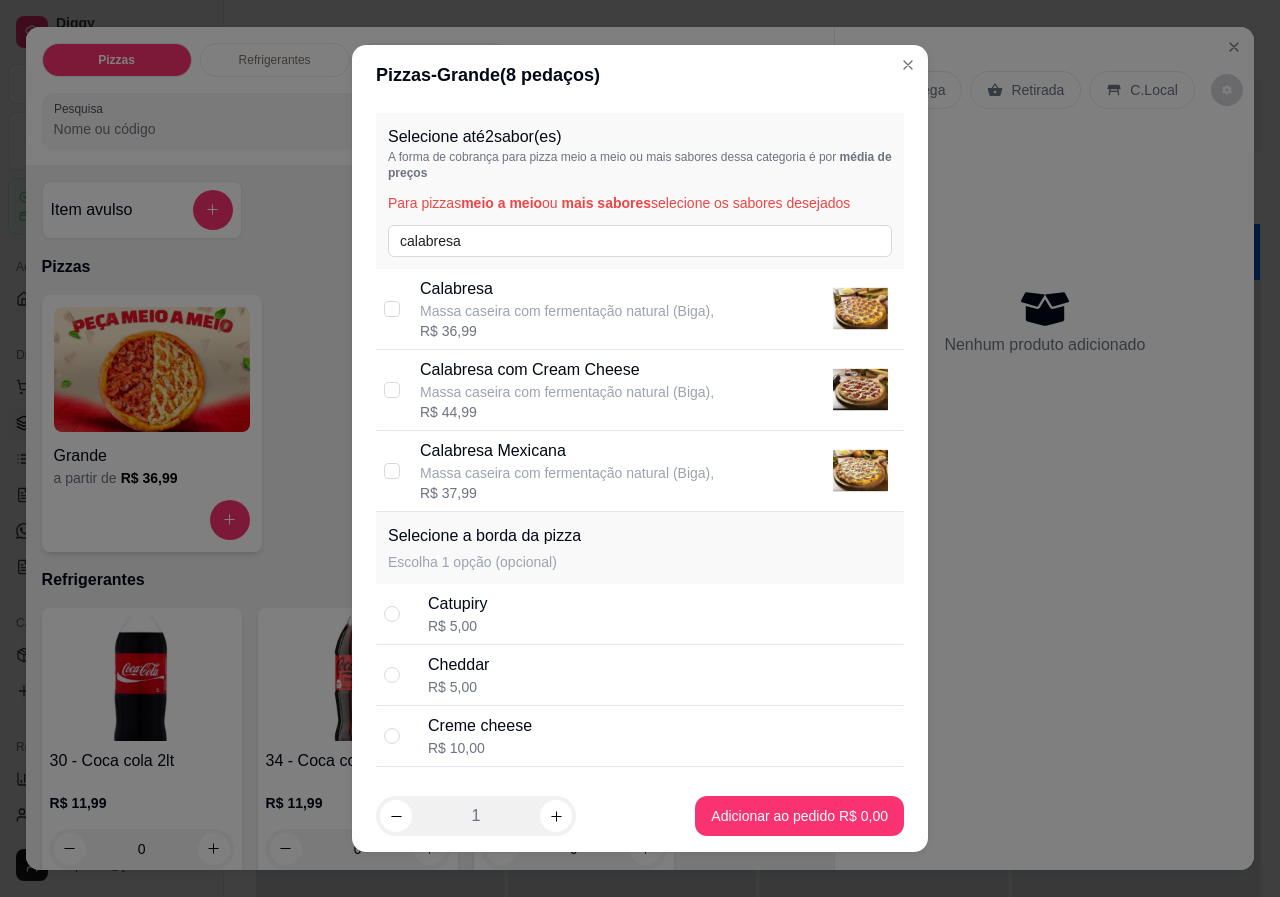 click on "Calabresa Mexicana" at bounding box center [567, 451] 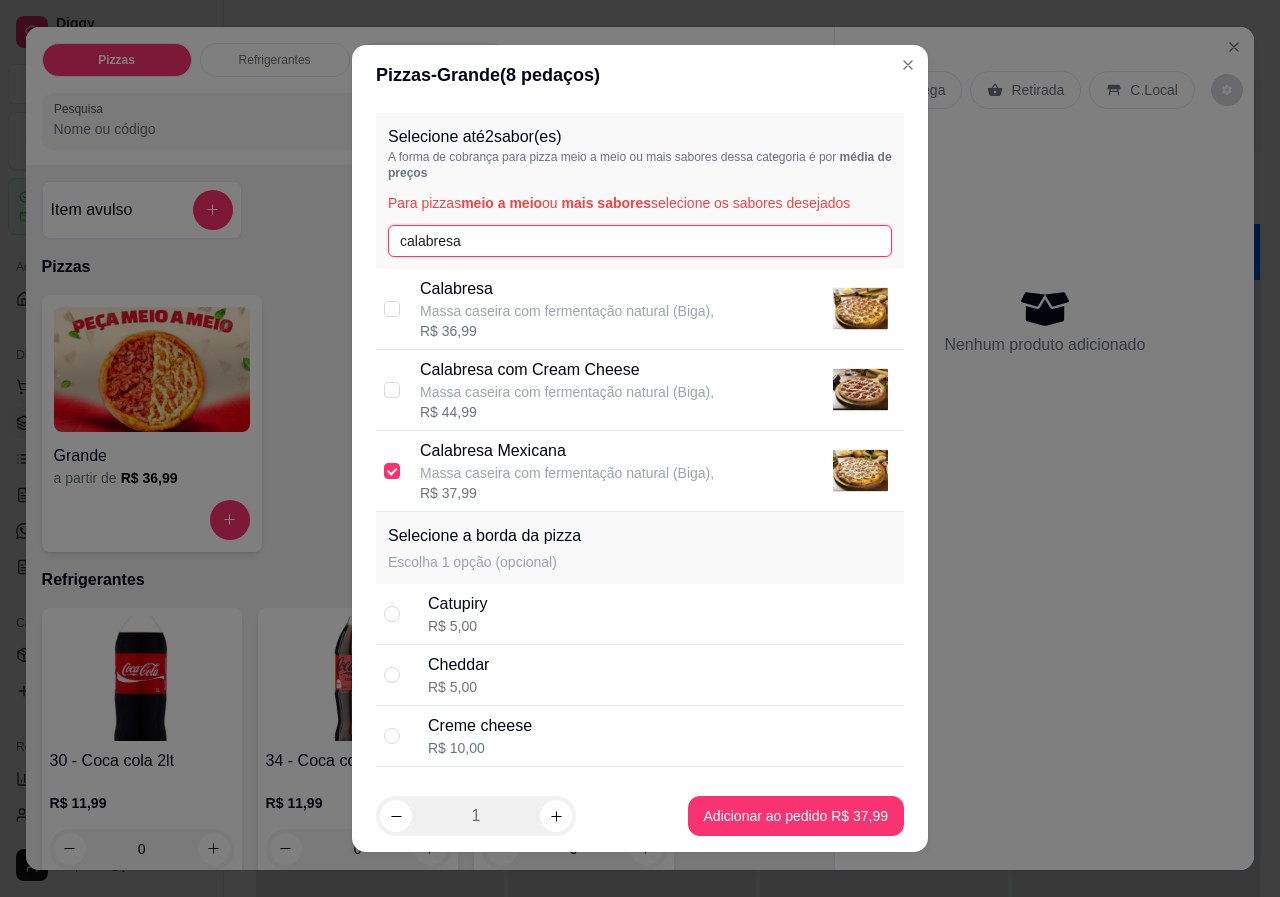 click on "calabresa" at bounding box center (640, 241) 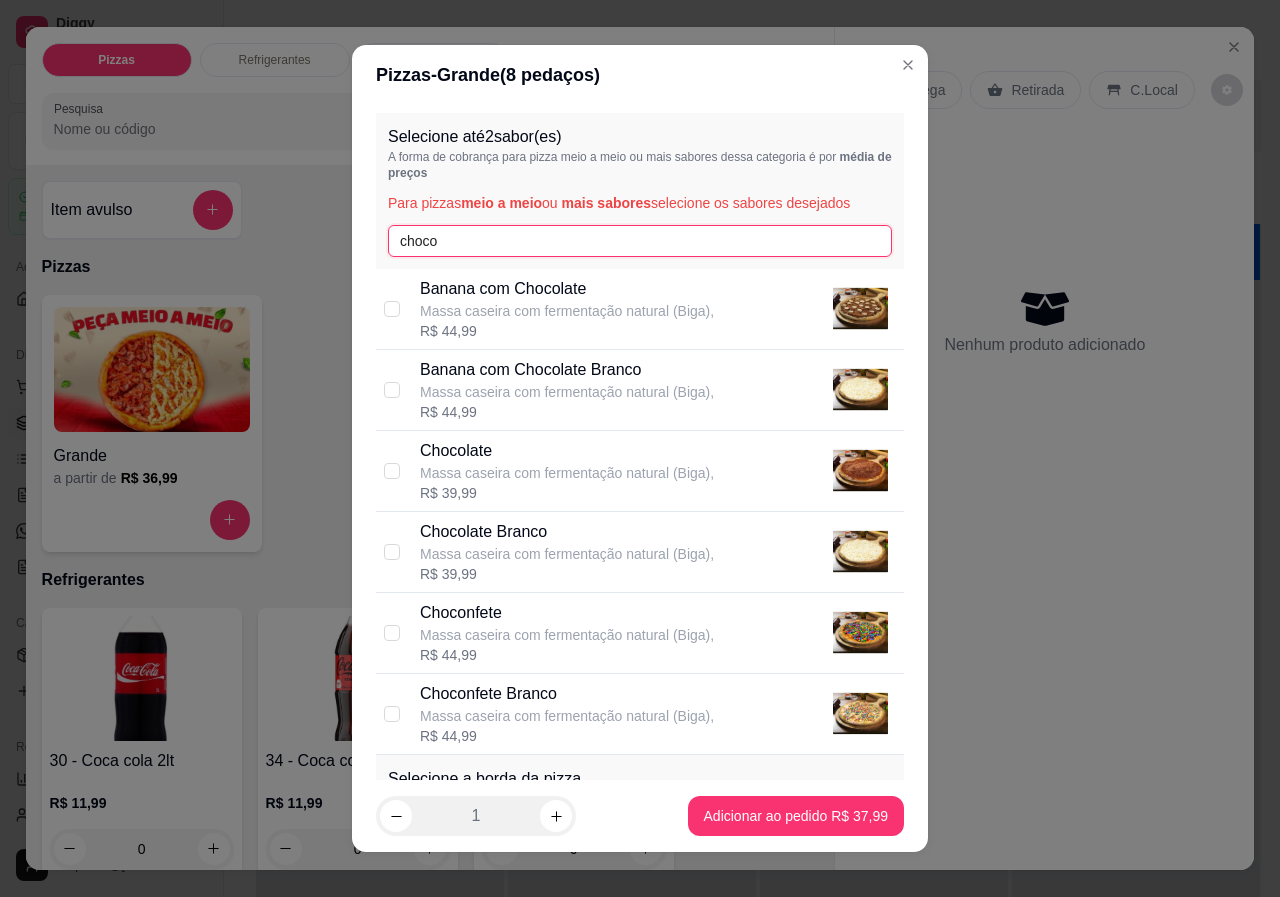 type on "choco" 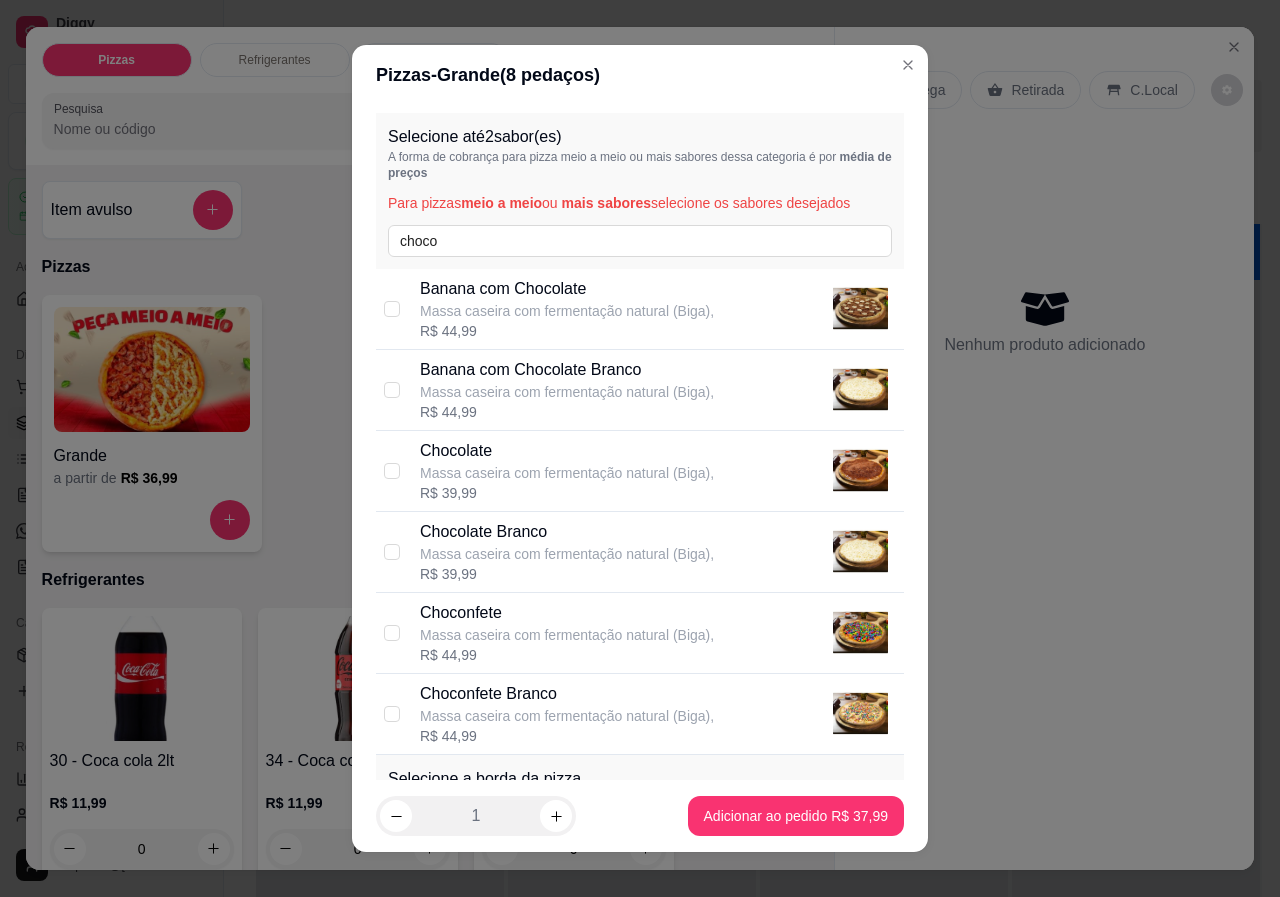 click on "Chocolate" at bounding box center [567, 451] 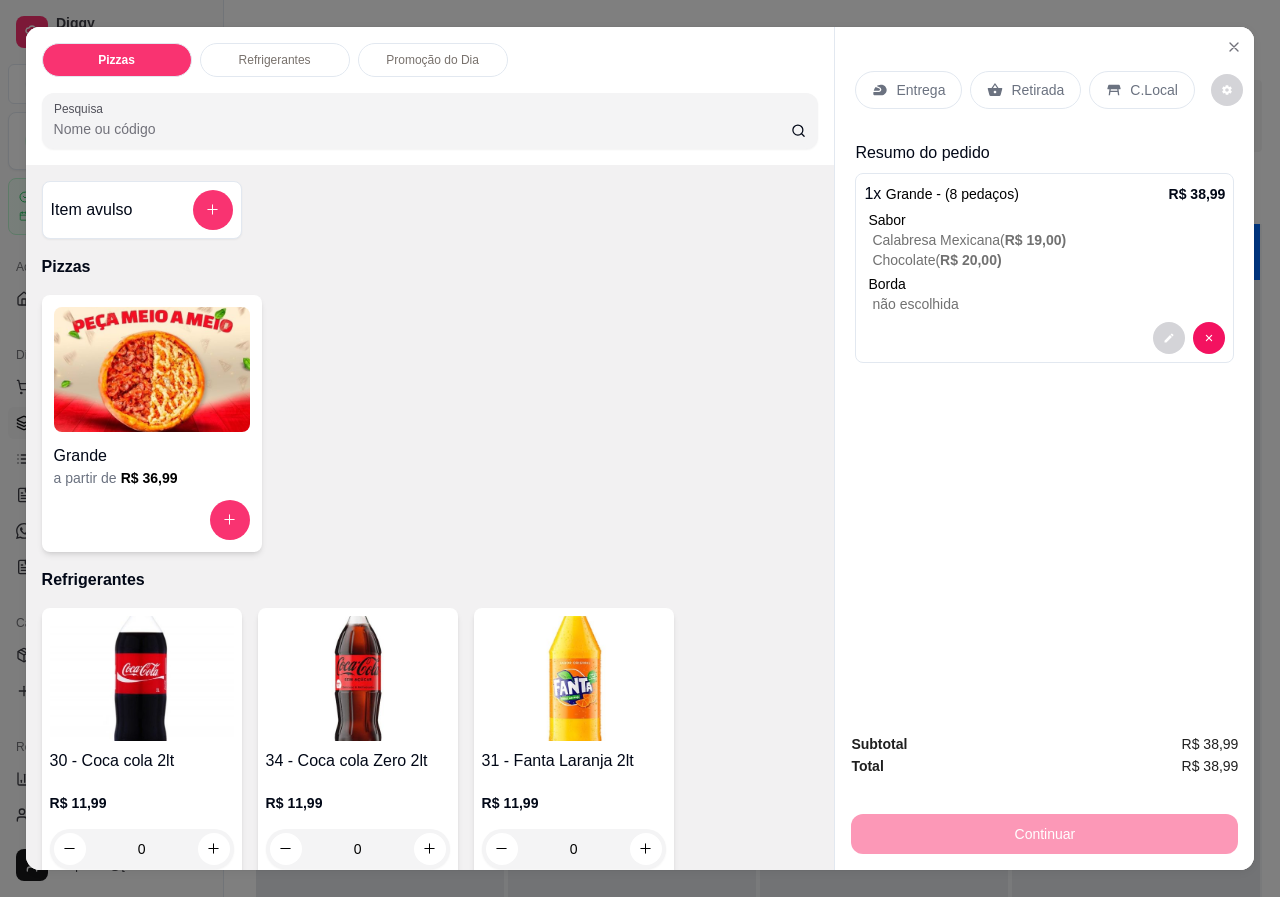 click at bounding box center [142, 678] 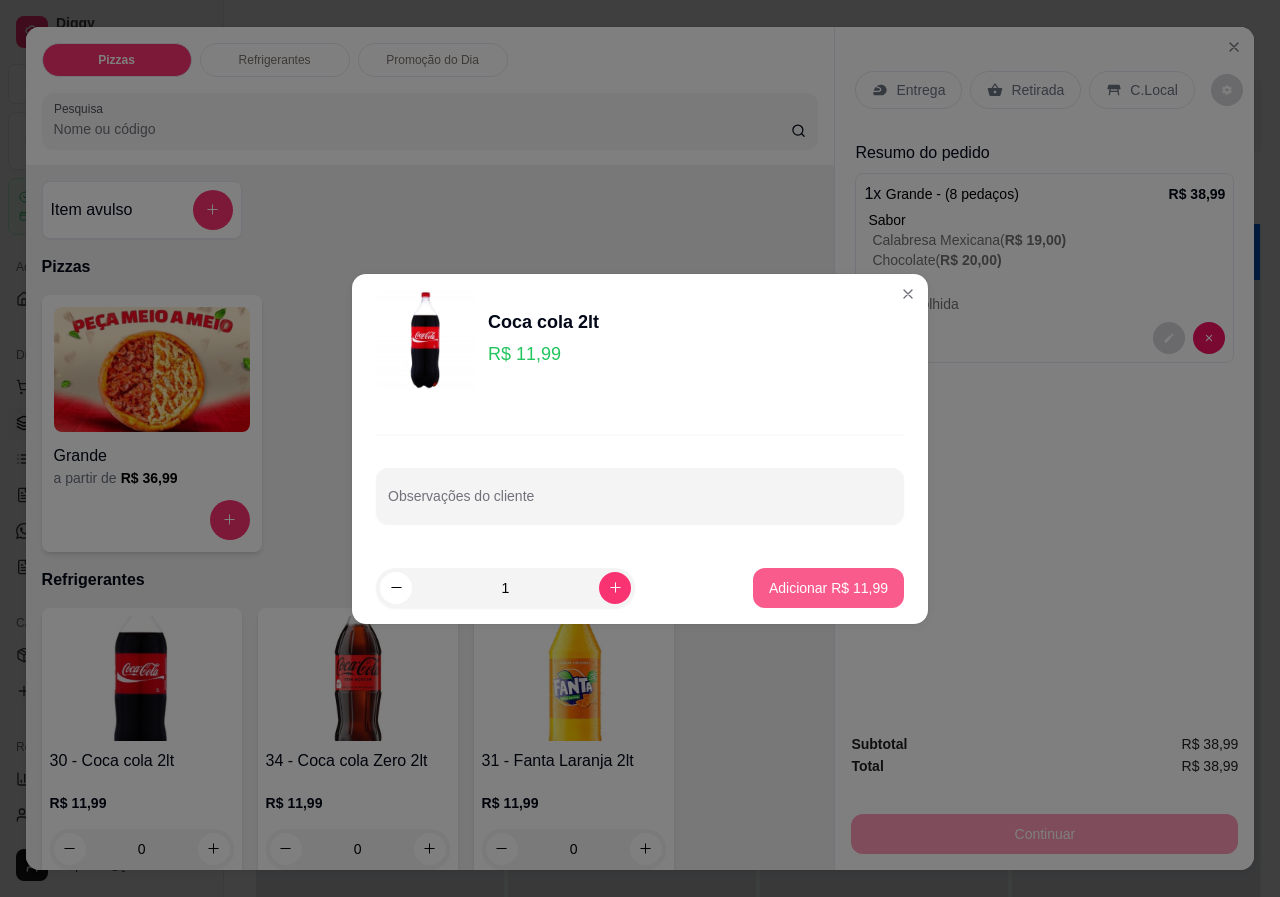click on "Adicionar R$ 11,99" at bounding box center [828, 588] 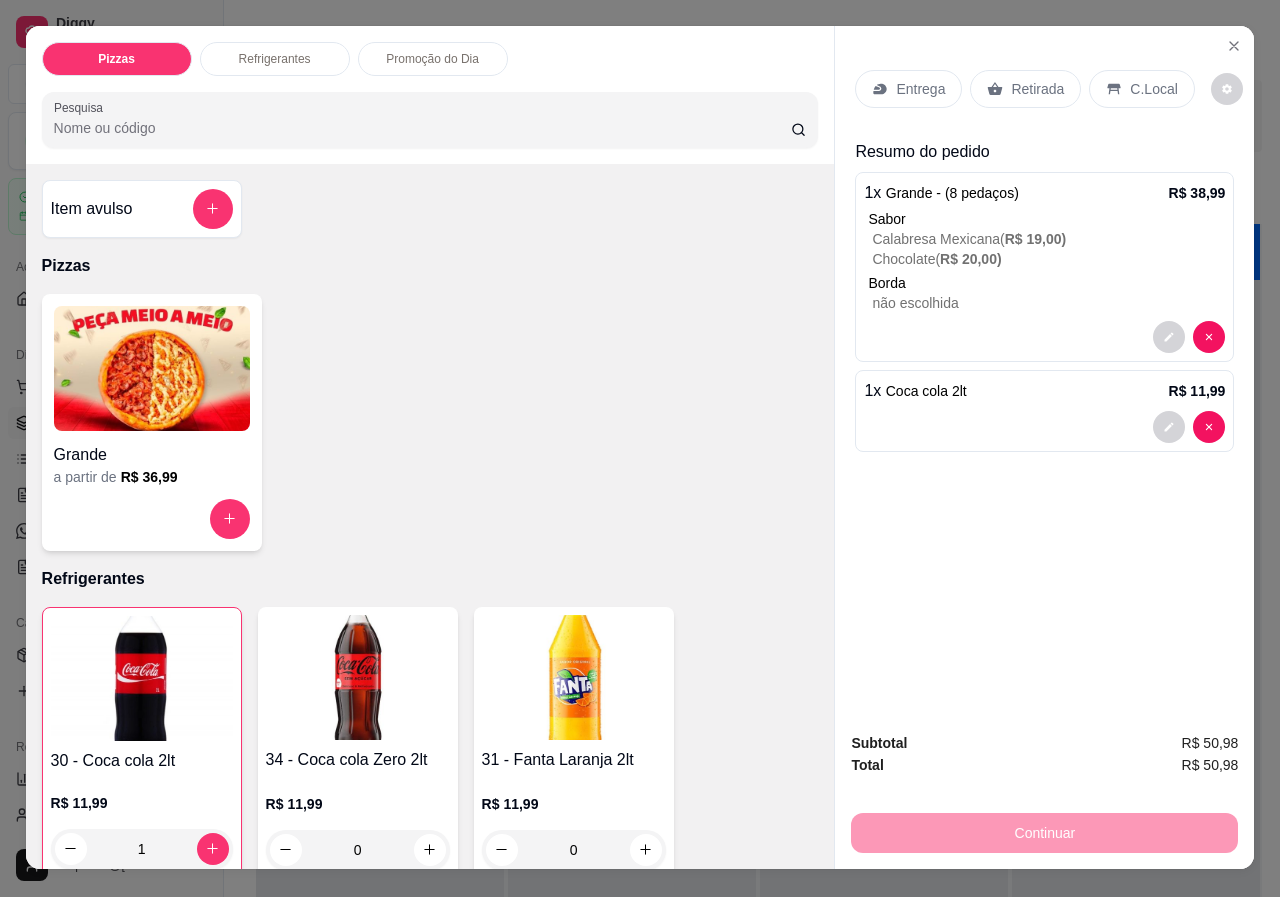 scroll, scrollTop: 0, scrollLeft: 0, axis: both 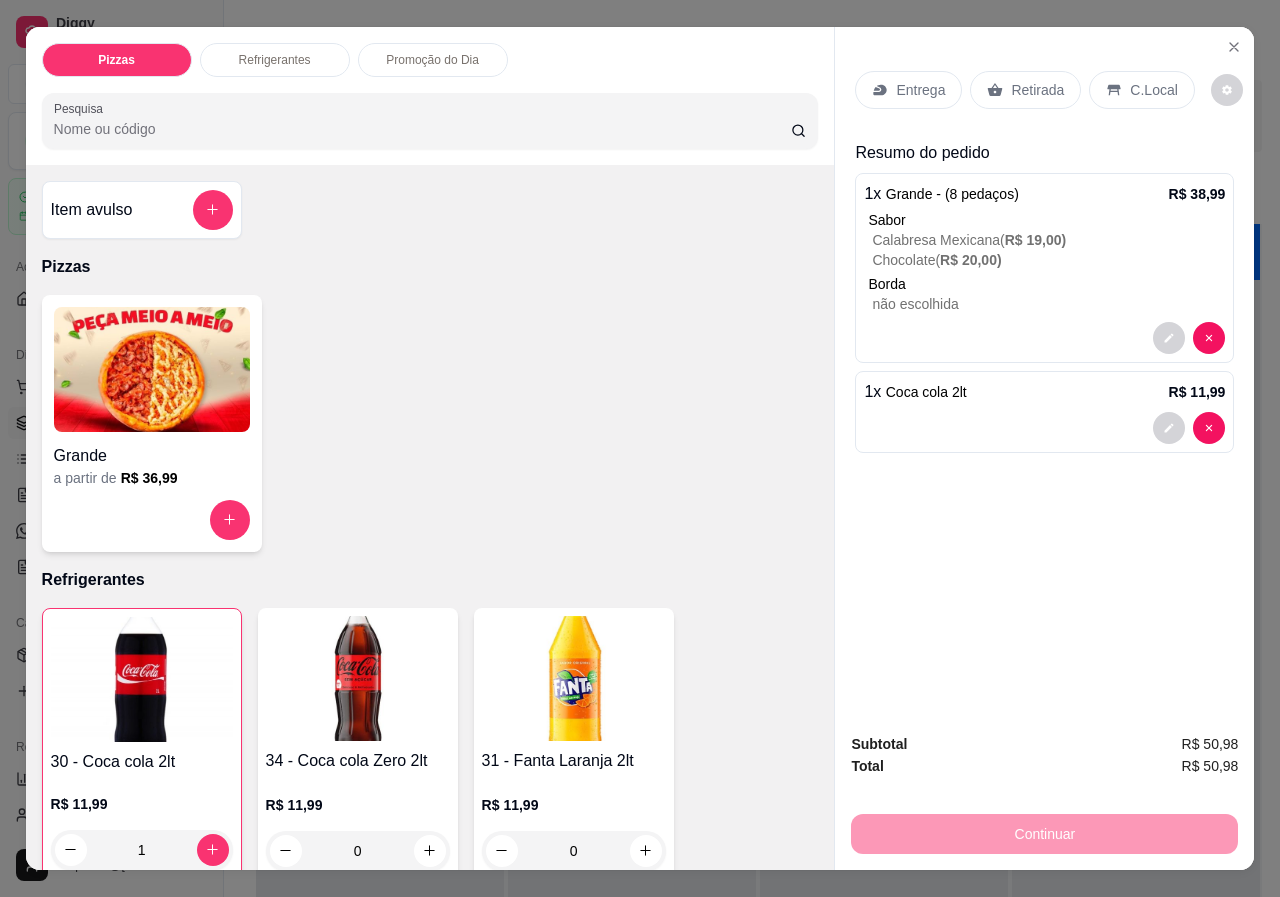 click 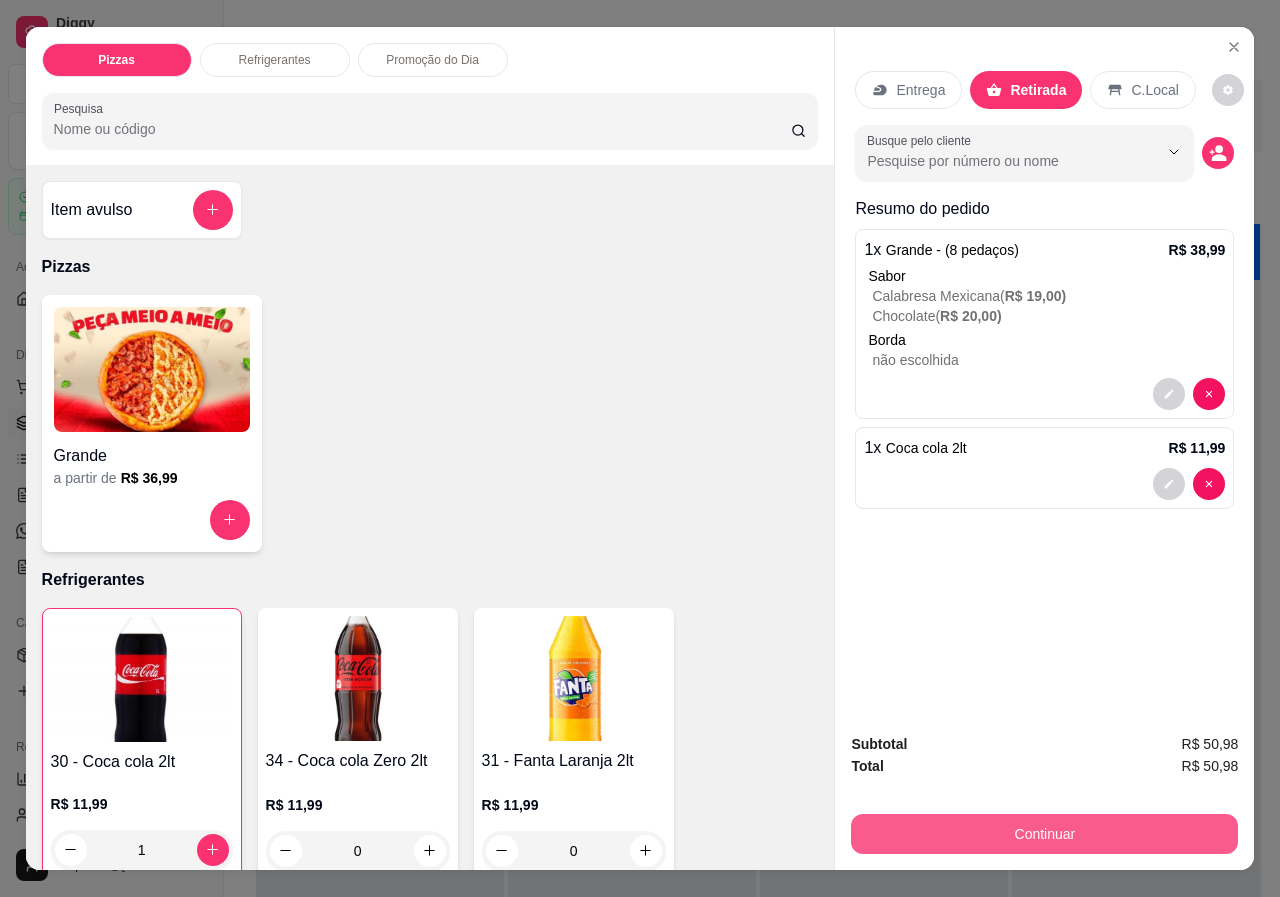 click on "Continuar" at bounding box center (1044, 834) 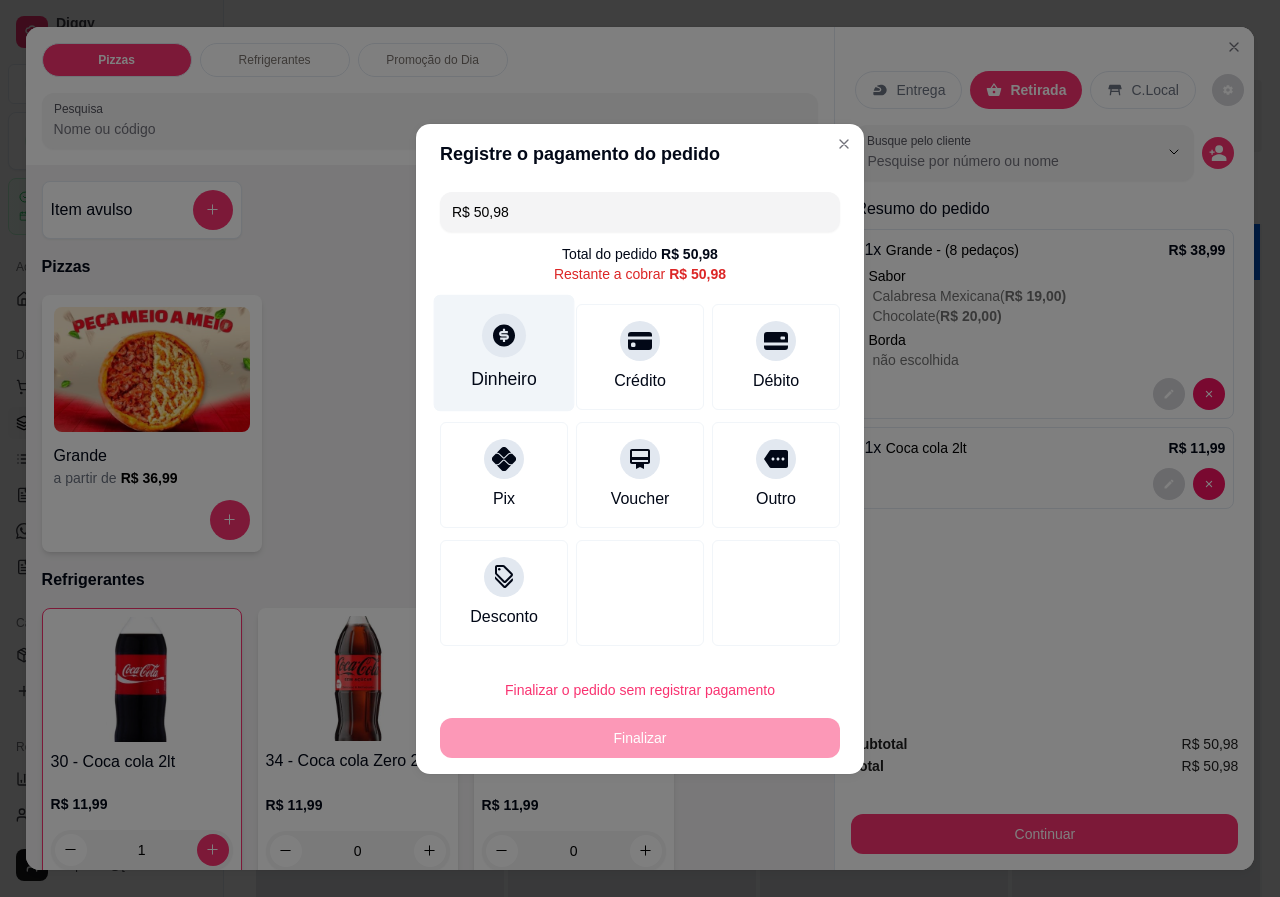 click at bounding box center [504, 335] 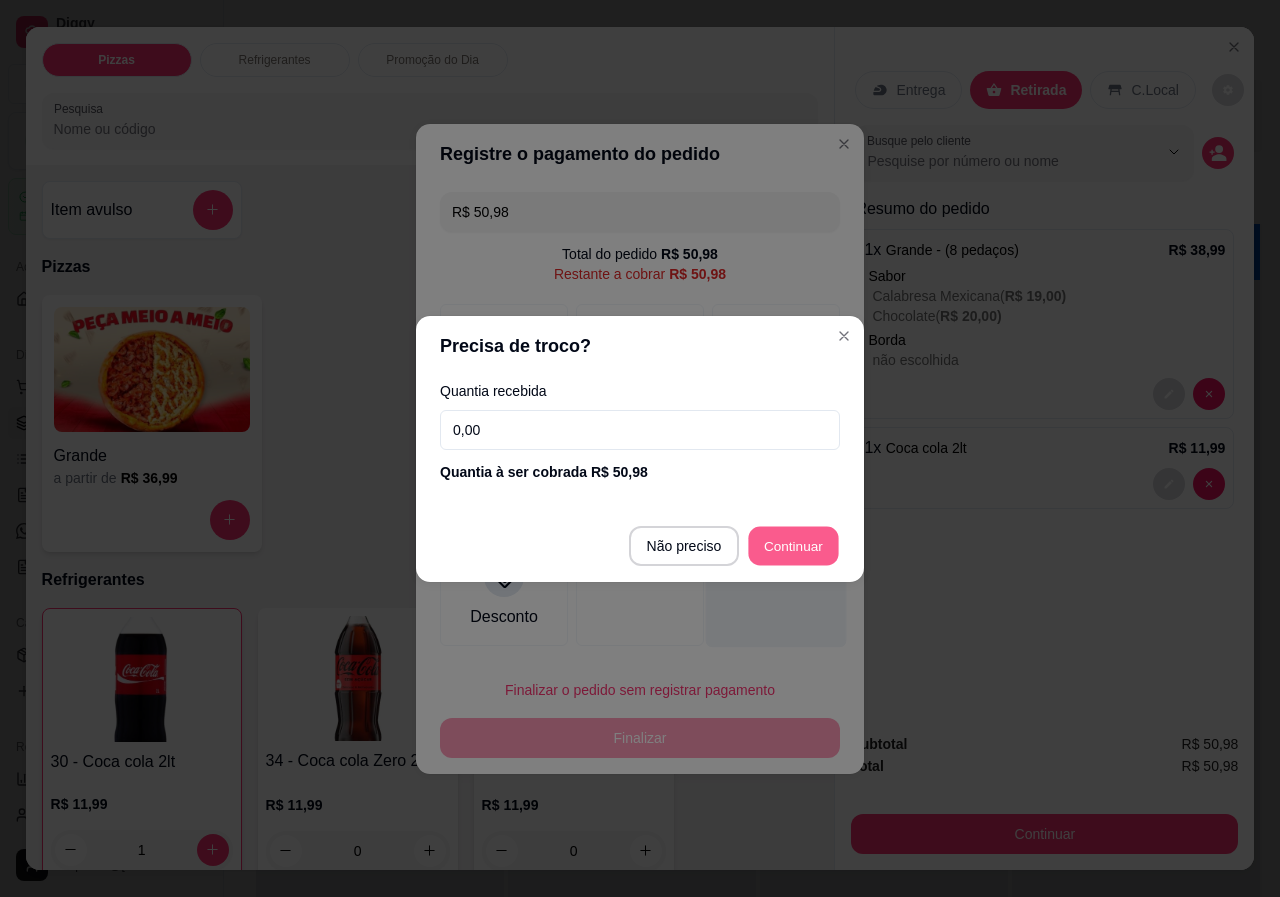 type on "R$ 0,00" 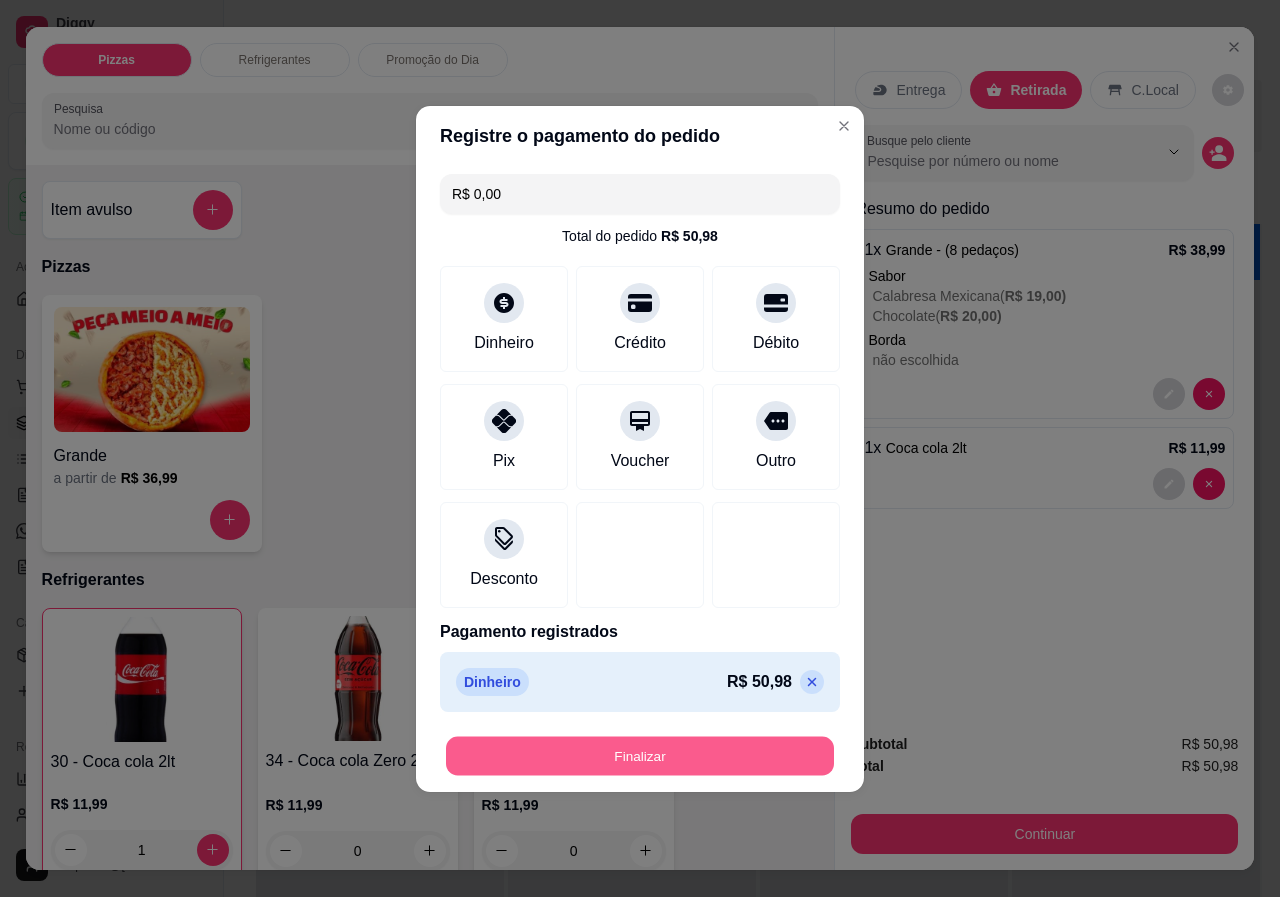click on "Finalizar" at bounding box center (640, 755) 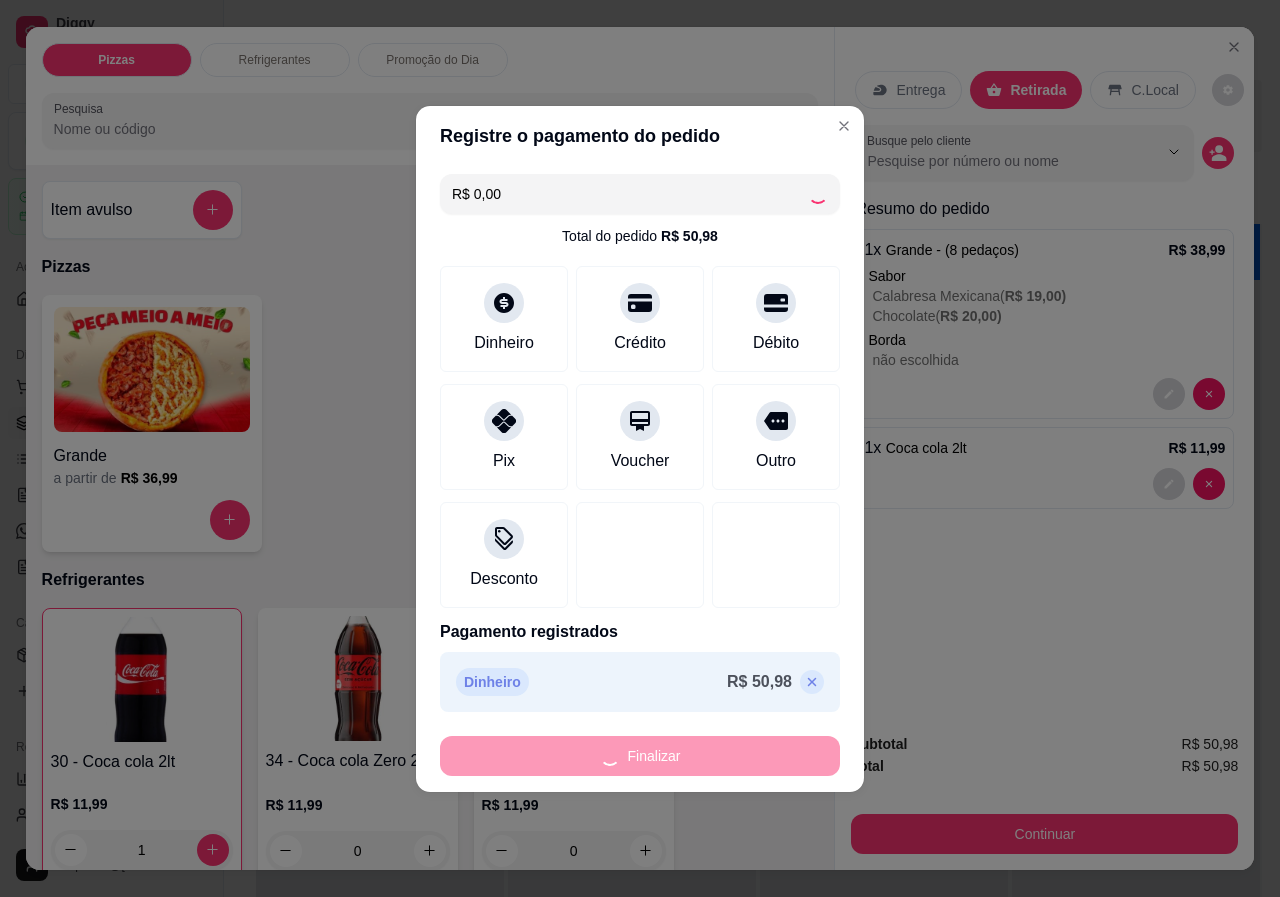 type on "0" 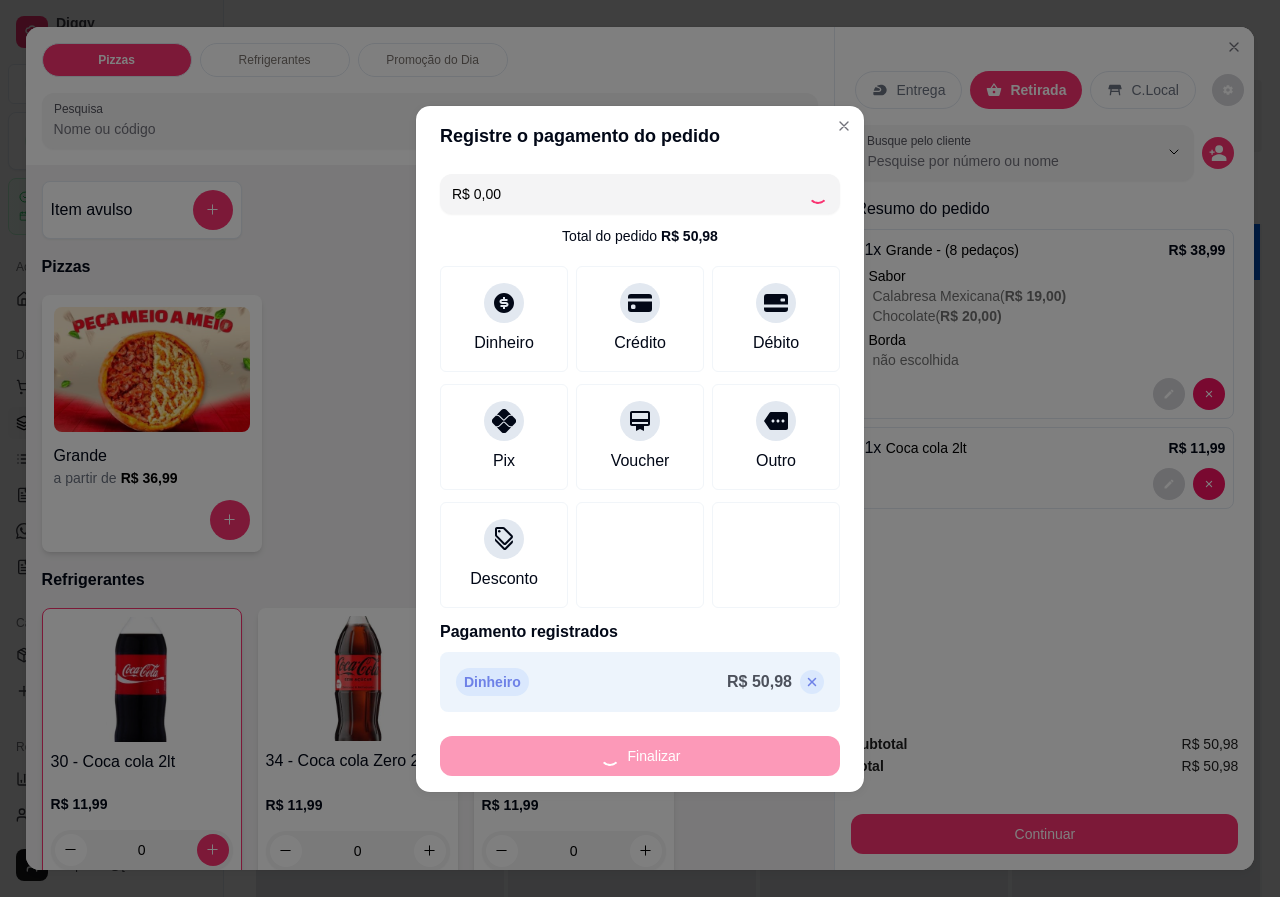 type on "-R$ 50,98" 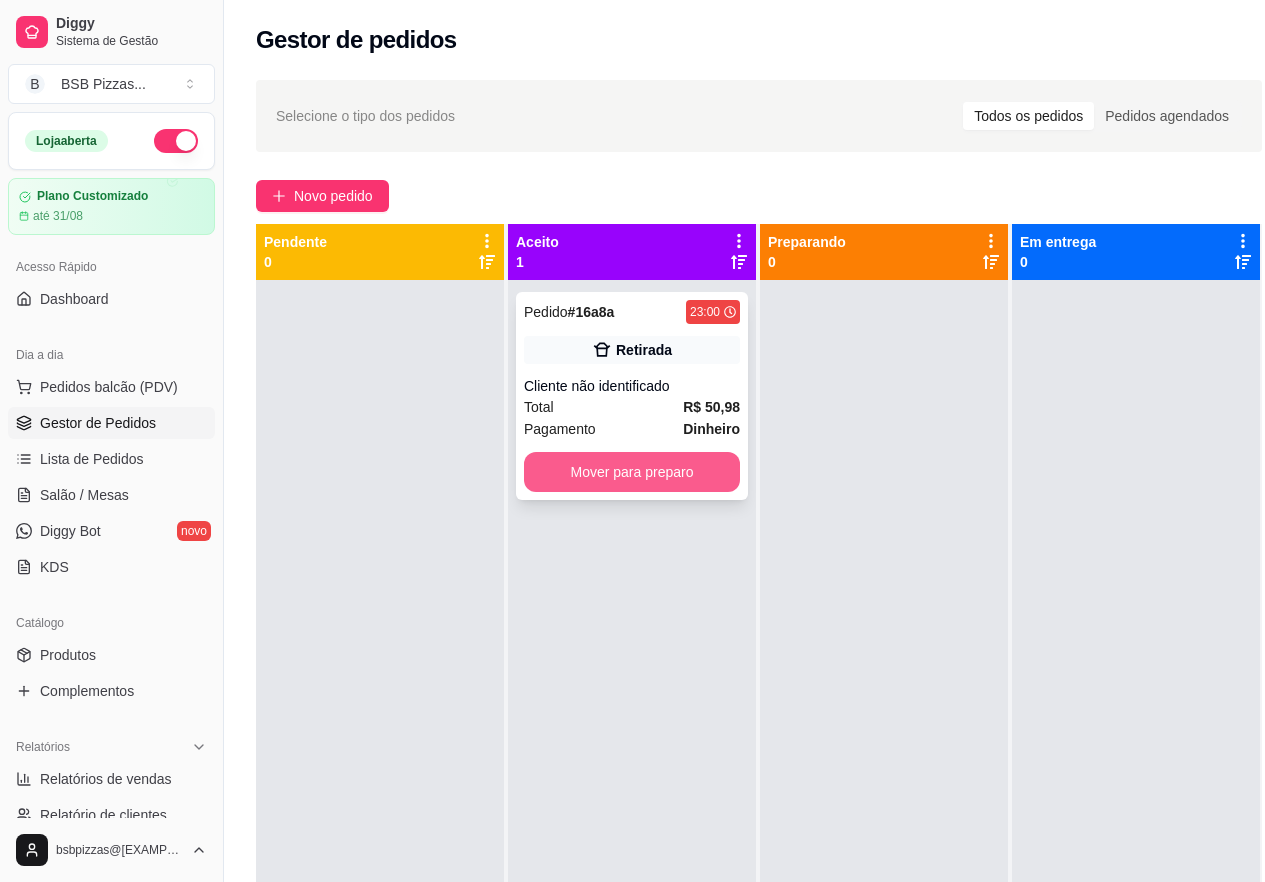 click on "Mover para preparo" at bounding box center [632, 472] 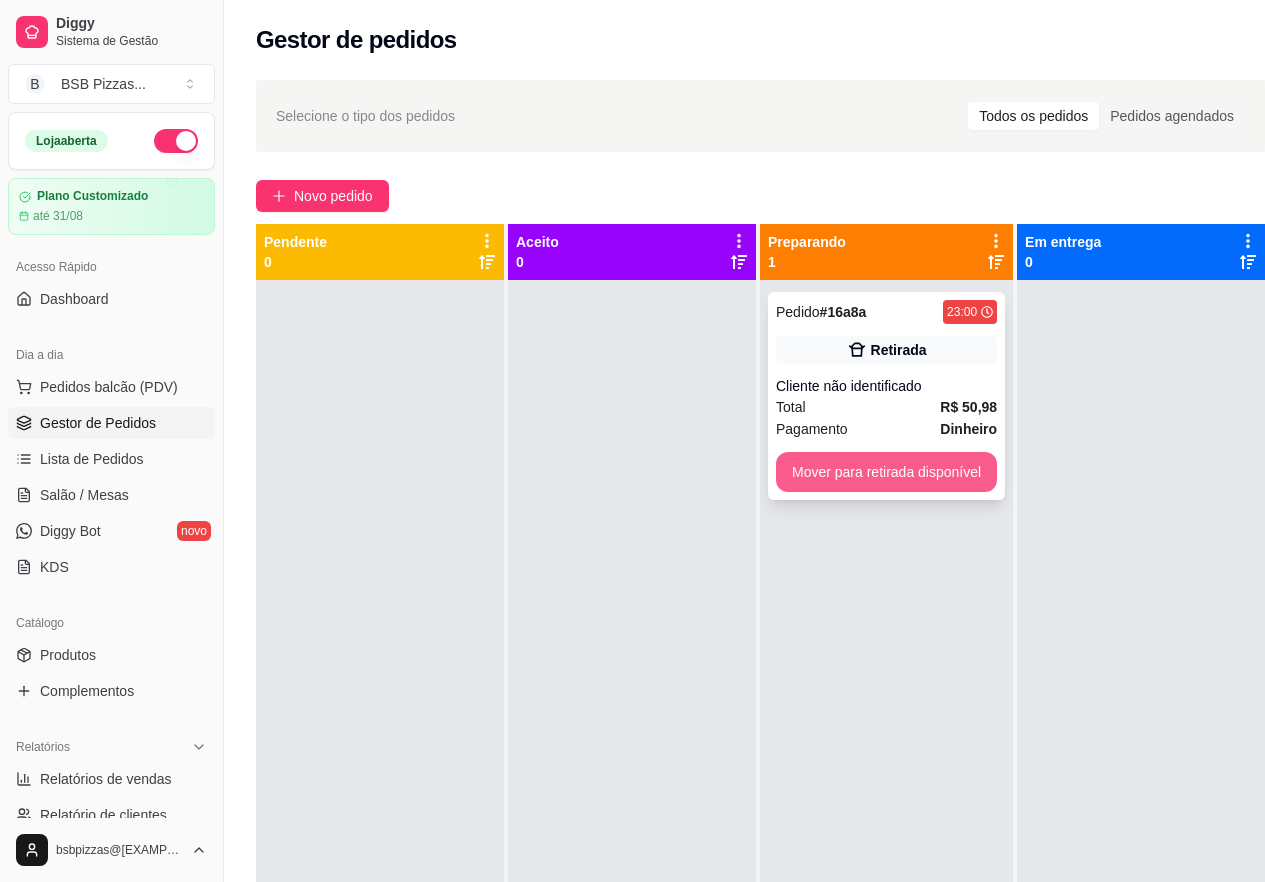 click on "Mover para retirada disponível" at bounding box center (886, 472) 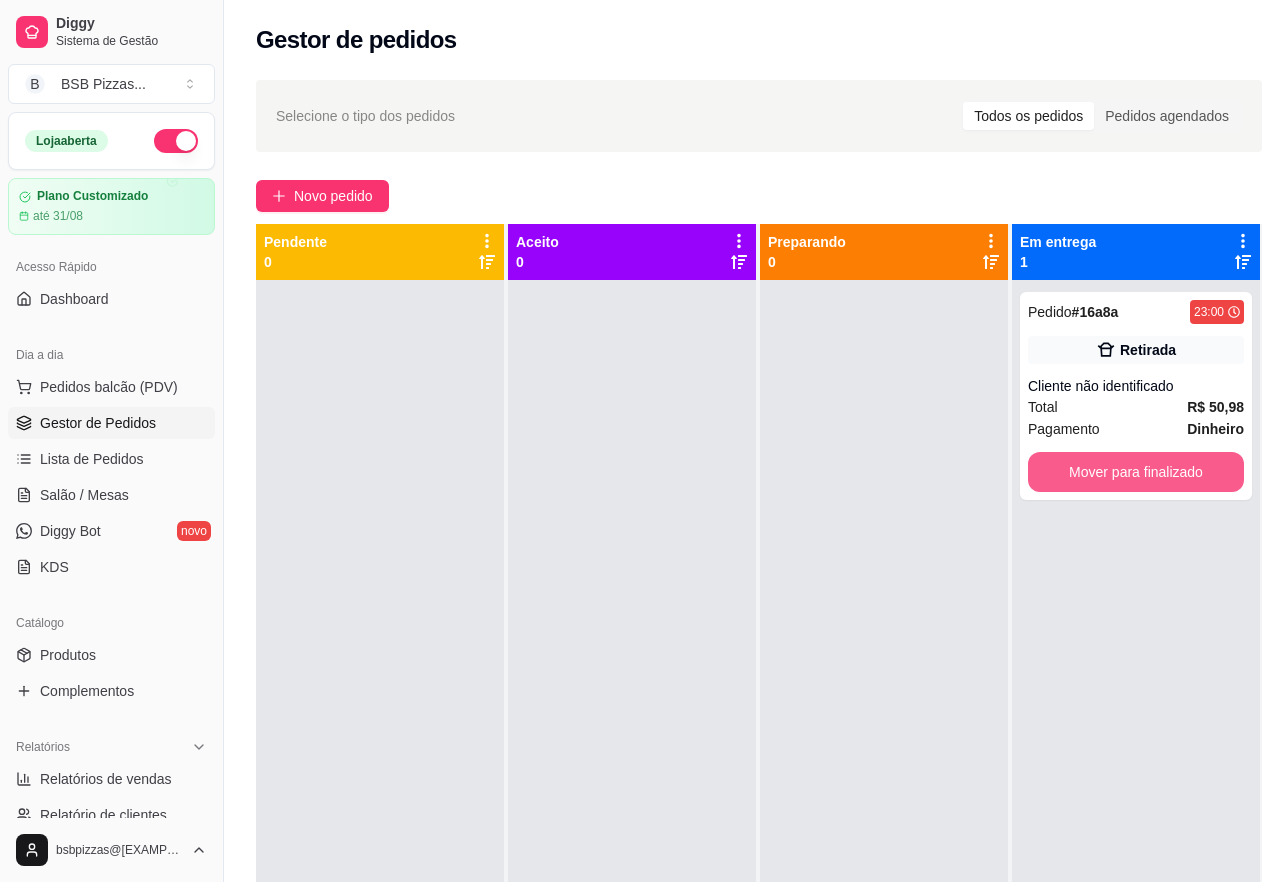click on "Mover para finalizado" at bounding box center (1136, 472) 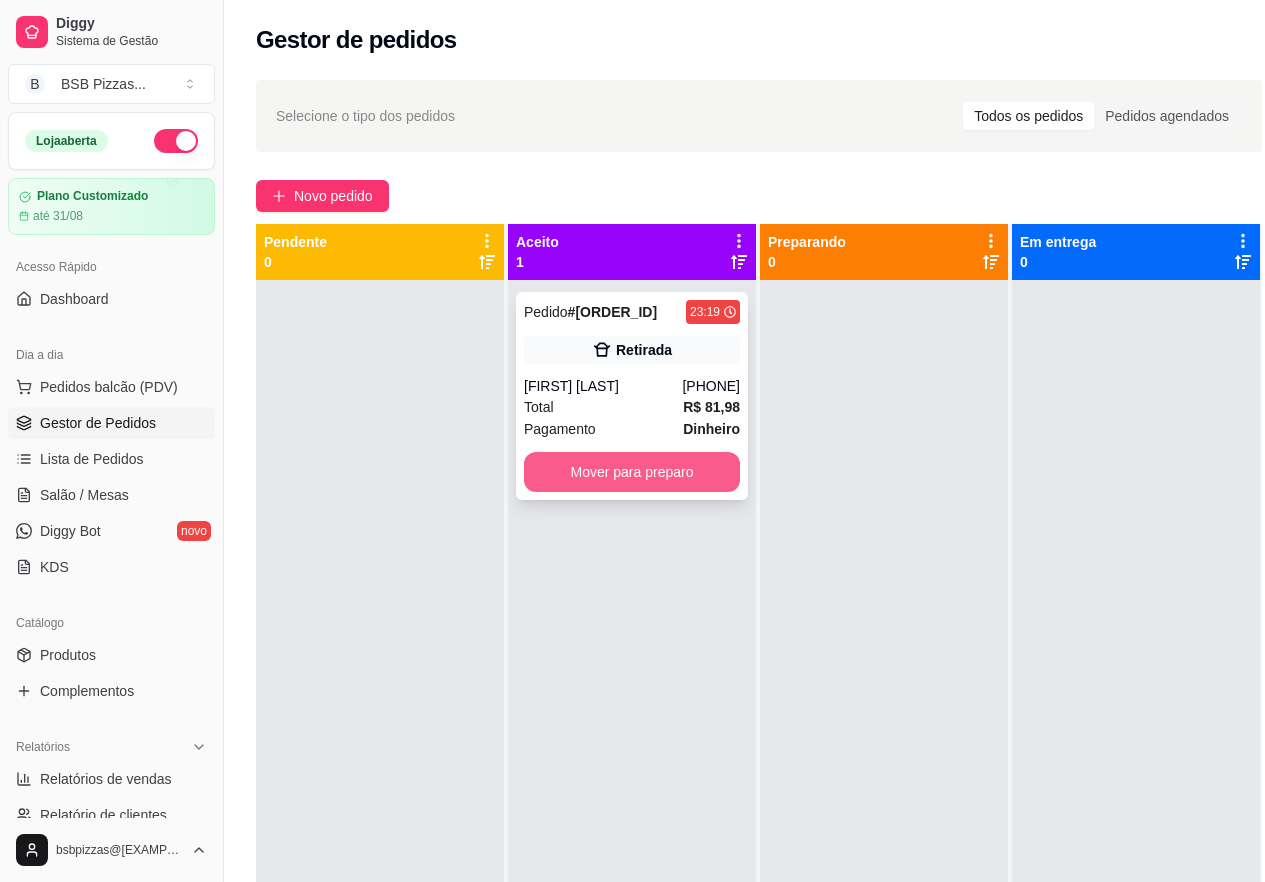 click on "Mover para preparo" at bounding box center [632, 472] 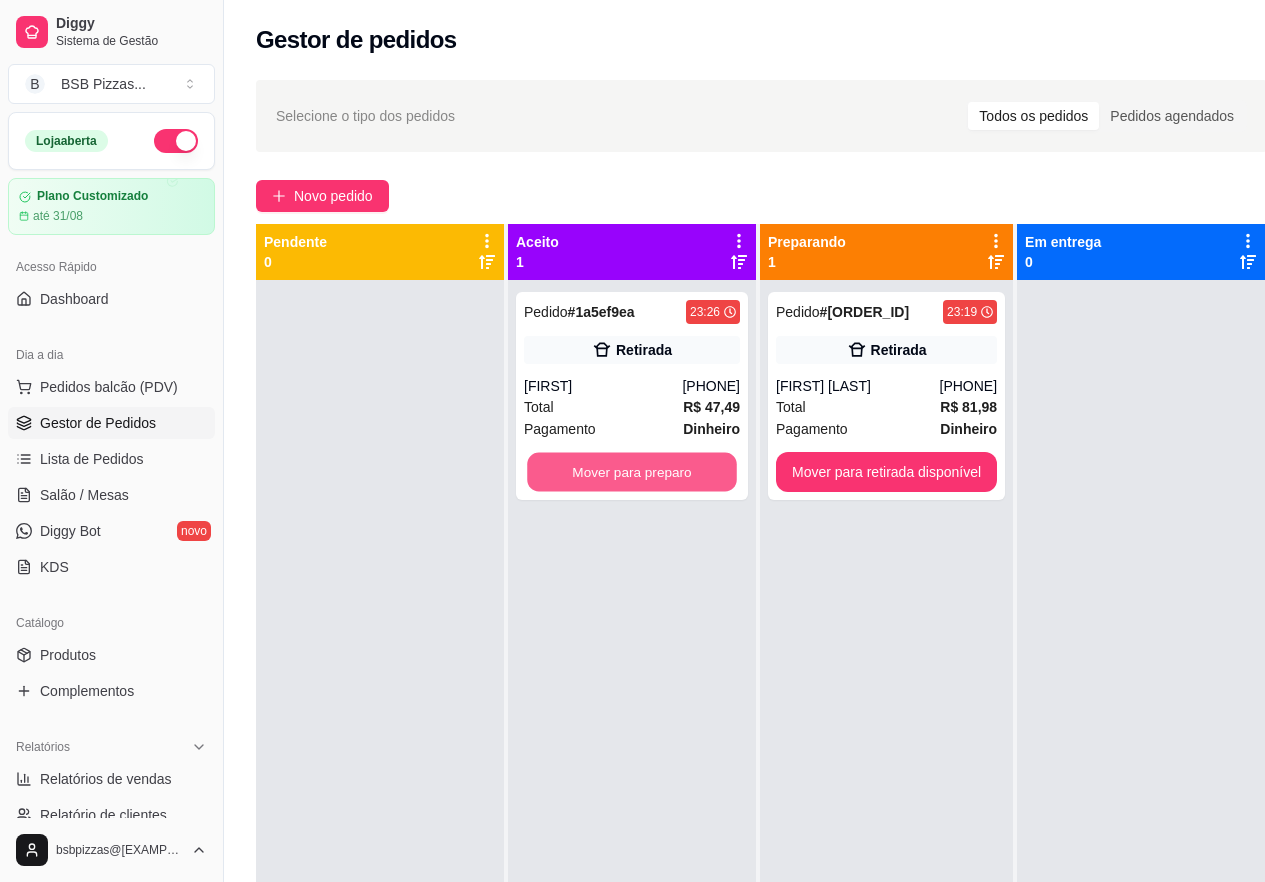 click on "Mover para preparo" at bounding box center (632, 472) 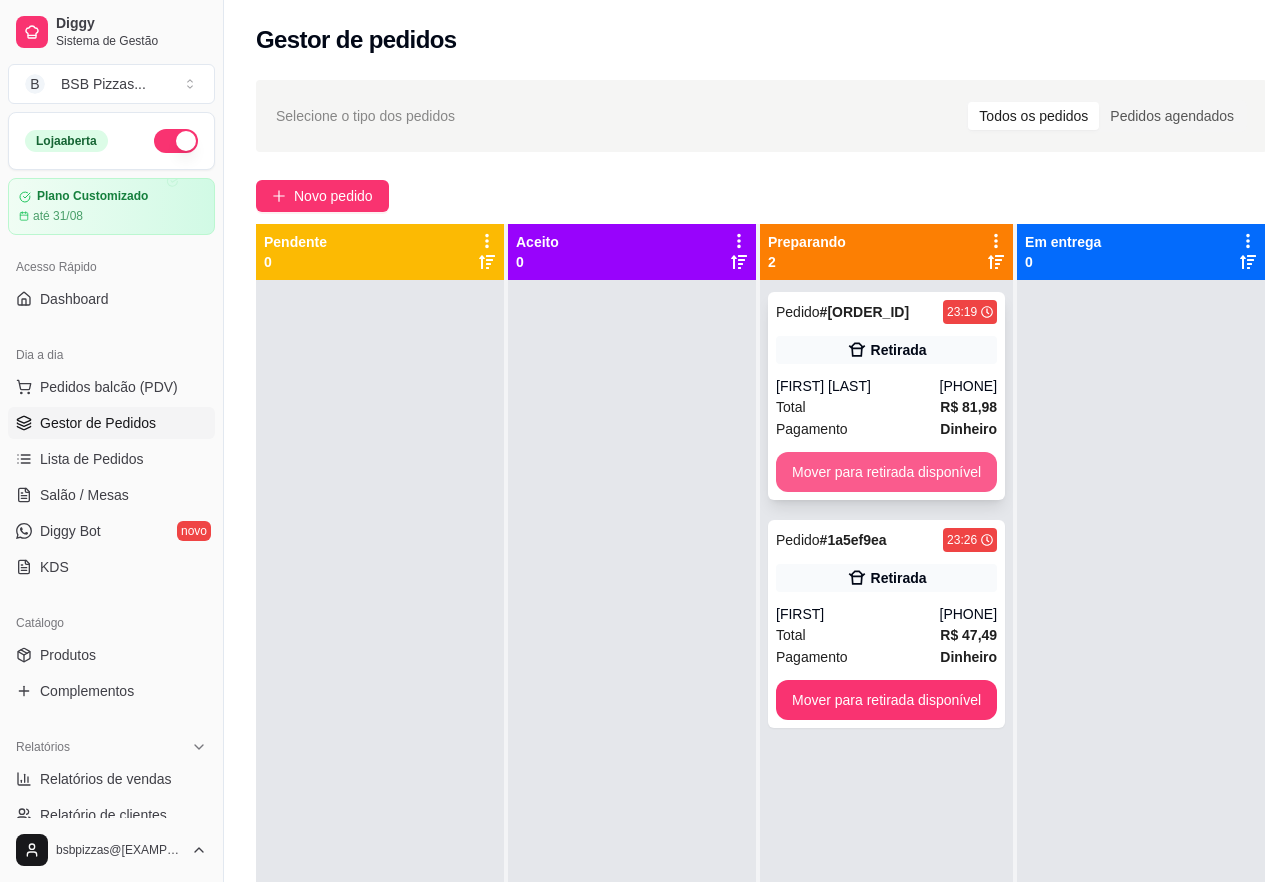 click on "Mover para retirada disponível" at bounding box center [886, 472] 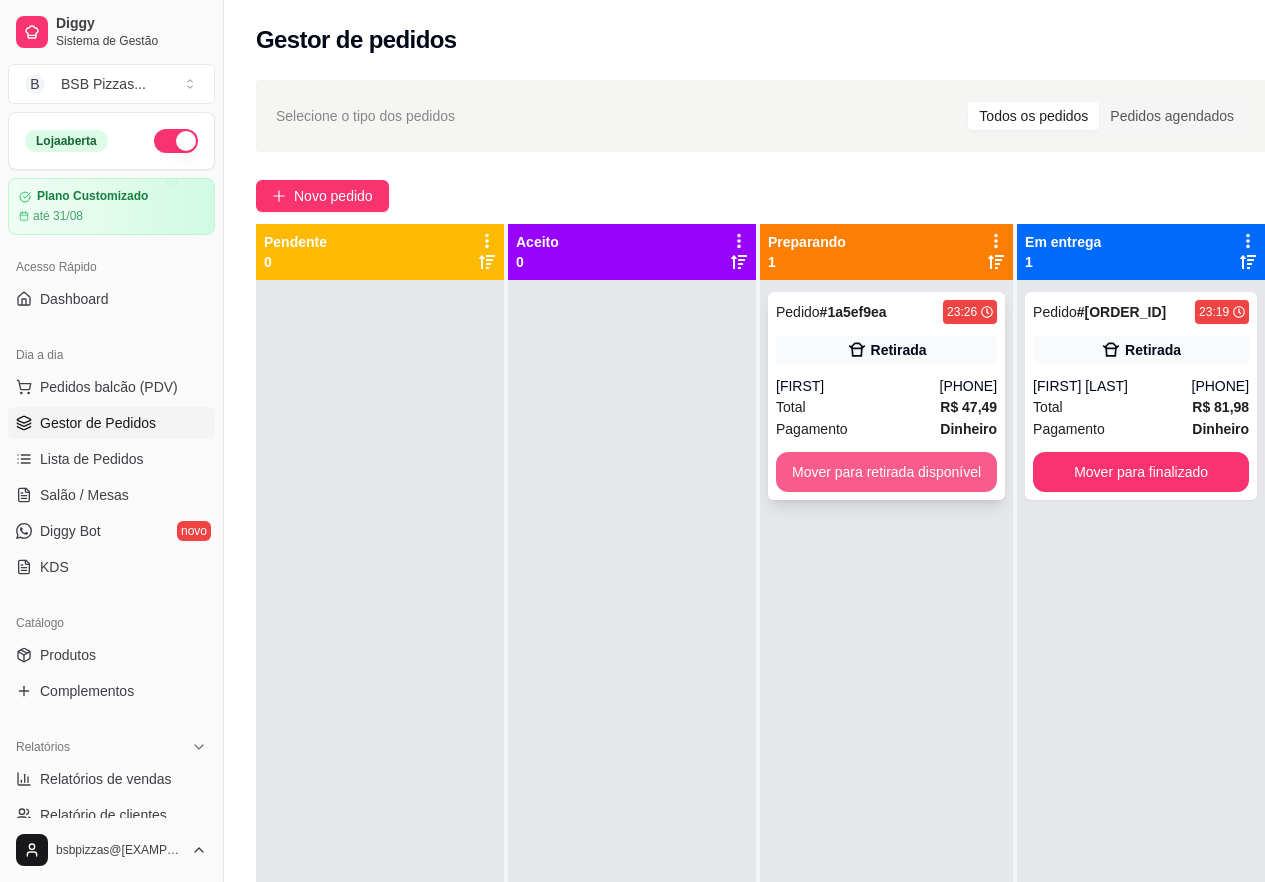 click on "Mover para retirada disponível" at bounding box center (886, 472) 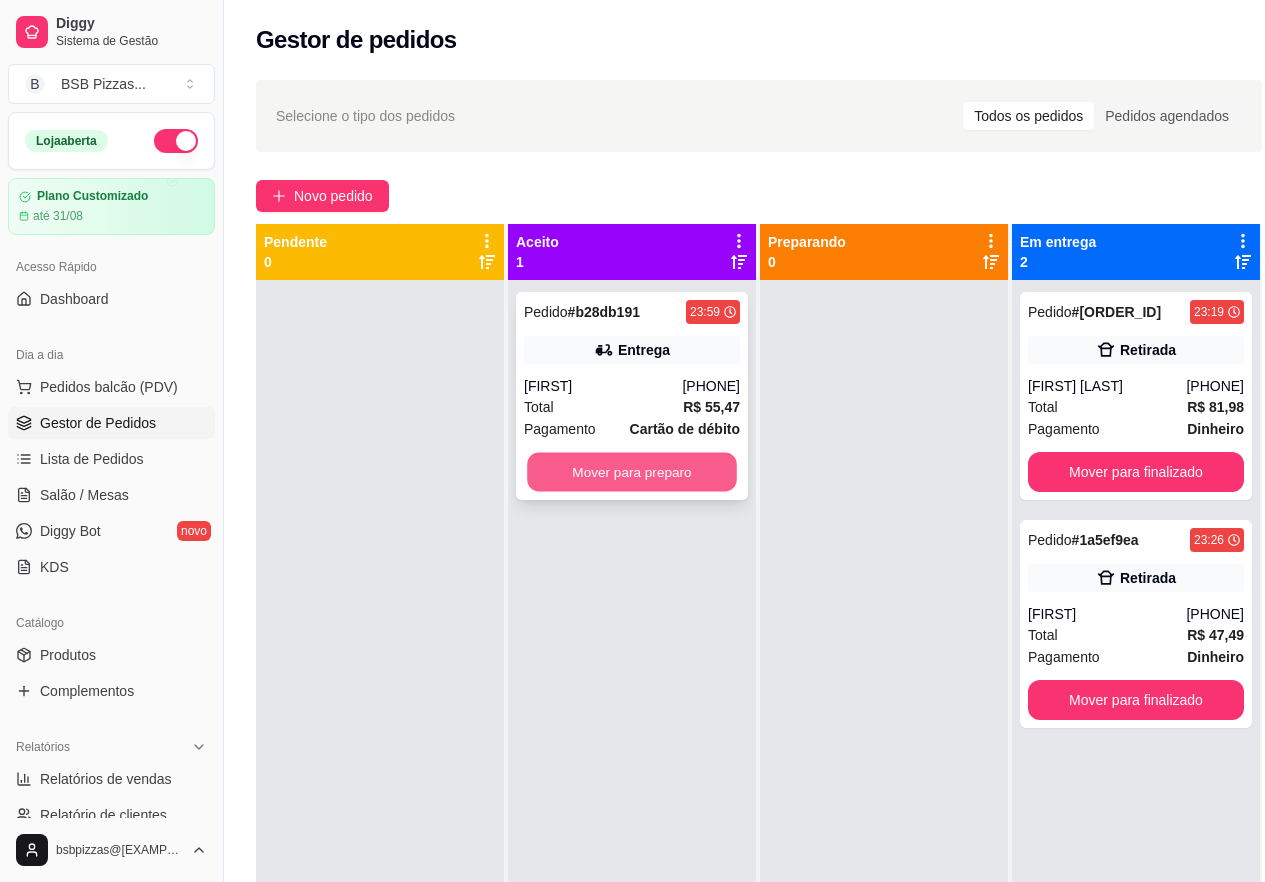 click on "Mover para preparo" at bounding box center [632, 472] 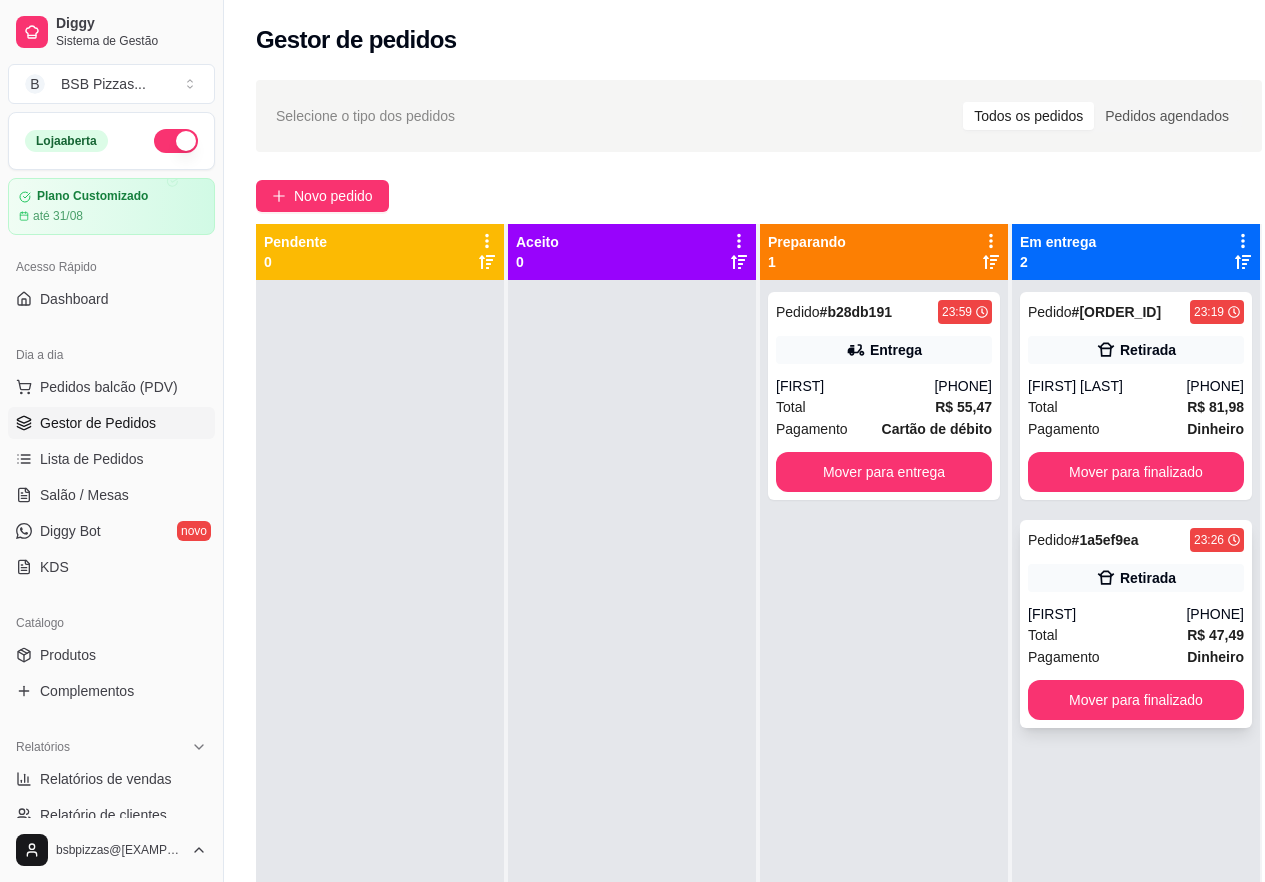 click on "Pedido # [ORDER_ID] 23:26 Retirada [FIRST] ([PHONE]) Total R$ 47,49 Pagamento Dinheiro Mover para finalizado" at bounding box center [1136, 624] 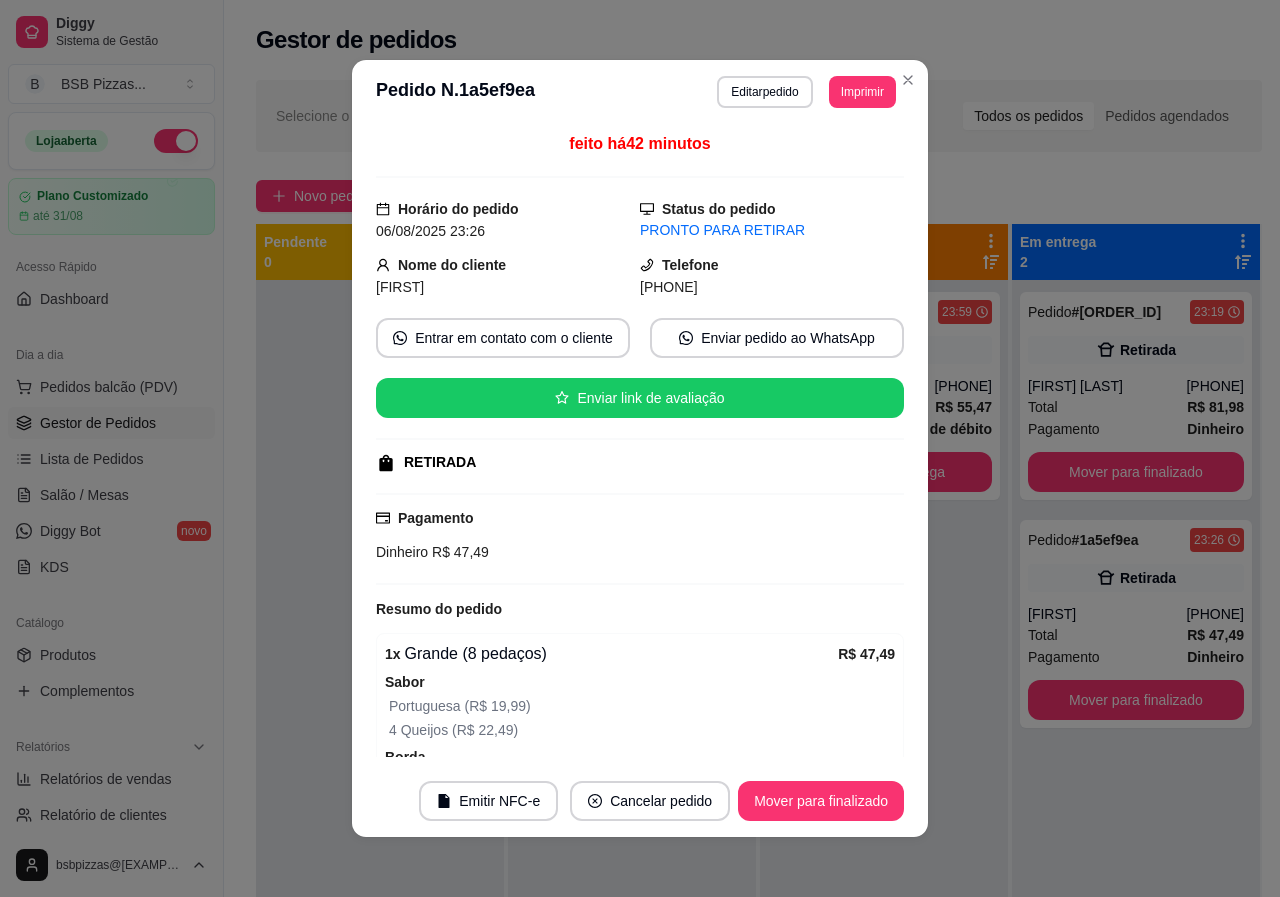 scroll, scrollTop: 172, scrollLeft: 0, axis: vertical 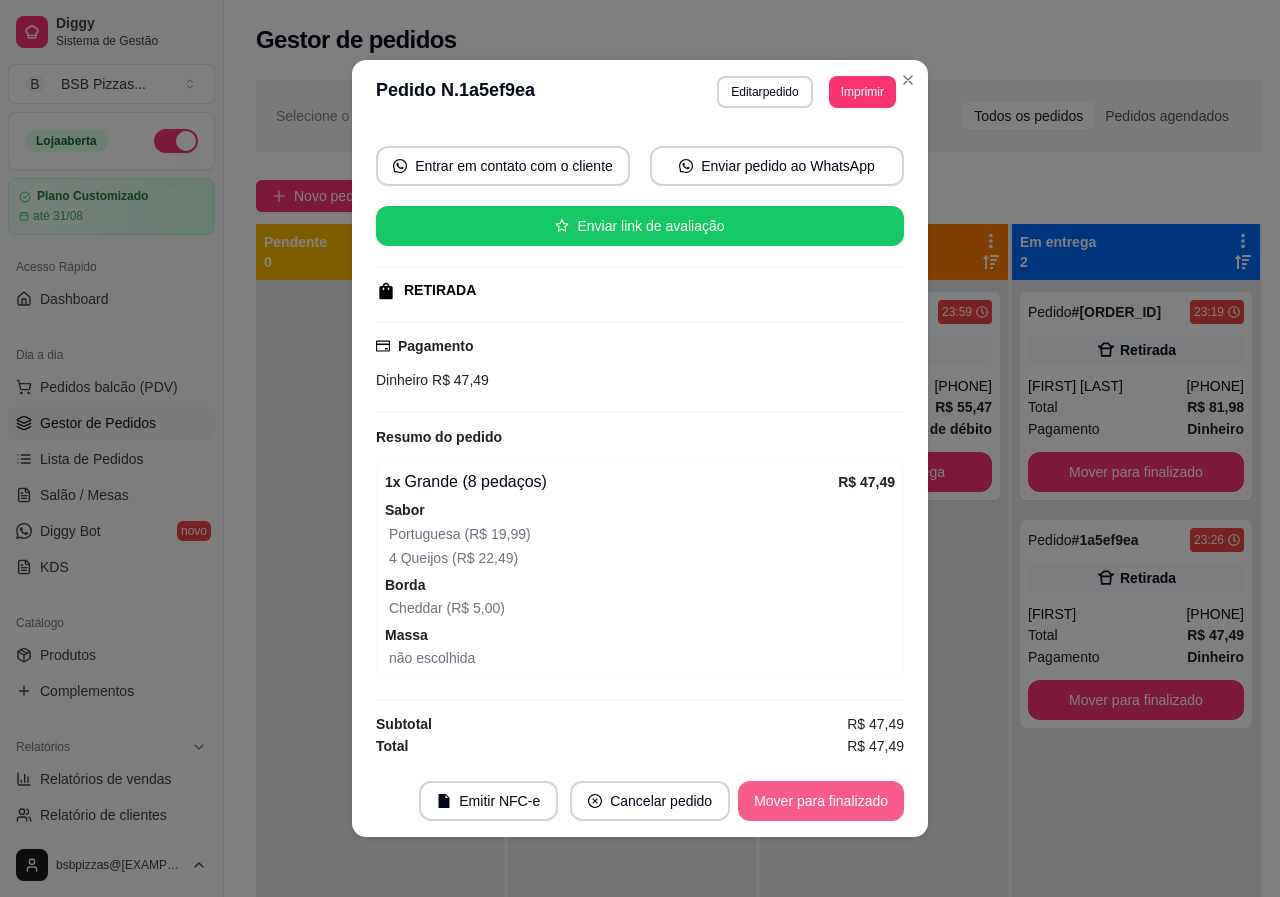 click on "Mover para finalizado" at bounding box center (821, 801) 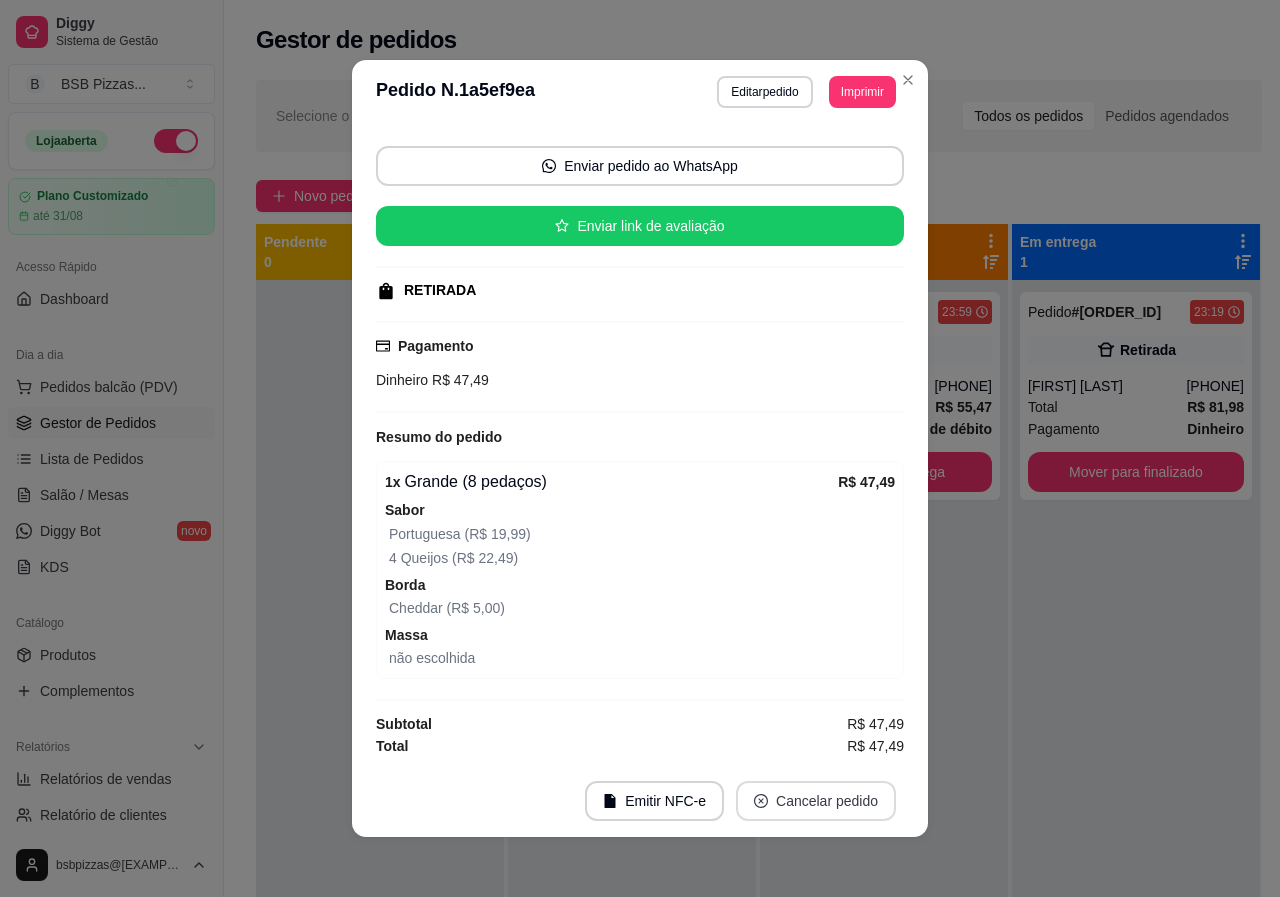 scroll, scrollTop: 126, scrollLeft: 0, axis: vertical 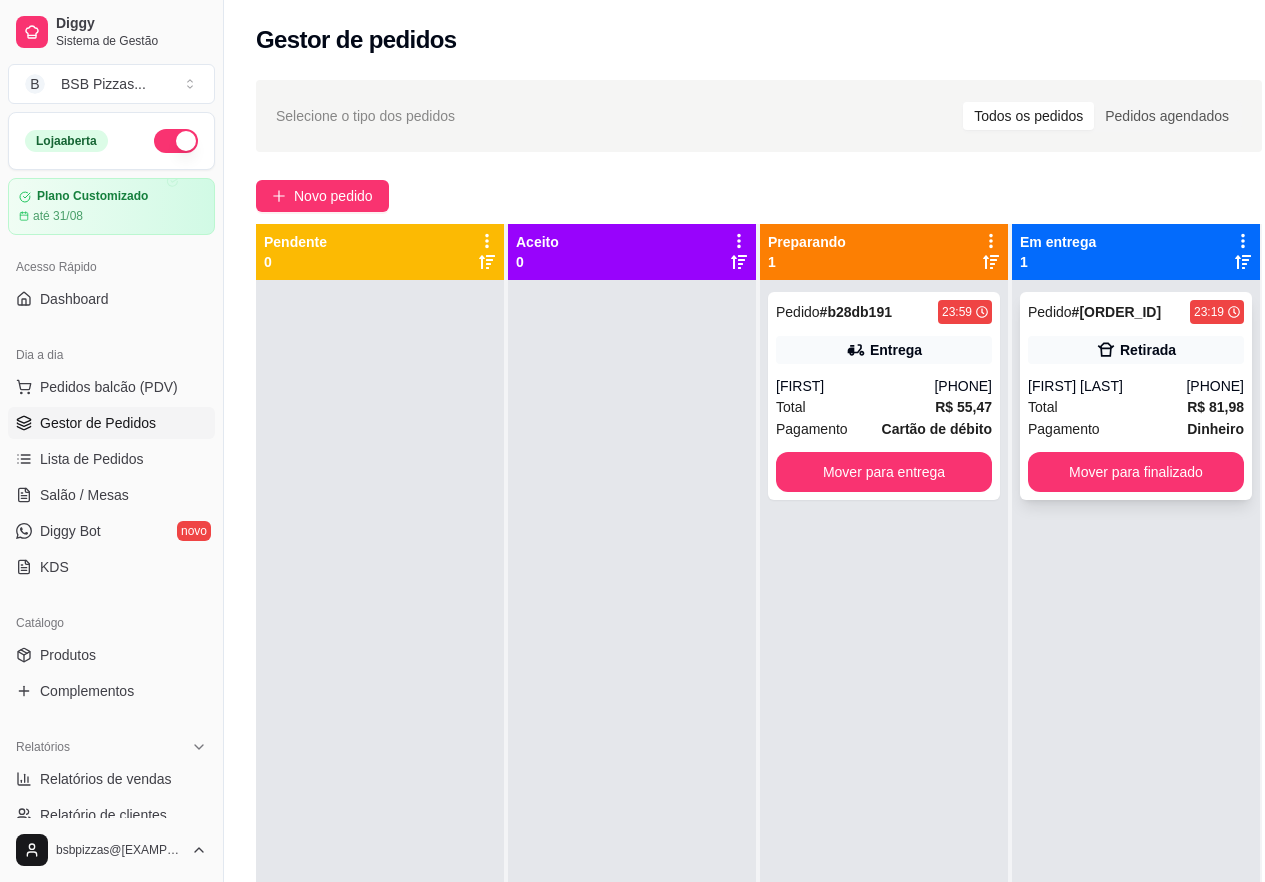 click on "Pedido # [ORDER_ID] 23:19 Retirada [FIRST] [LAST] ([PHONE]) Total R$ 81,98 Pagamento Dinheiro Mover para finalizado" at bounding box center (1136, 396) 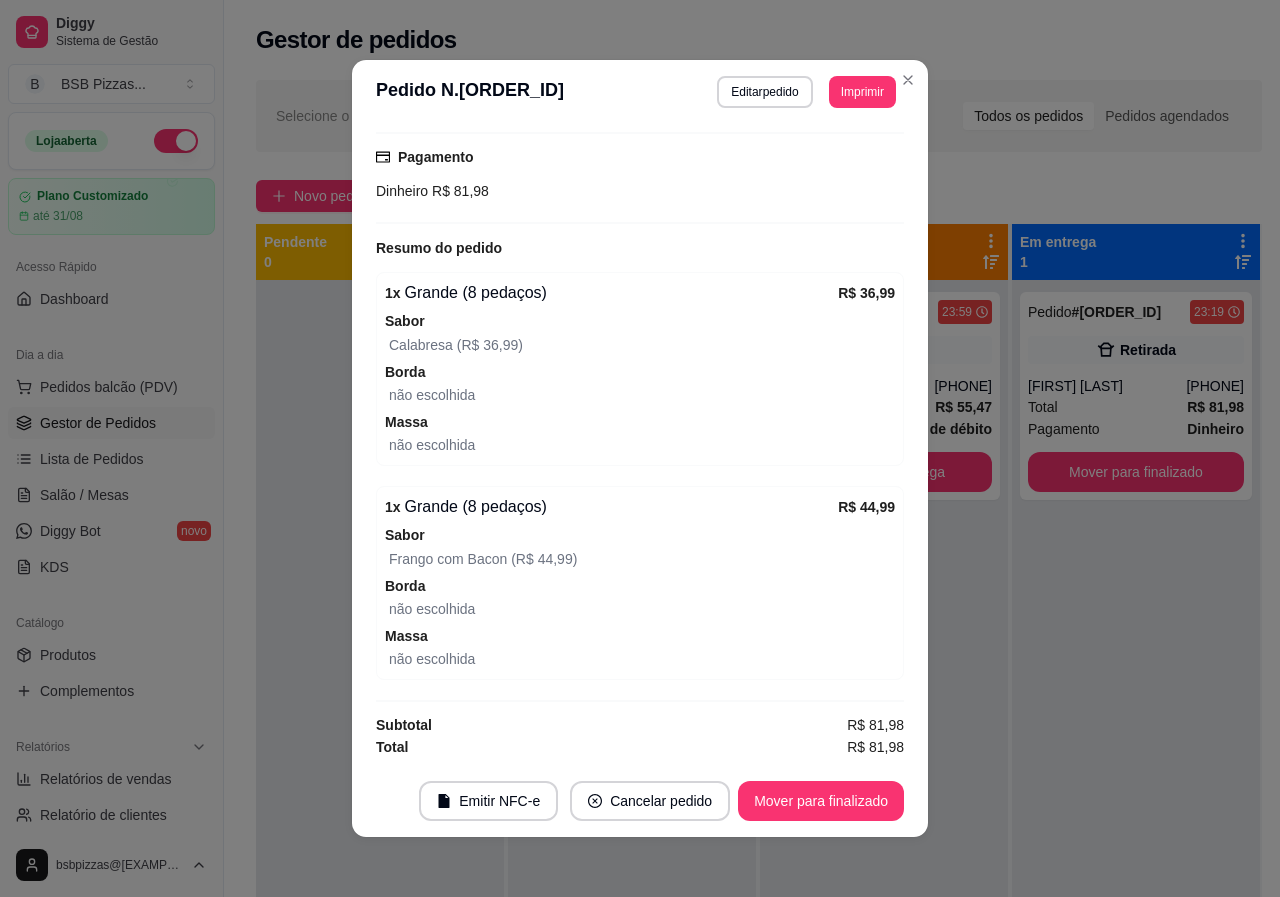 scroll, scrollTop: 362, scrollLeft: 0, axis: vertical 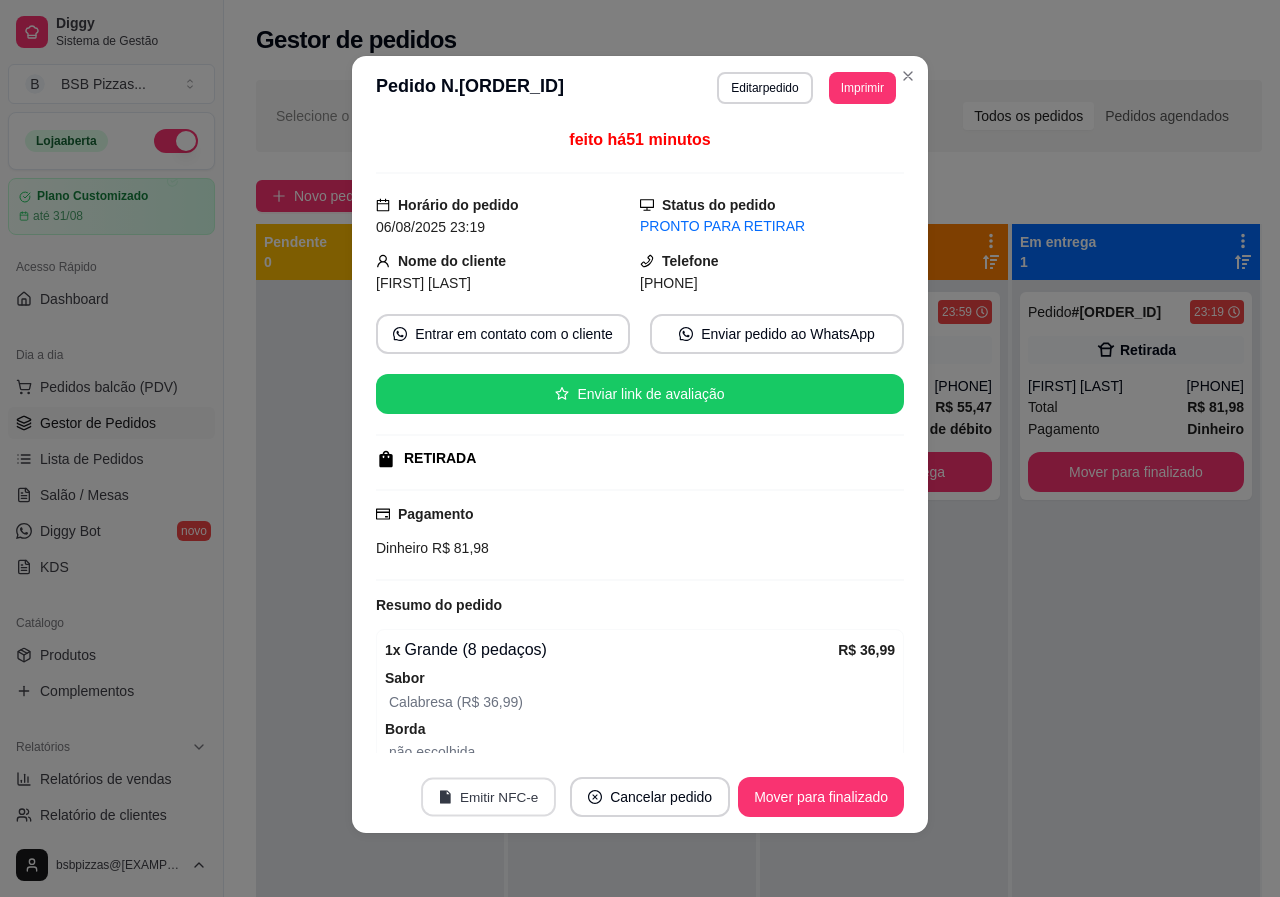click on "Emitir NFC-e" at bounding box center [488, 797] 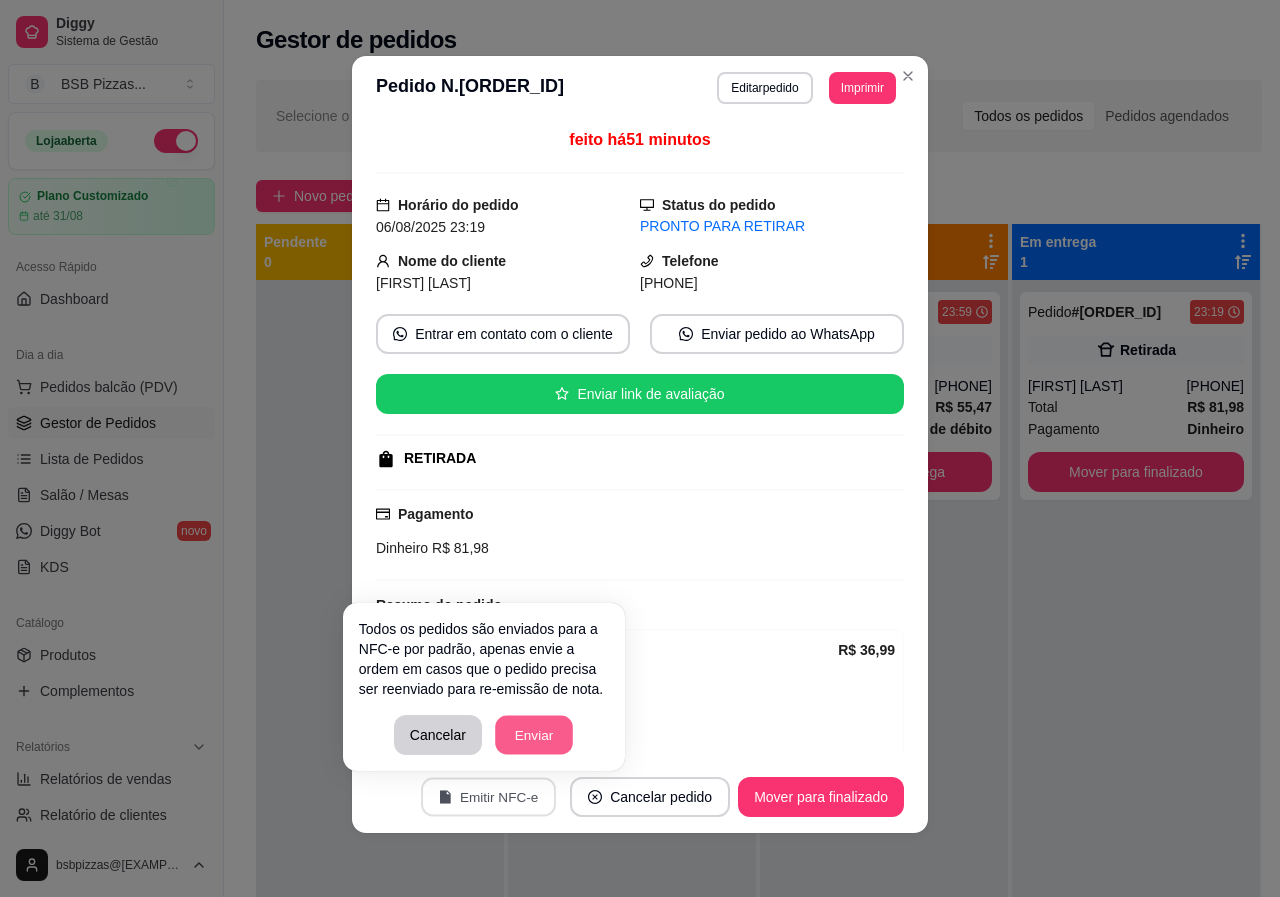 click on "Enviar" at bounding box center [534, 735] 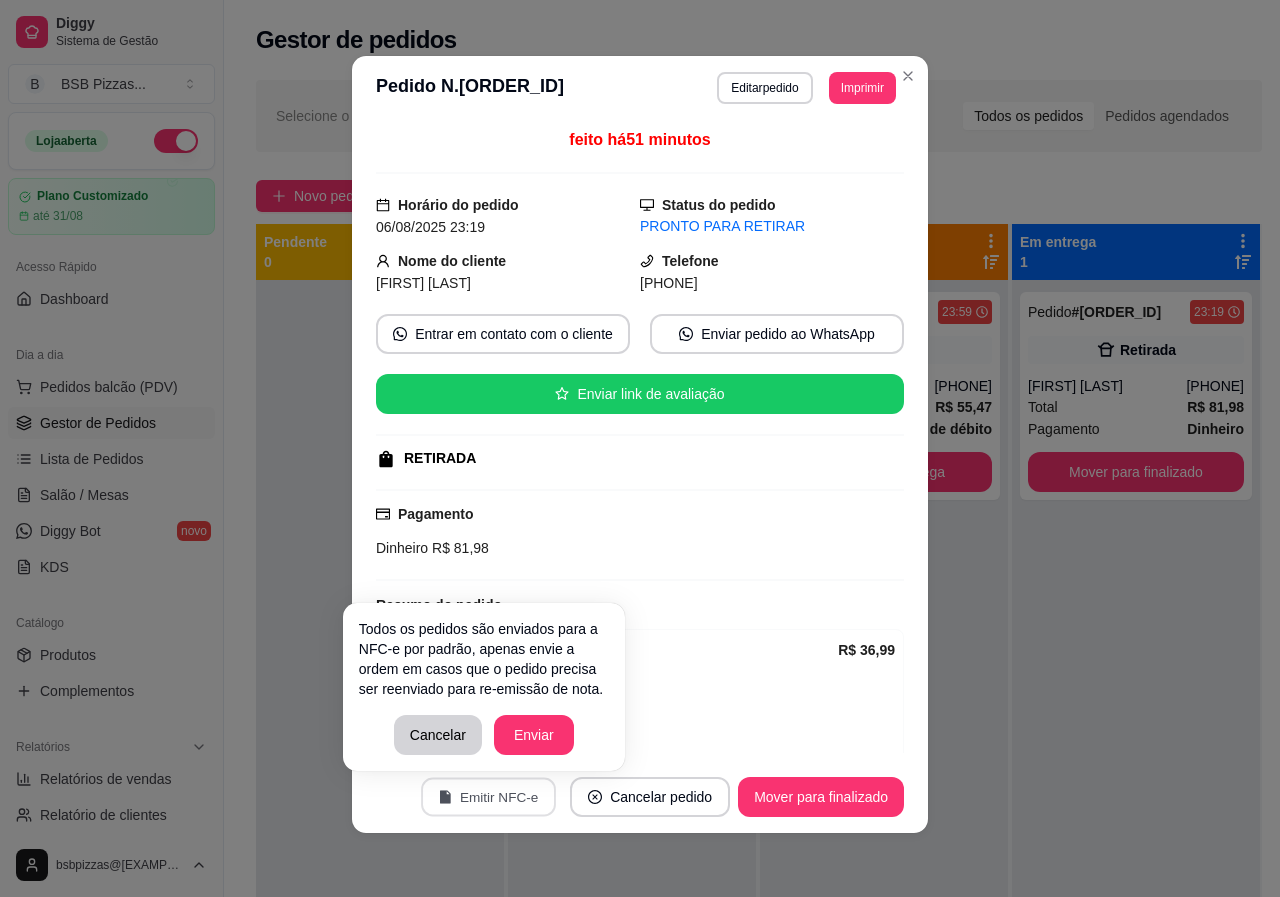 type 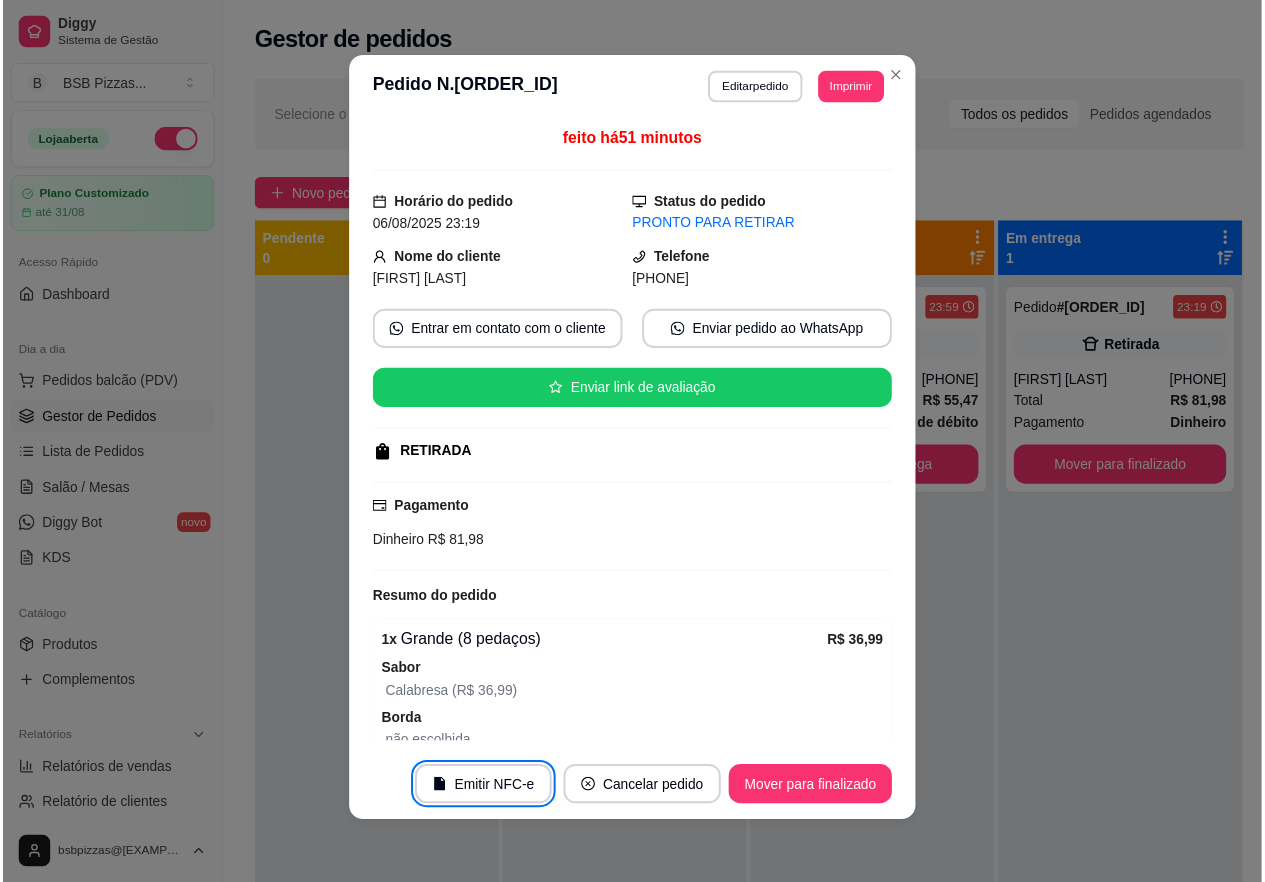 scroll, scrollTop: 362, scrollLeft: 0, axis: vertical 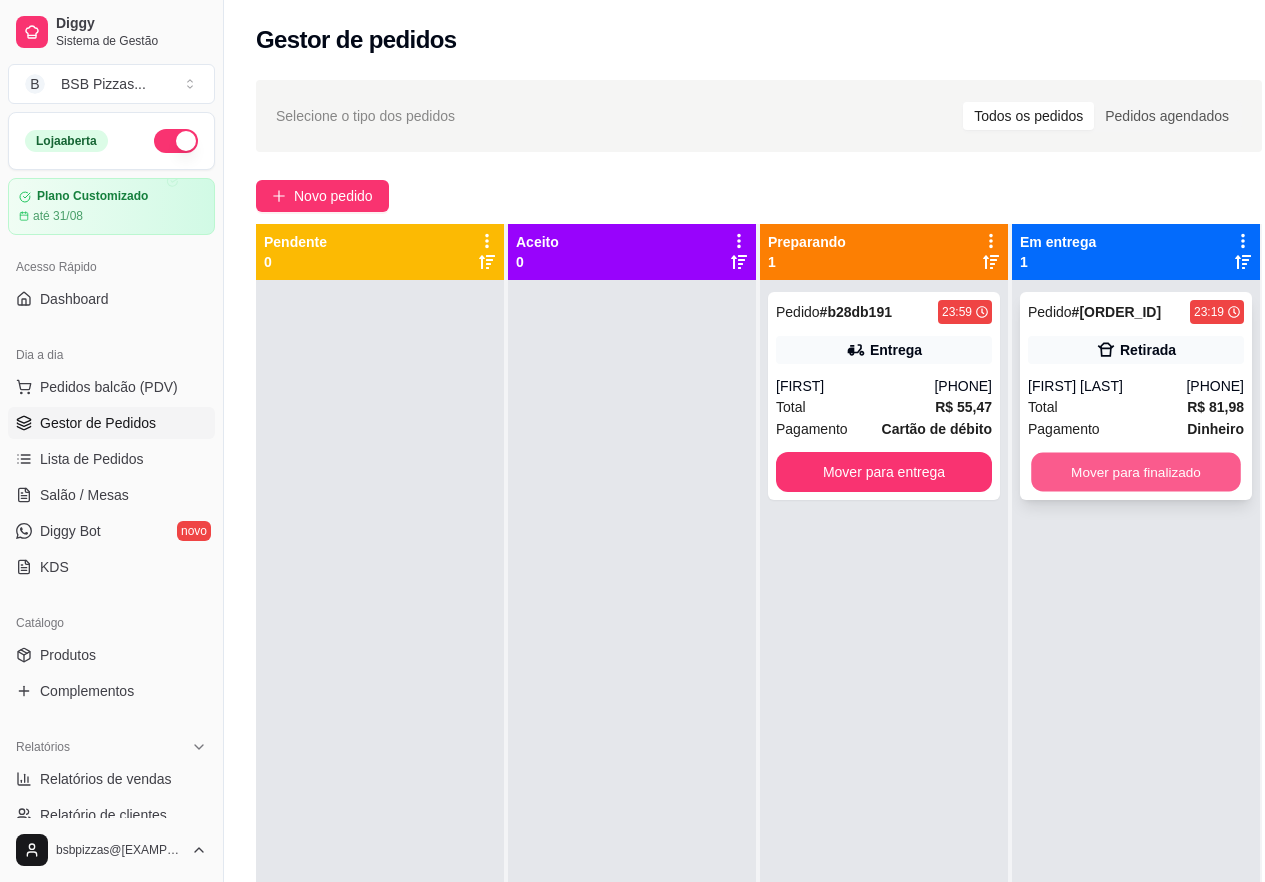 click on "Mover para finalizado" at bounding box center [1136, 472] 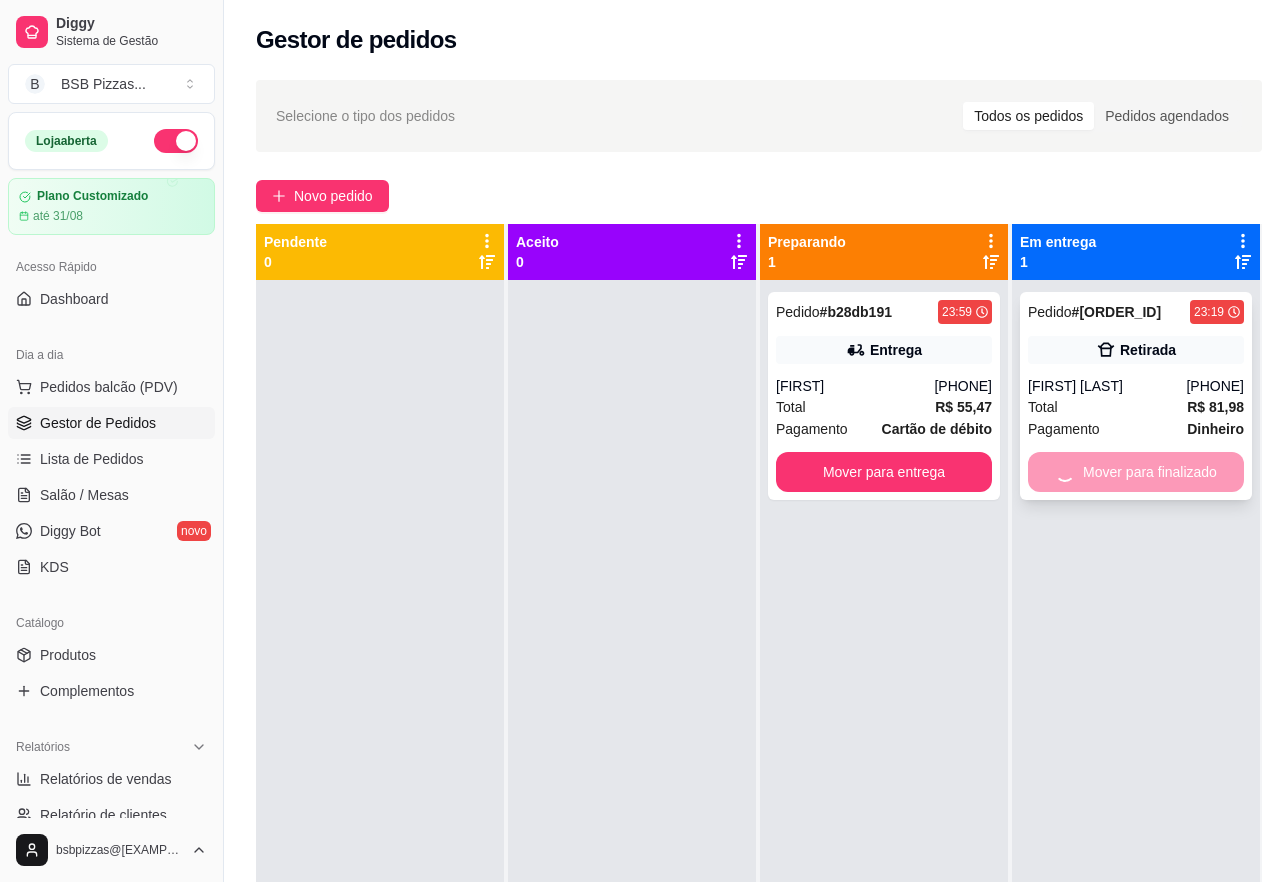 click on "Pedido # [ORDER_ID] 23:19 Retirada [FIRST] [LAST] ([PHONE]) Total R$ 81,98 Pagamento Dinheiro Mover para finalizado" at bounding box center (1136, 396) 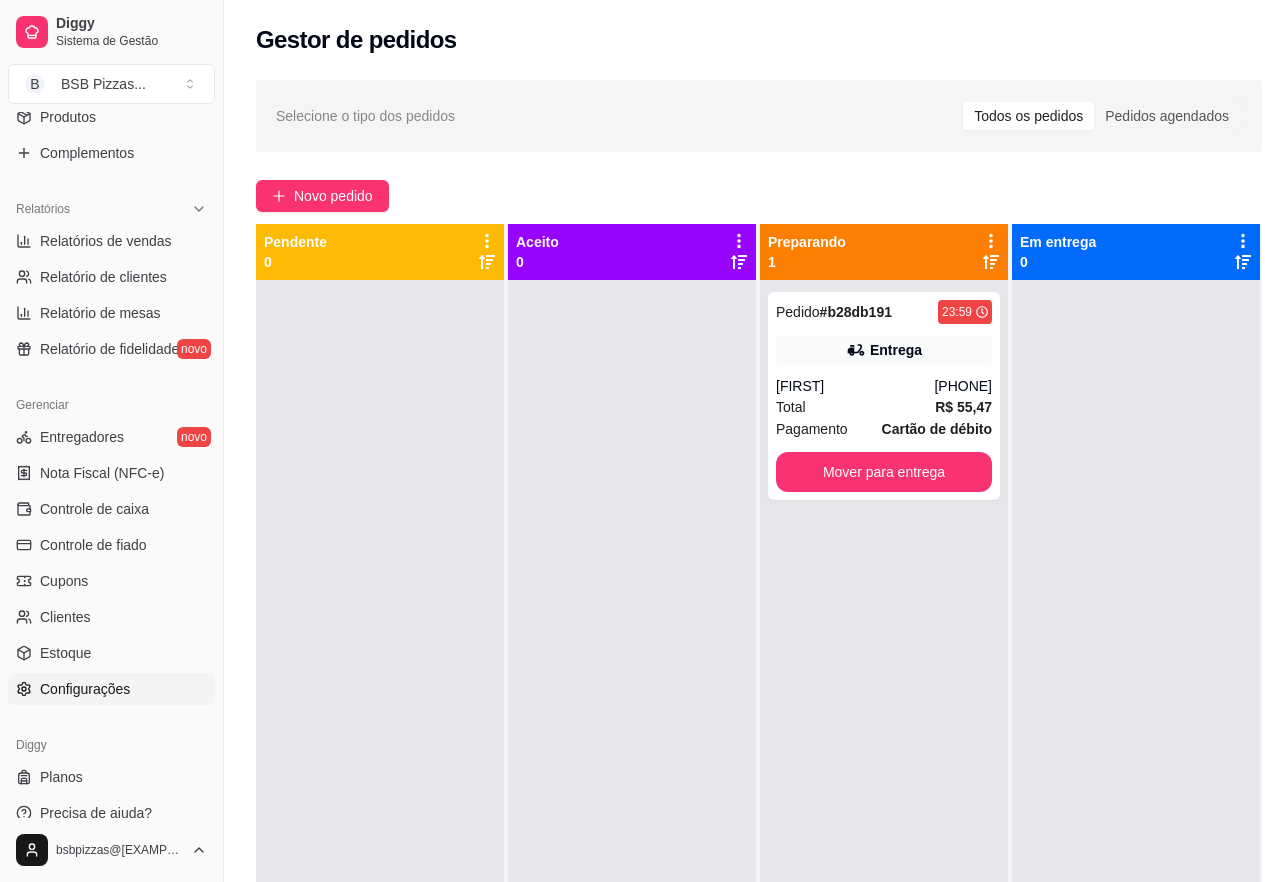 scroll, scrollTop: 542, scrollLeft: 0, axis: vertical 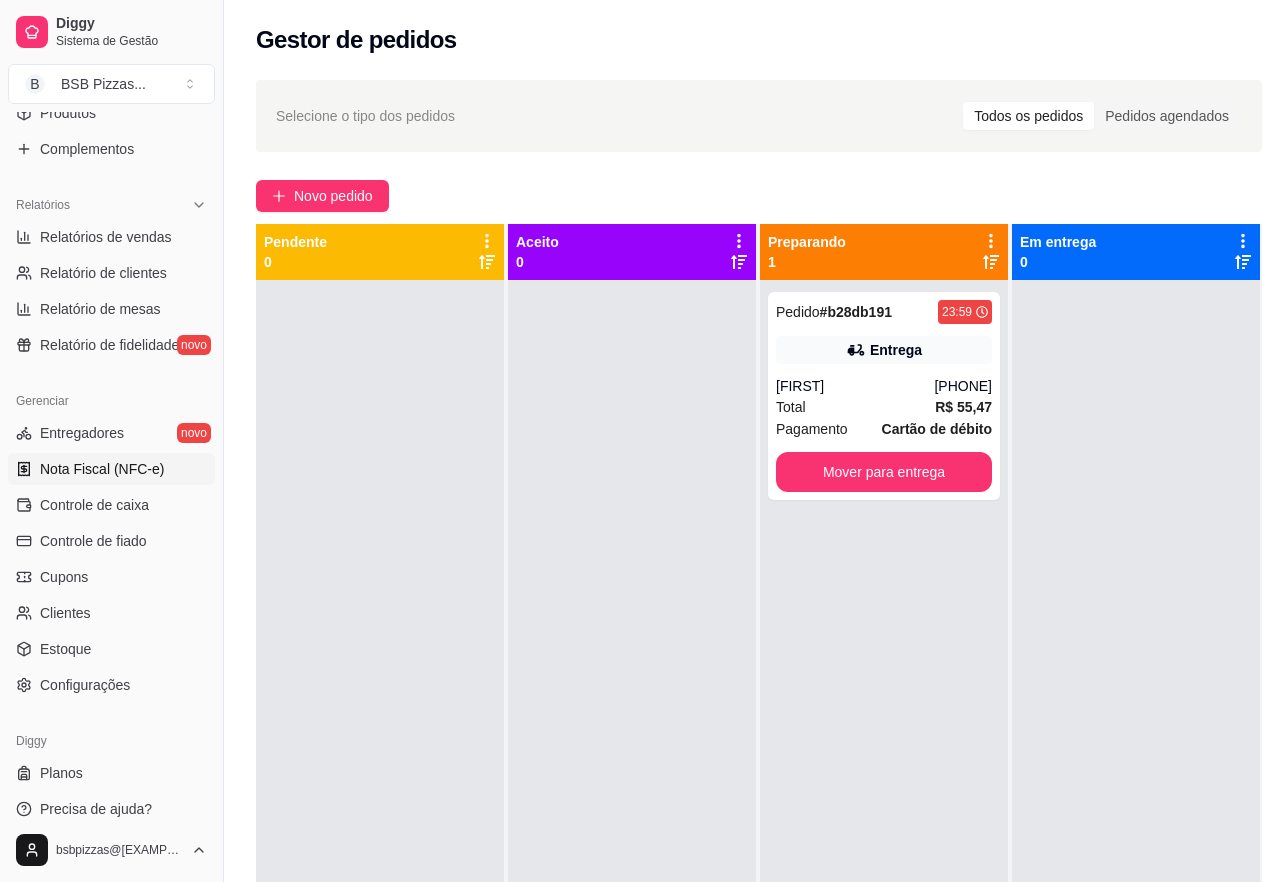 click on "Nota Fiscal (NFC-e)" at bounding box center (102, 469) 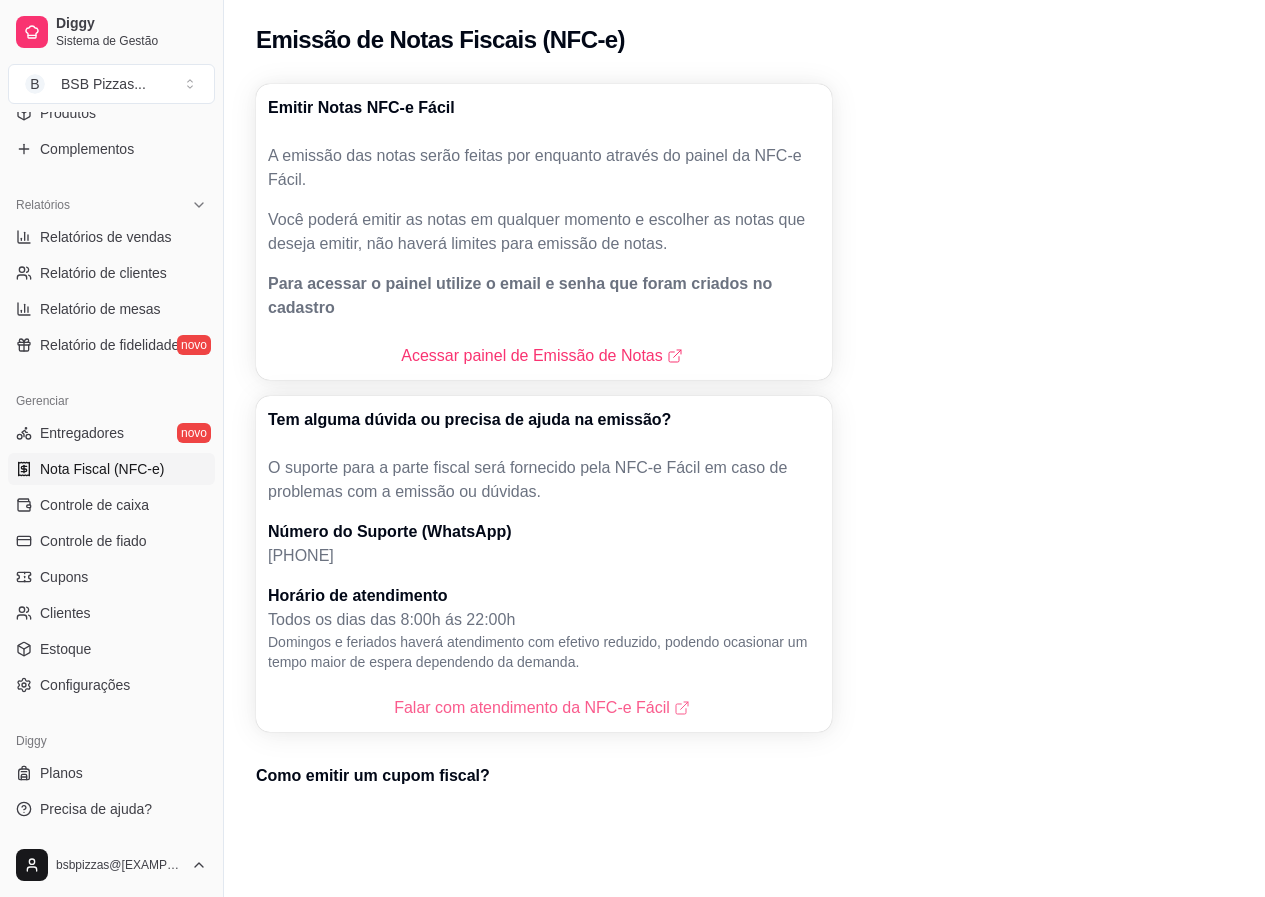 click on "Falar com atendimento da NFC-e Fácil" at bounding box center [544, 708] 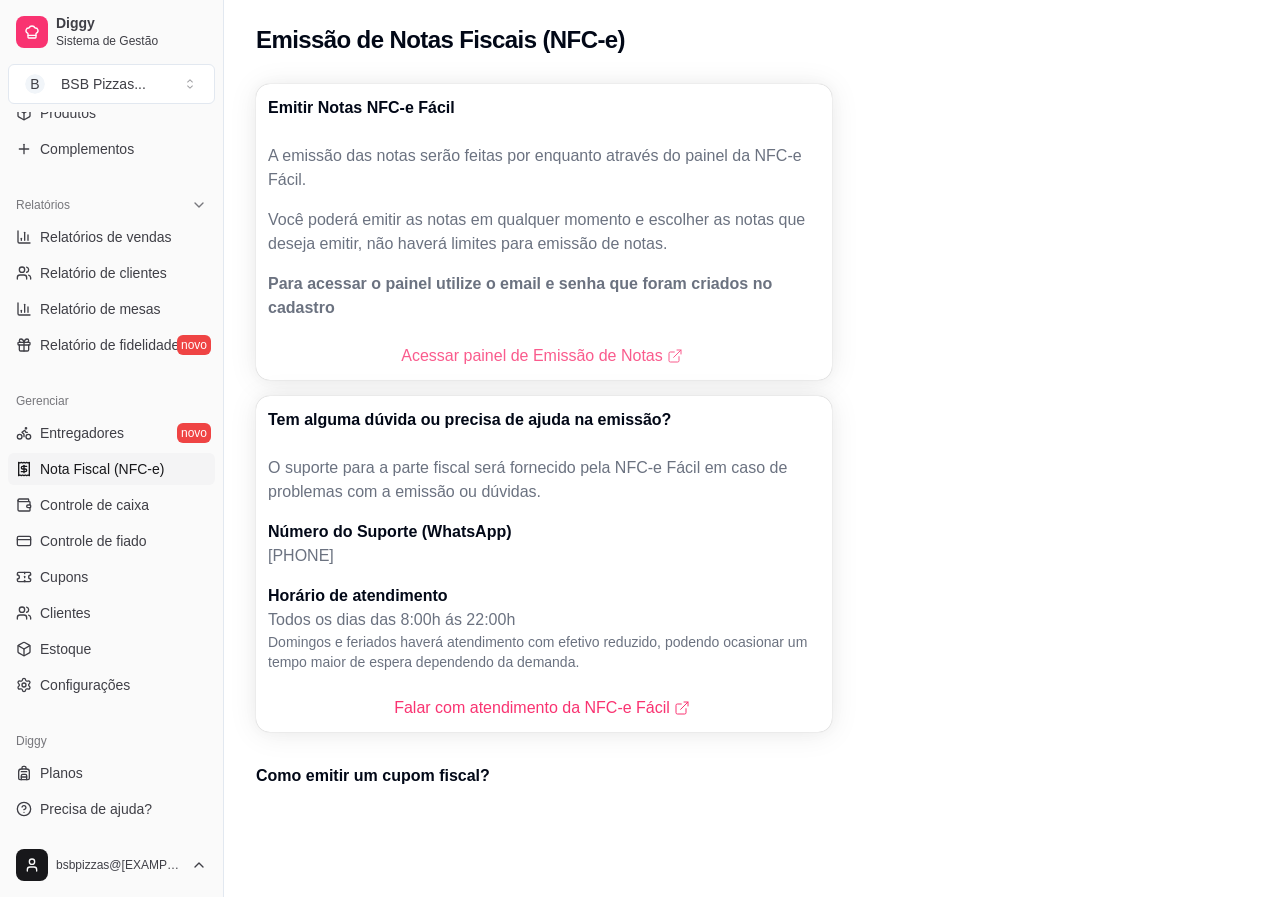 click on "Acessar painel de Emissão de Notas" at bounding box center (543, 356) 